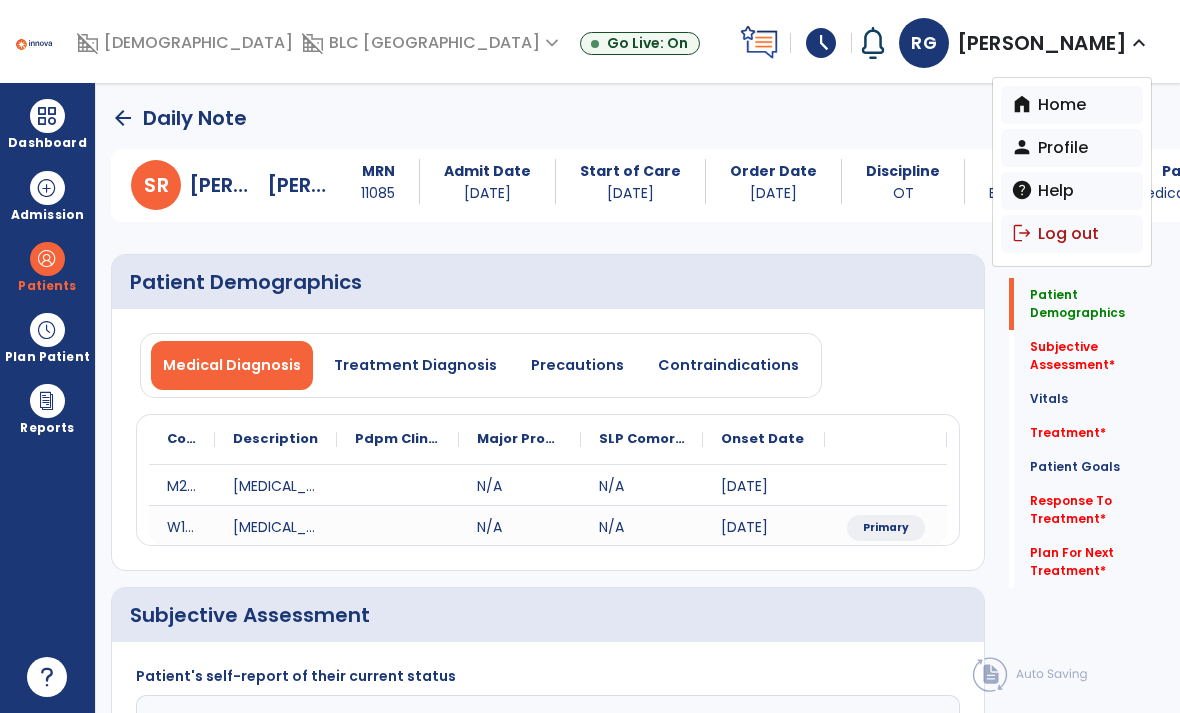 select on "*" 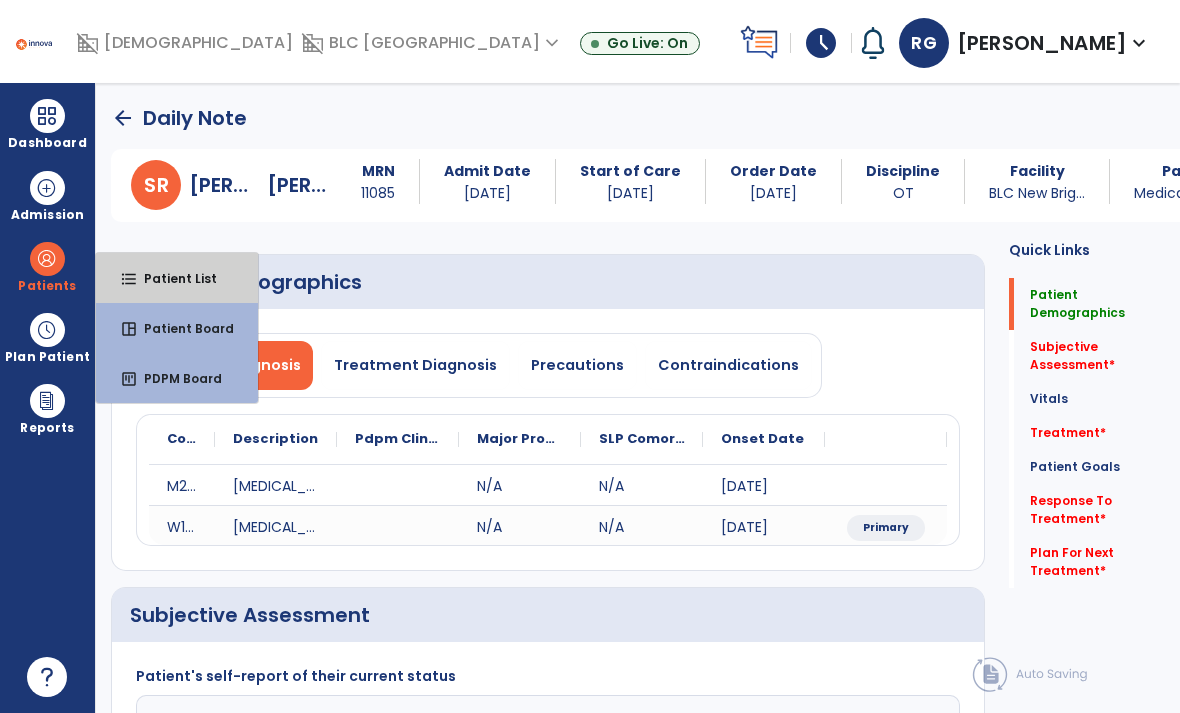 click on "Patient List" at bounding box center [172, 278] 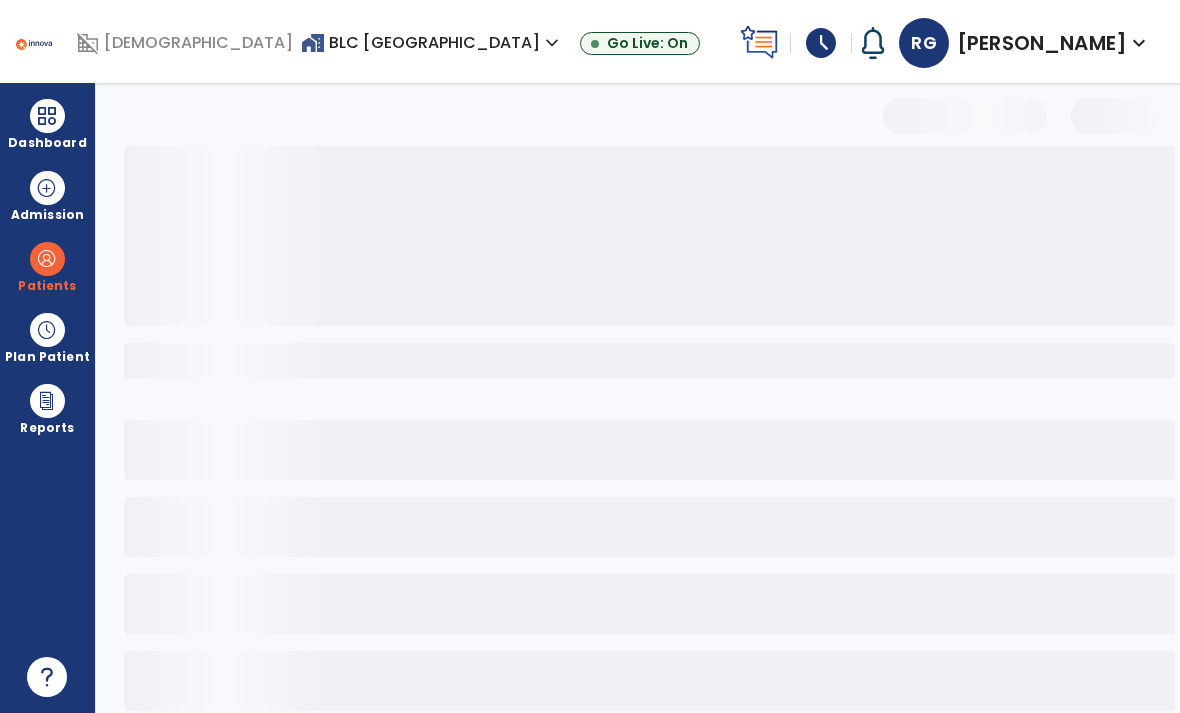 select on "***" 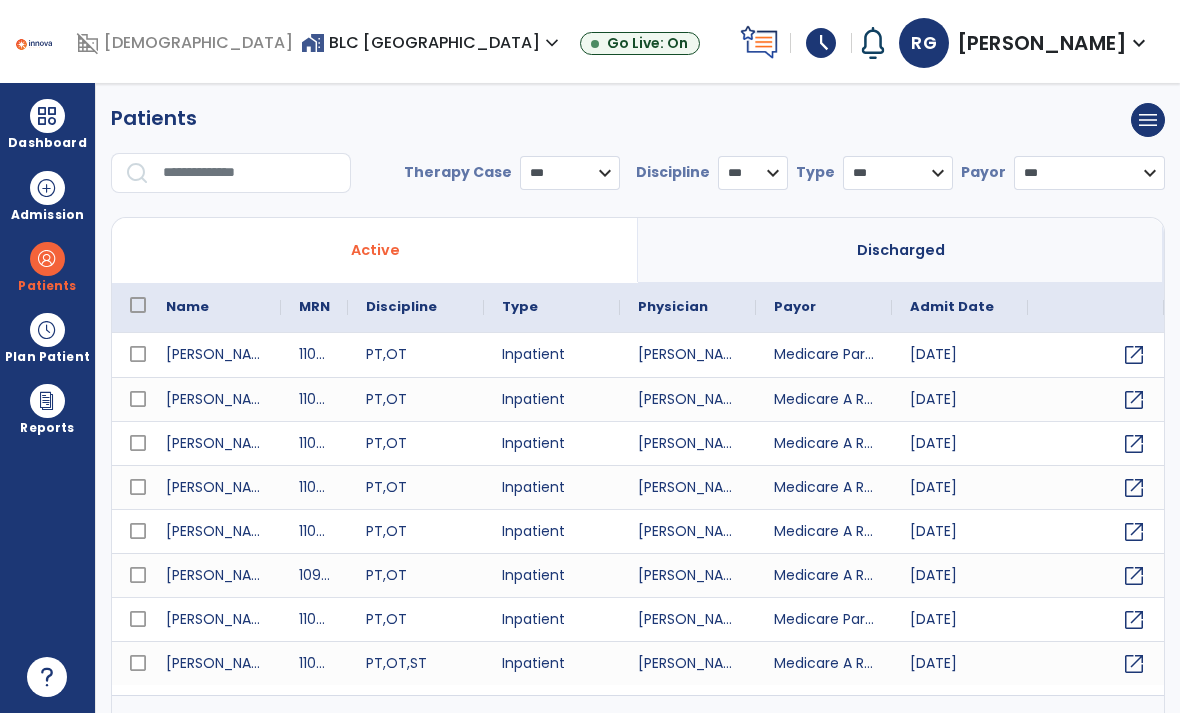 click at bounding box center (250, 173) 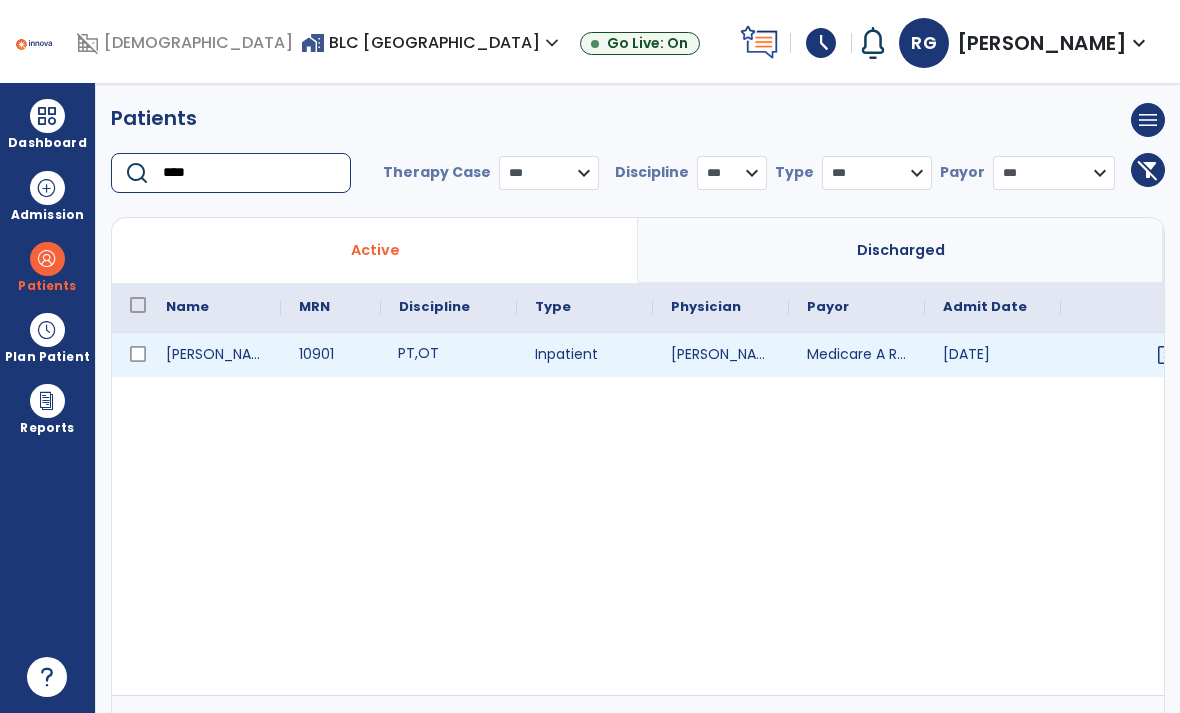 type on "****" 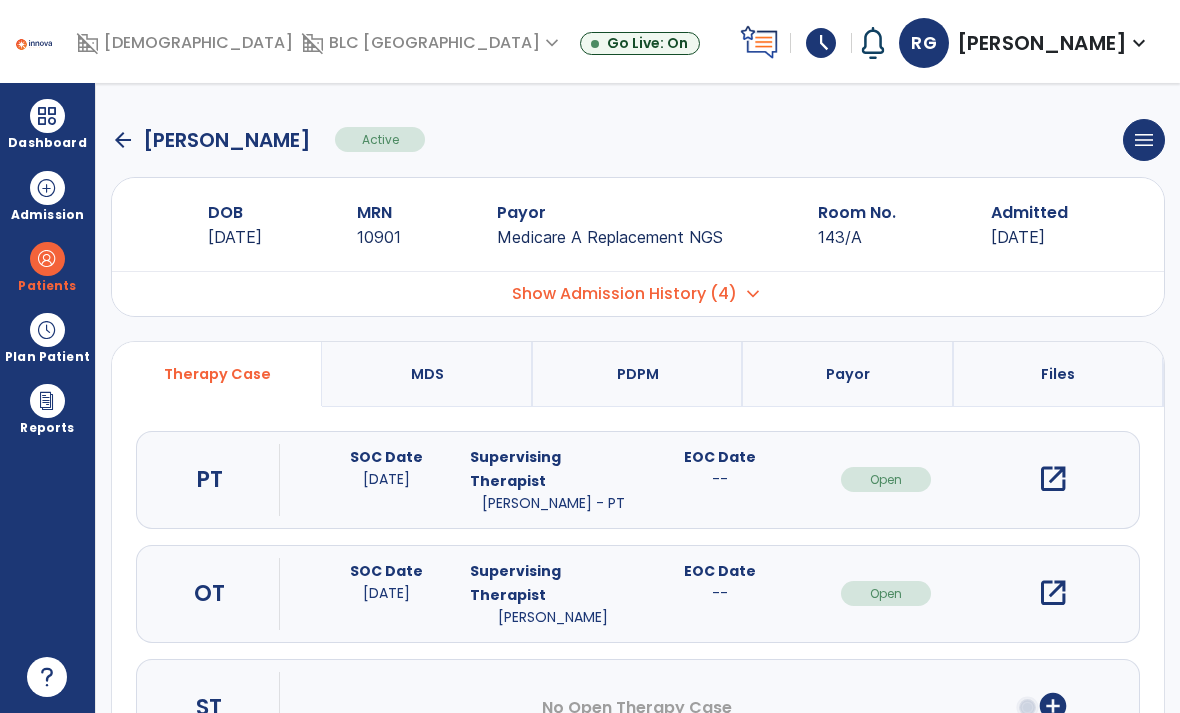 click on "open_in_new" at bounding box center (1053, 593) 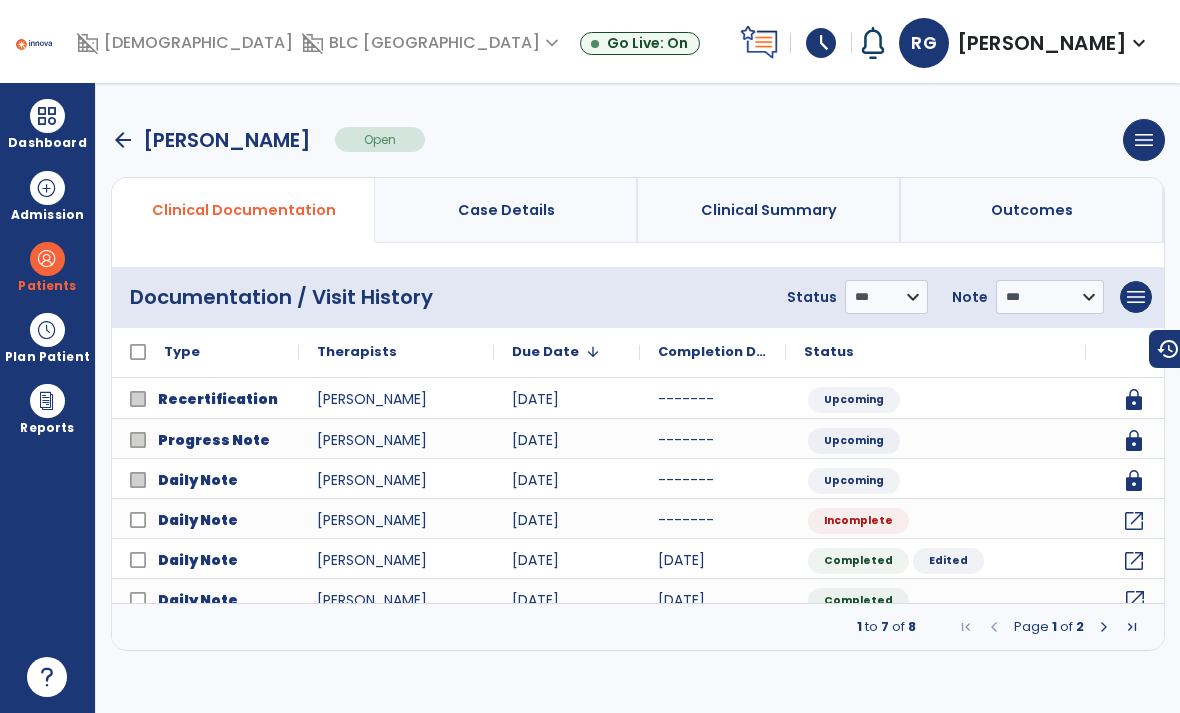 click on "open_in_new" 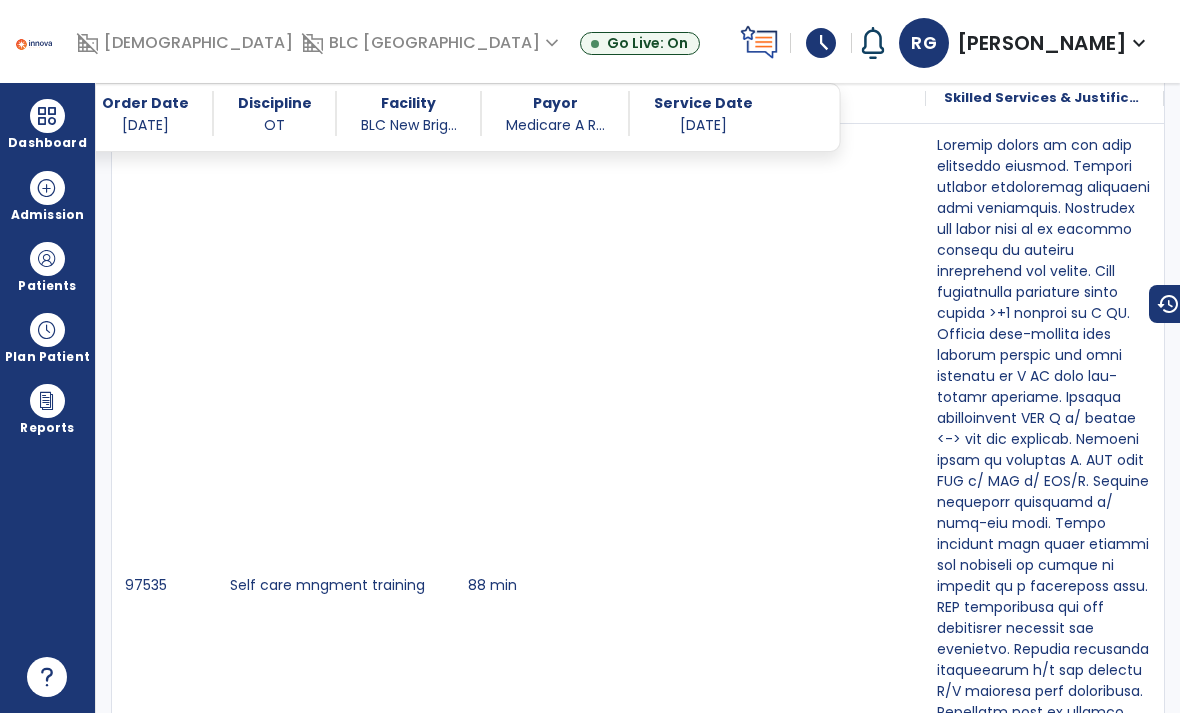 scroll, scrollTop: 1502, scrollLeft: 0, axis: vertical 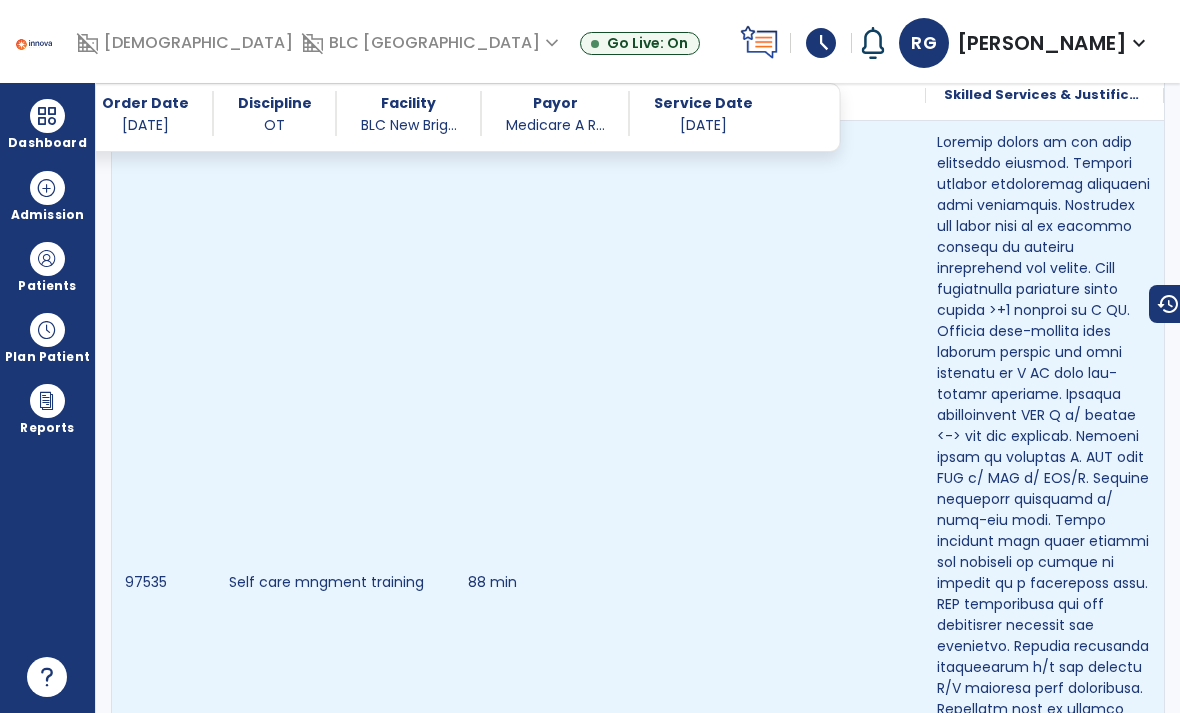 click on "Self care mngment training" at bounding box center (331, 590) 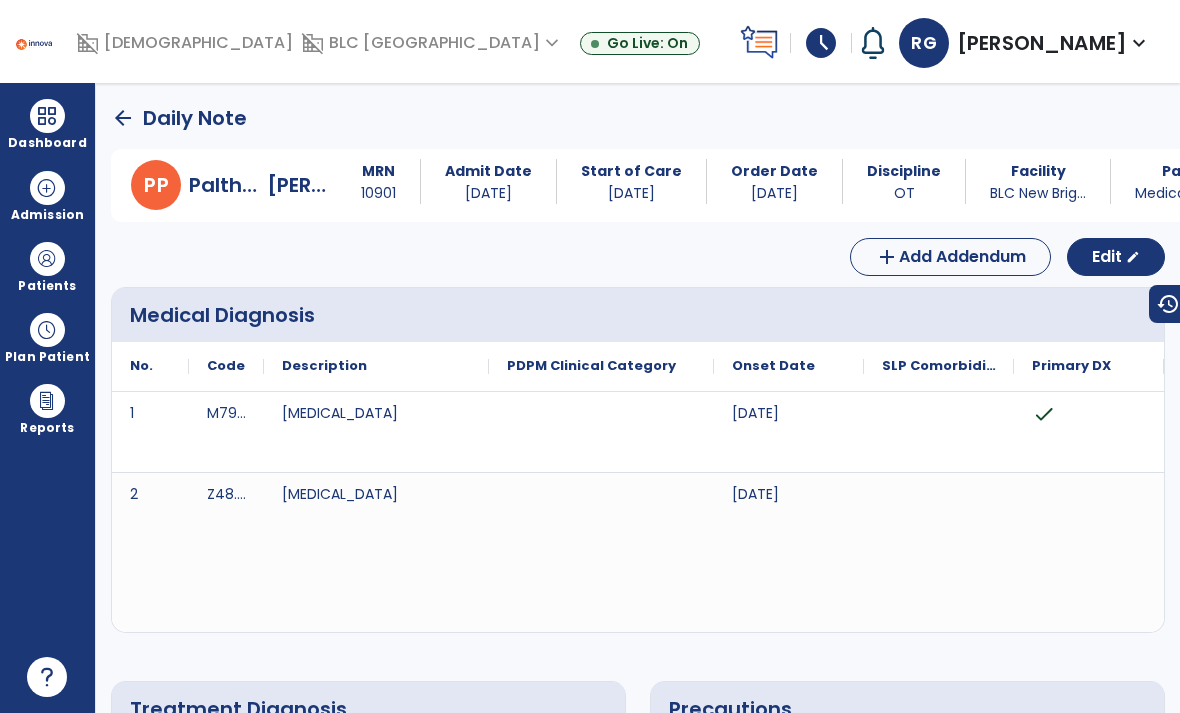 scroll, scrollTop: 0, scrollLeft: 0, axis: both 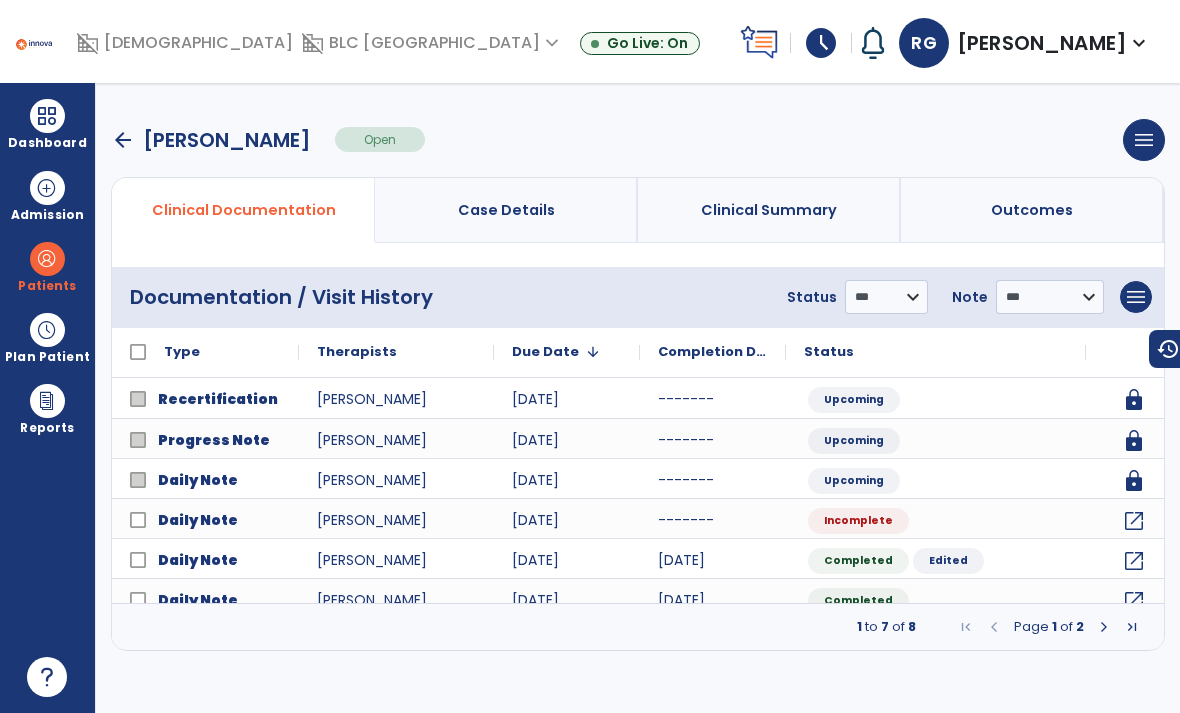 click on "open_in_new" 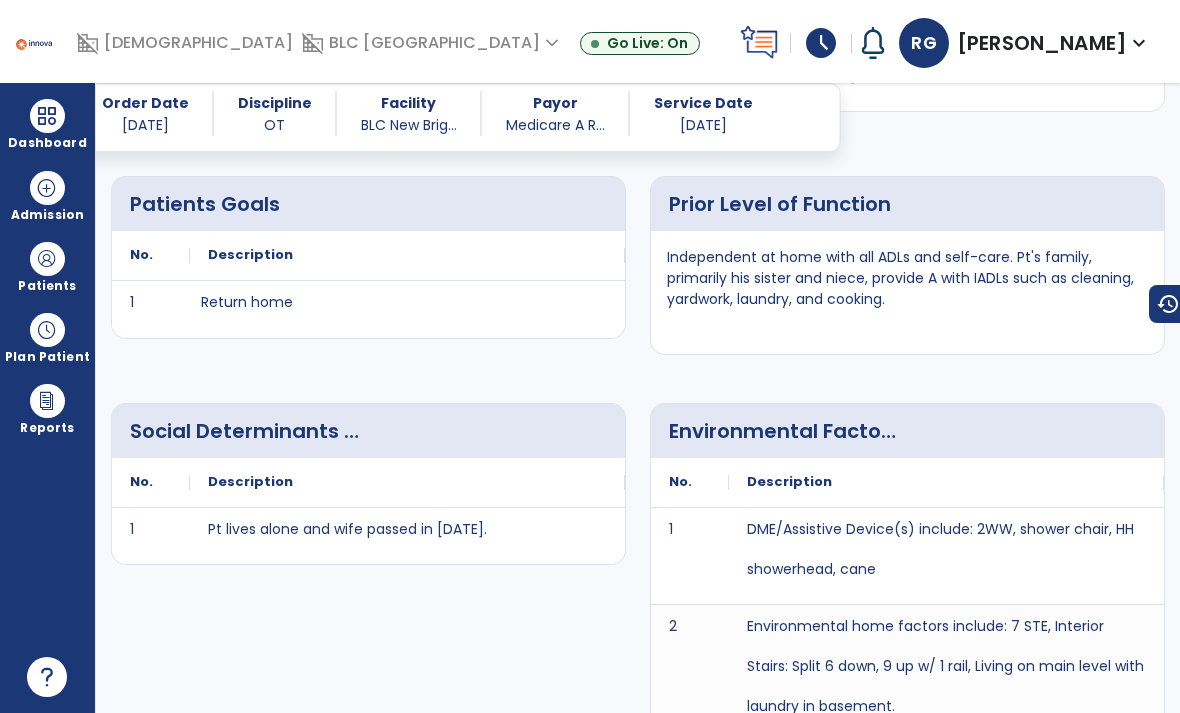 scroll, scrollTop: 1837, scrollLeft: 0, axis: vertical 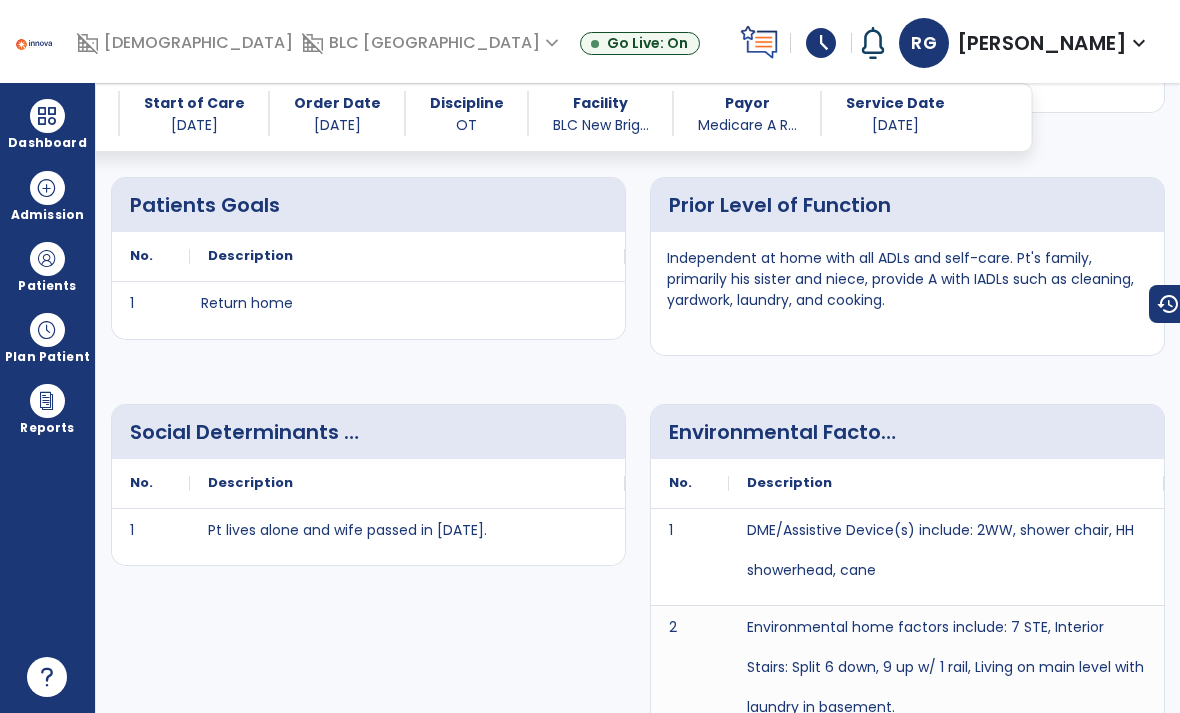 click on "Dashboard" at bounding box center (47, 143) 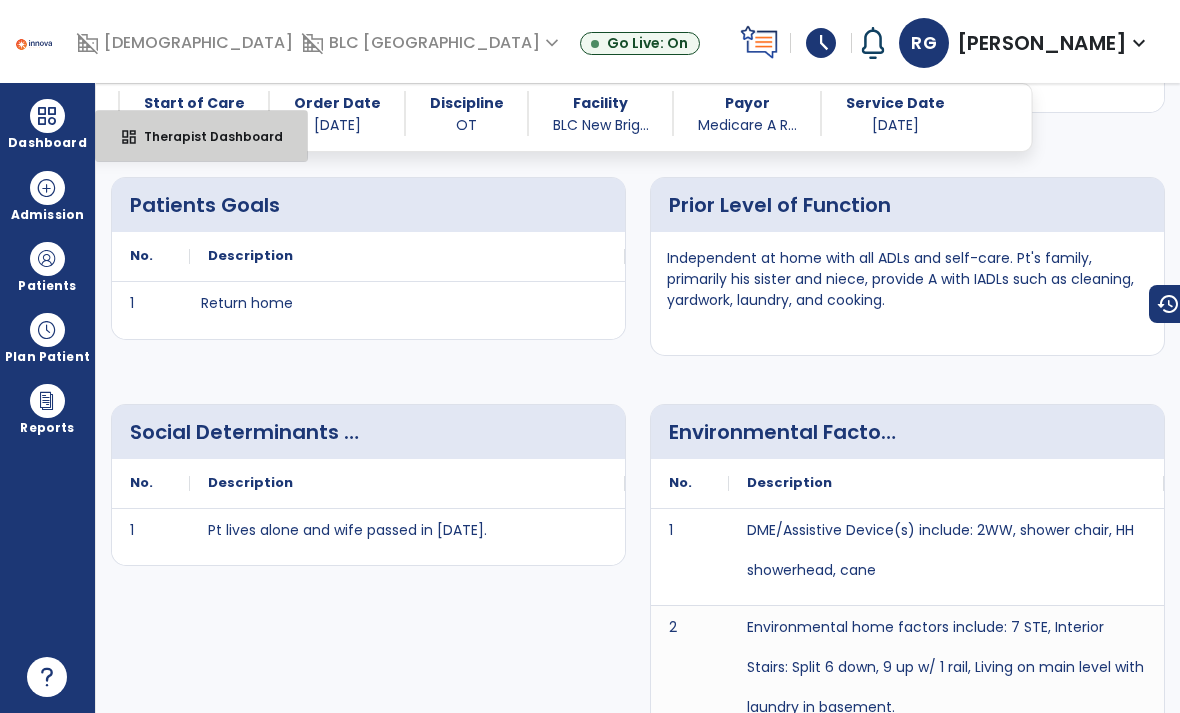click on "Therapist Dashboard" at bounding box center (205, 136) 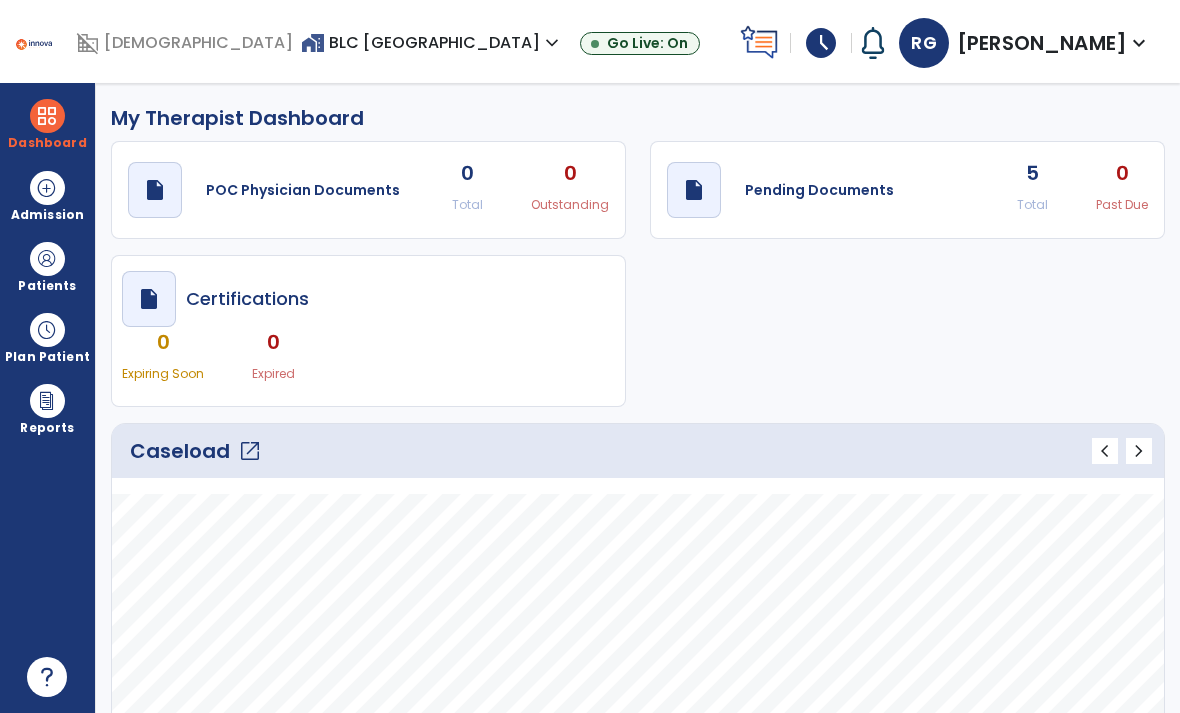 scroll, scrollTop: 0, scrollLeft: 0, axis: both 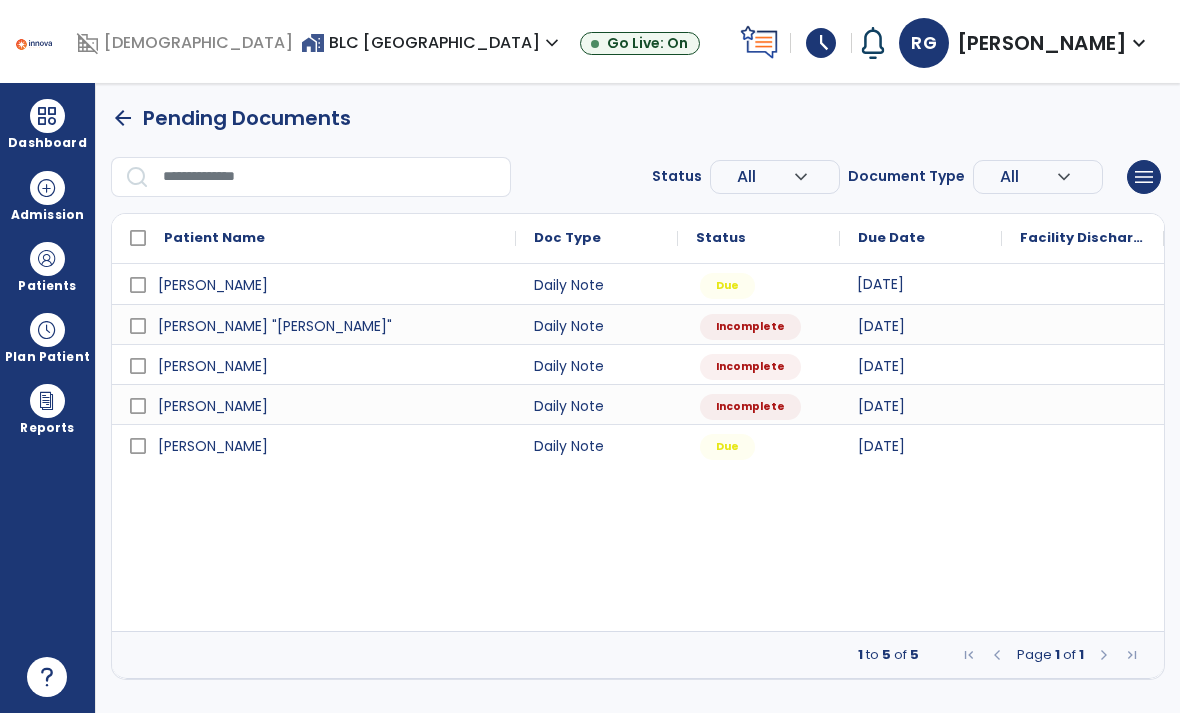 click on "[DATE]" at bounding box center [921, 284] 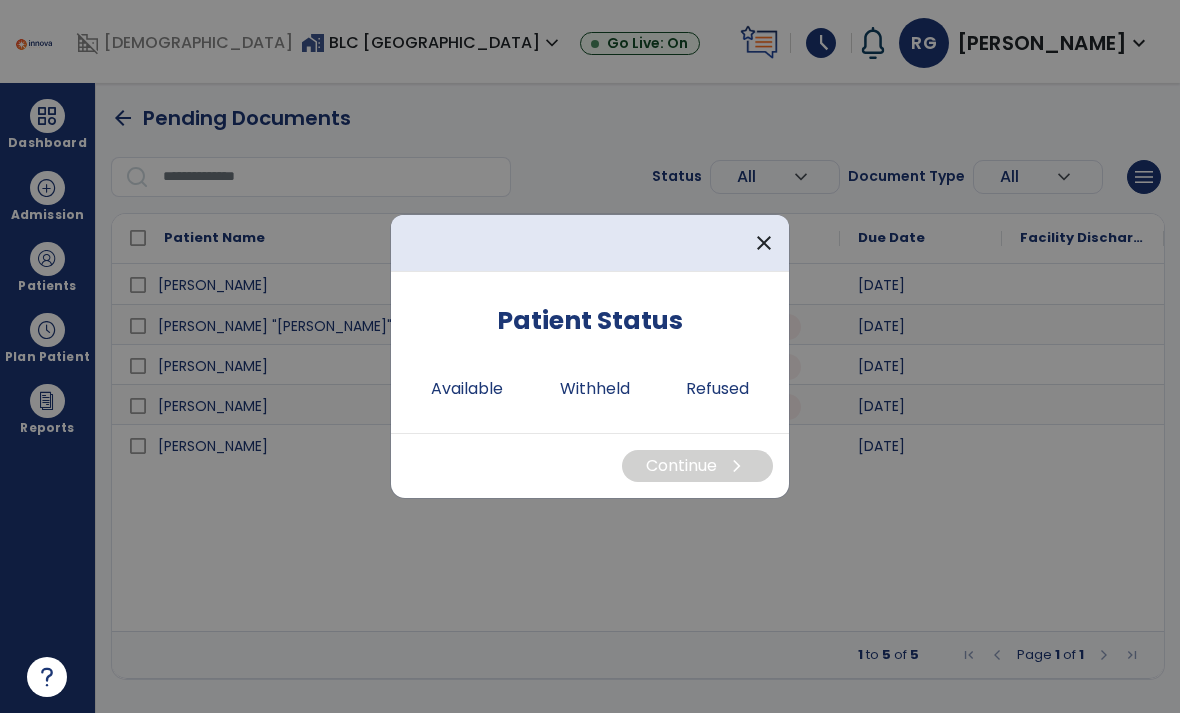 click on "Refused" at bounding box center [717, 389] 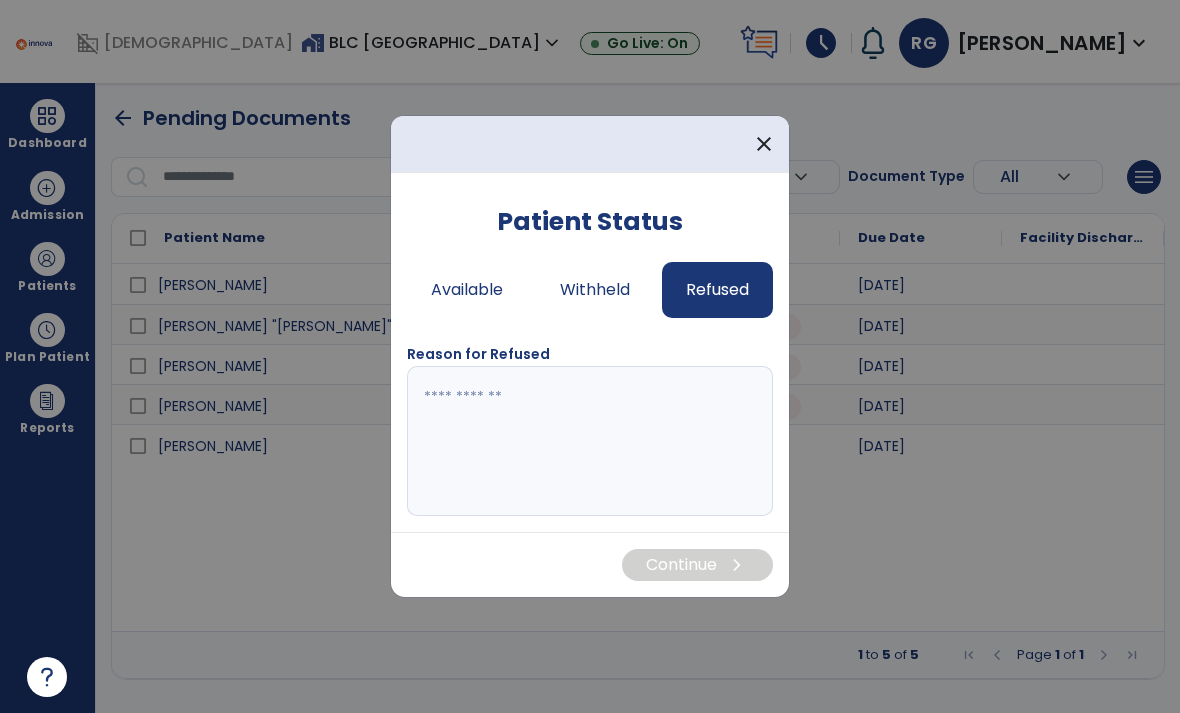 click at bounding box center (590, 441) 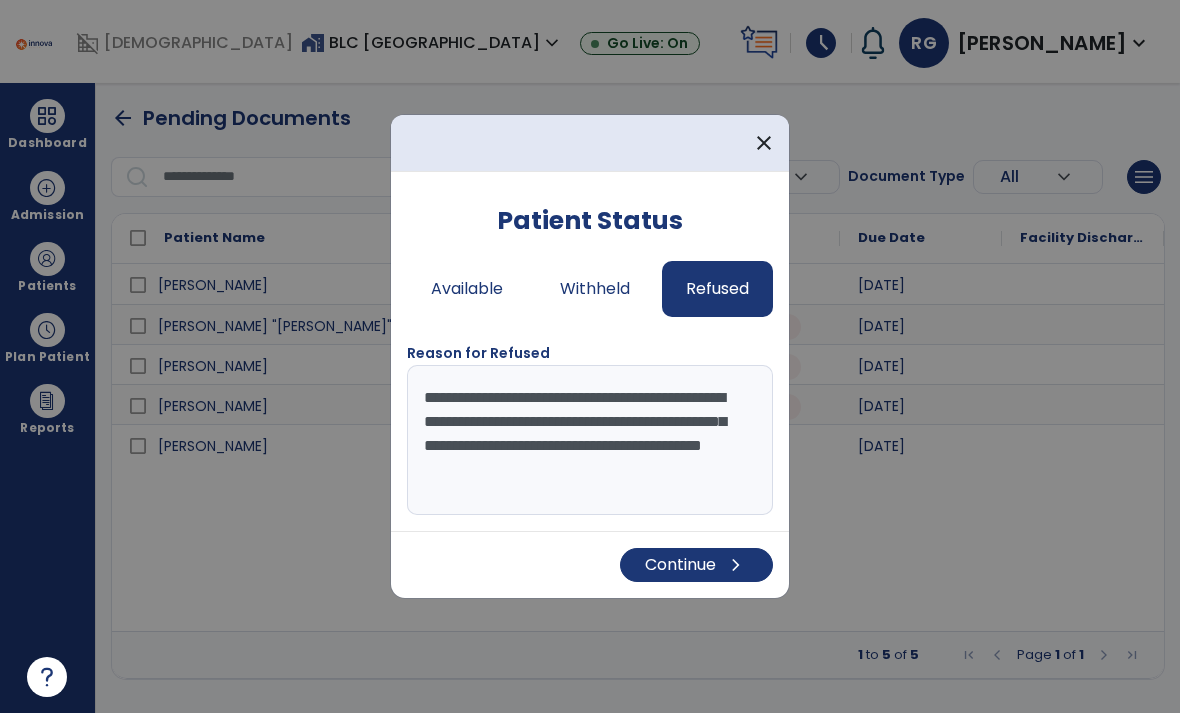 type on "**********" 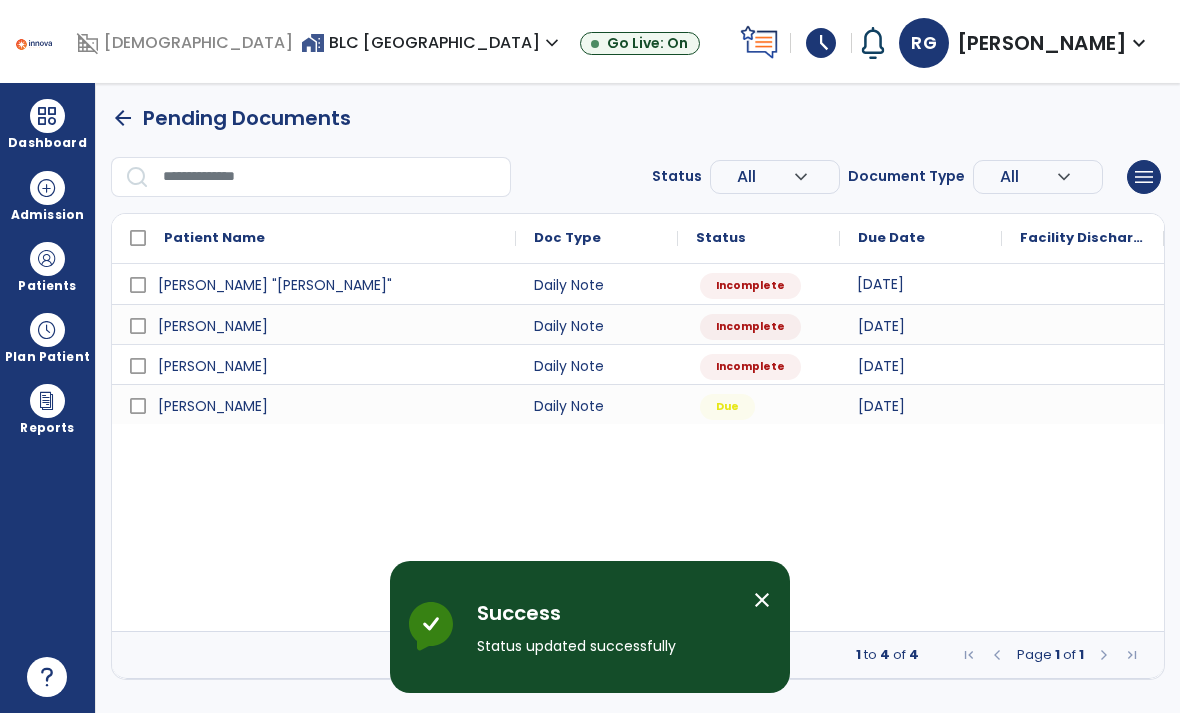click on "[DATE]" at bounding box center [880, 284] 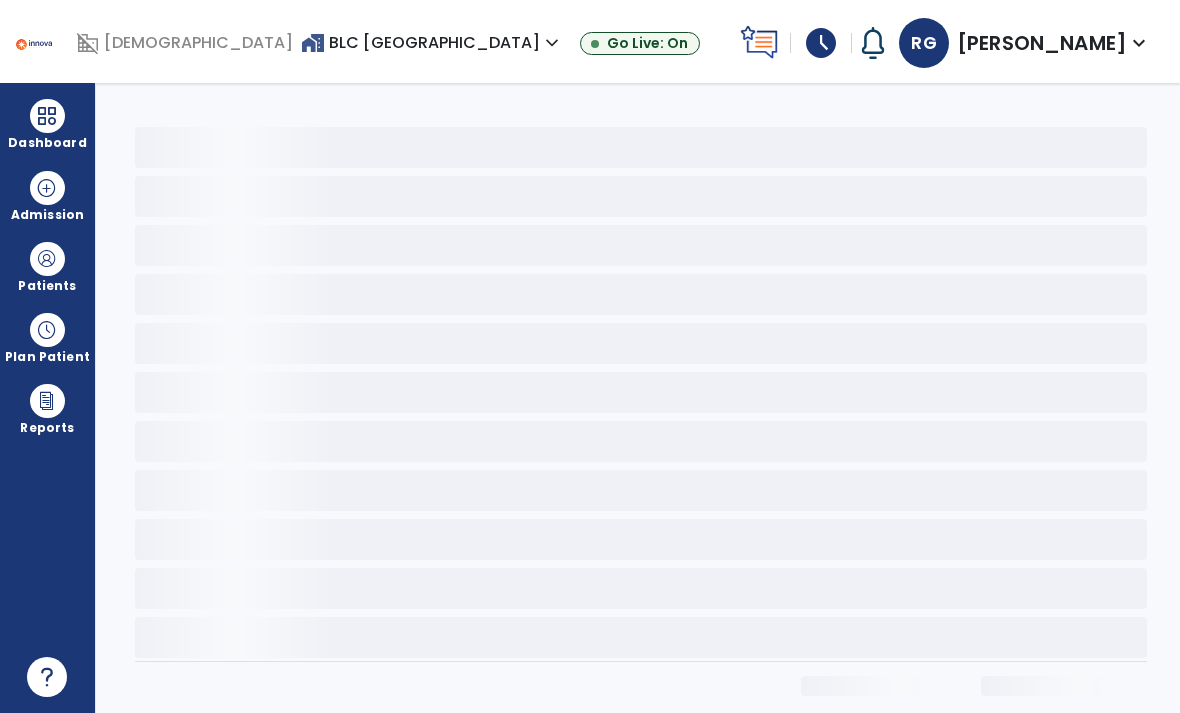 select on "*" 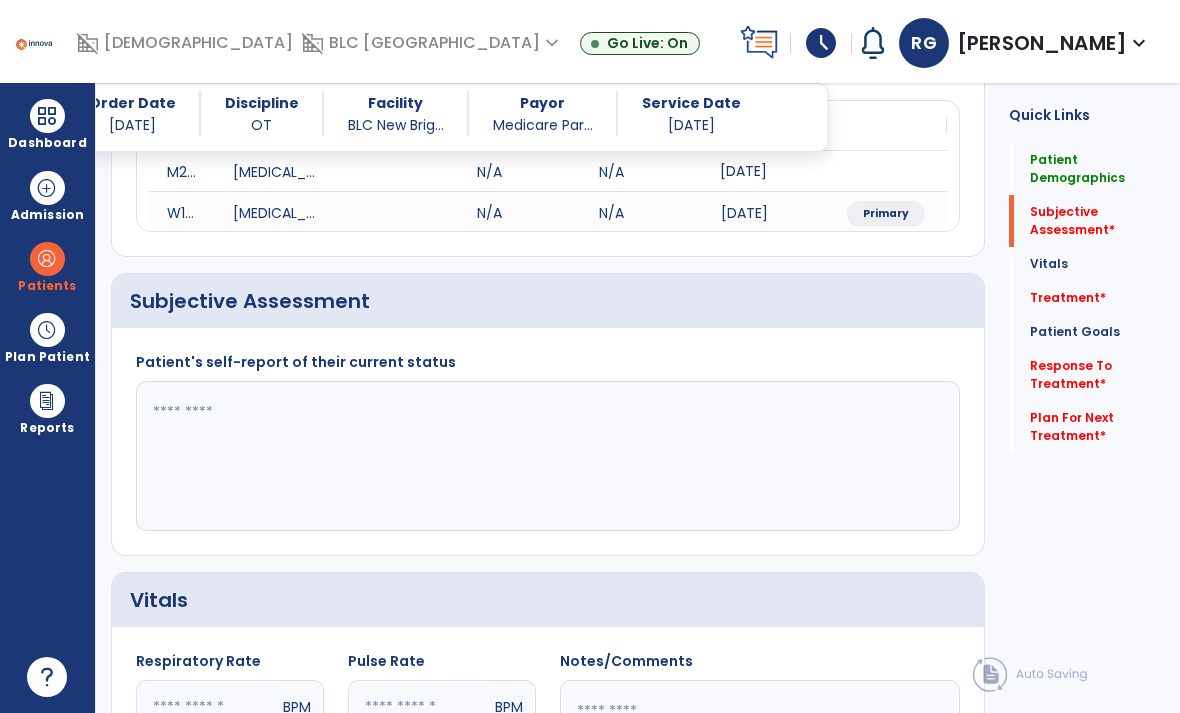scroll, scrollTop: 362, scrollLeft: 0, axis: vertical 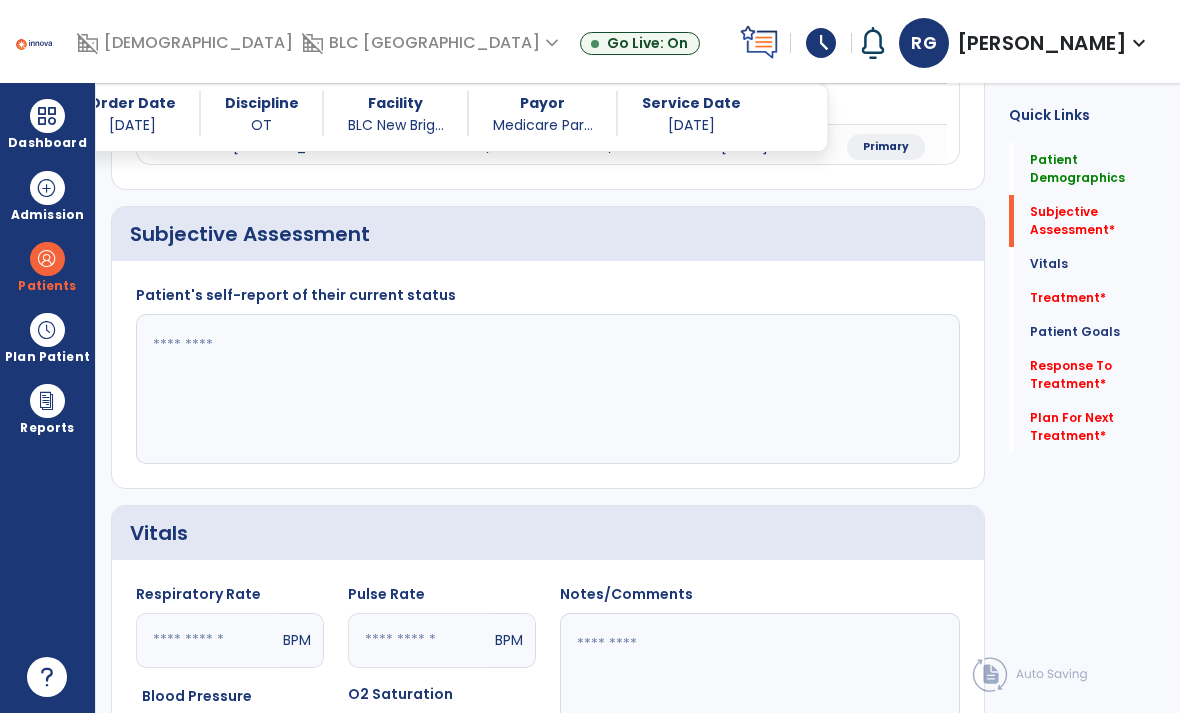 click 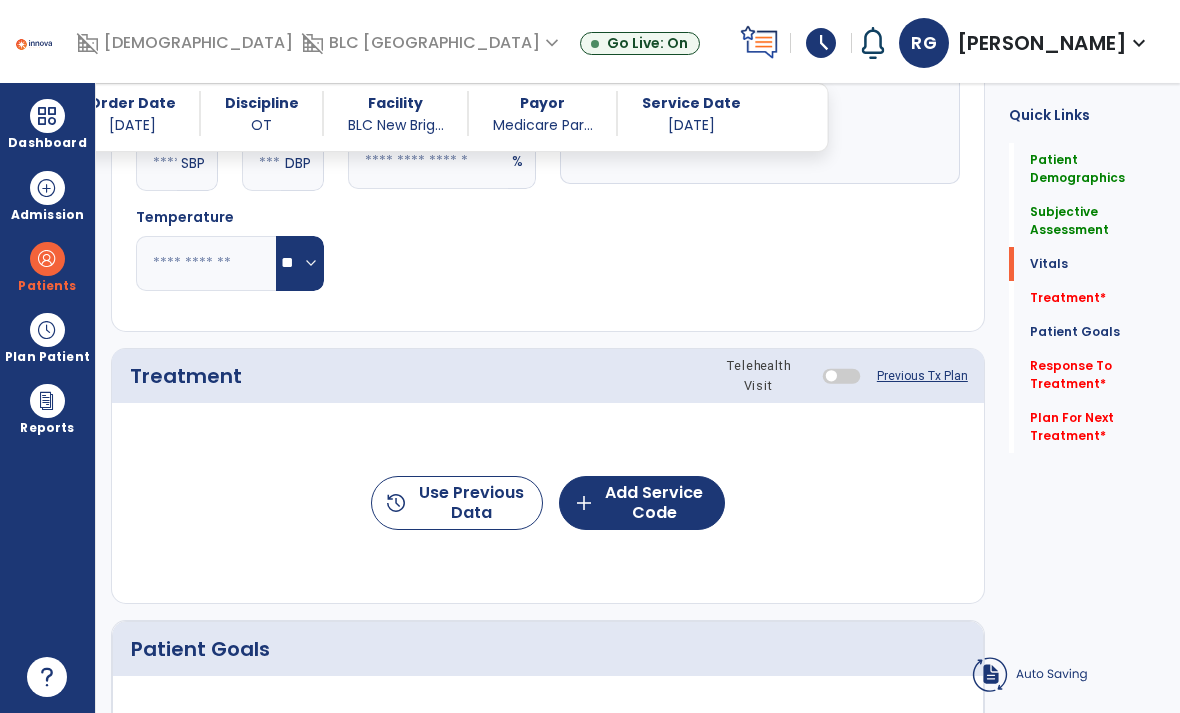 scroll, scrollTop: 941, scrollLeft: 0, axis: vertical 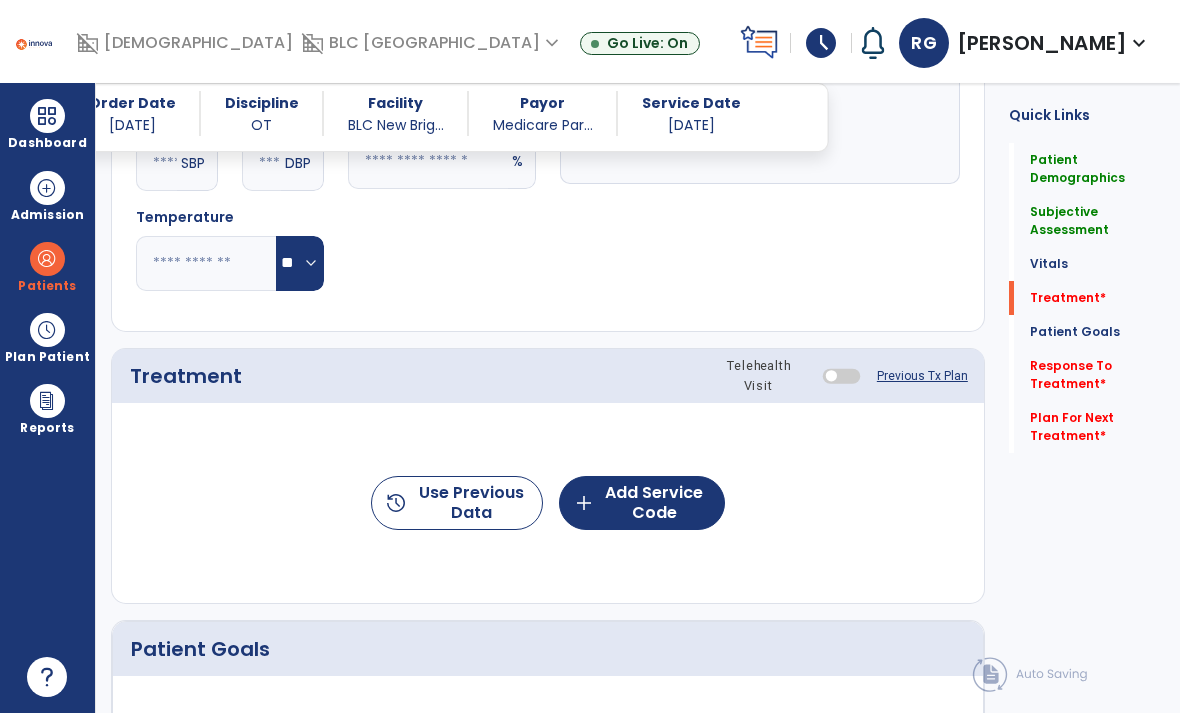 type on "**********" 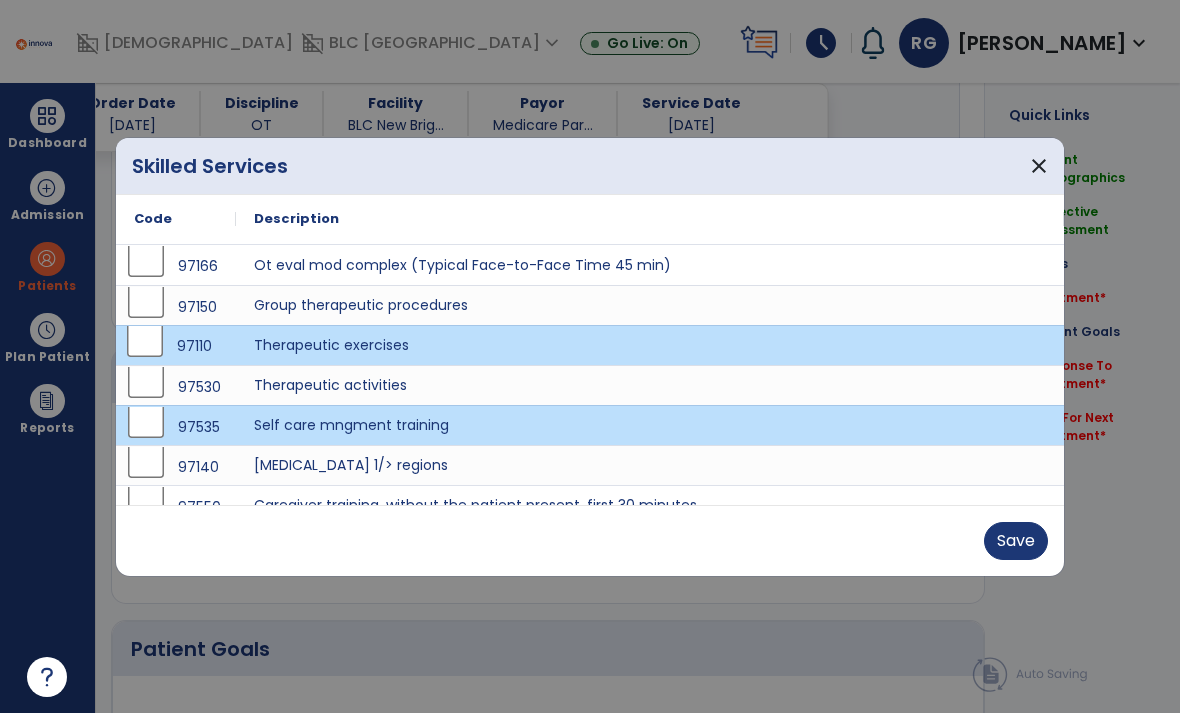 click on "Save" at bounding box center [1016, 541] 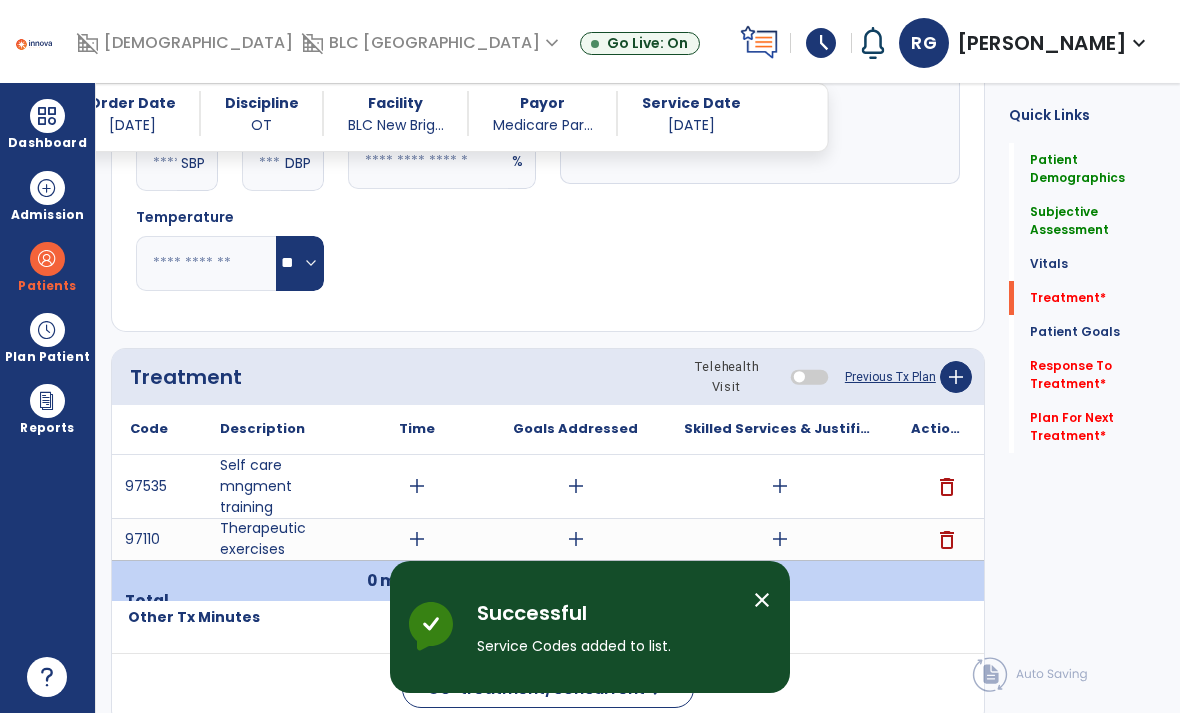 click on "add" at bounding box center (417, 486) 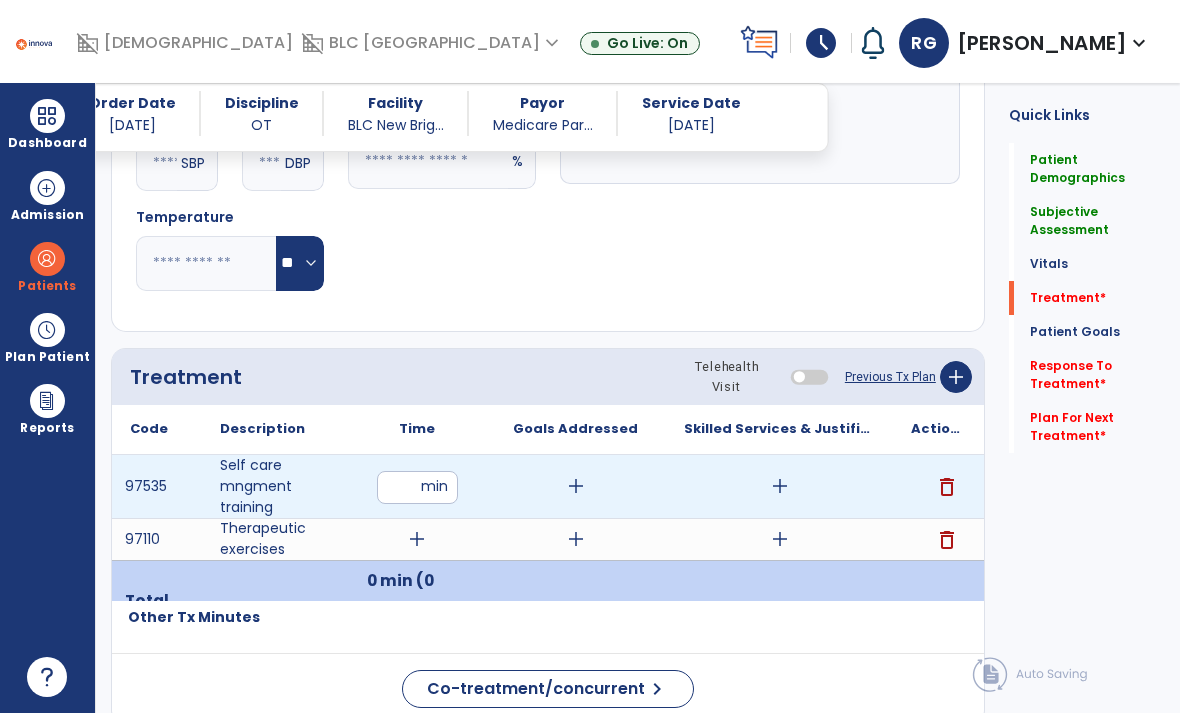 type on "**" 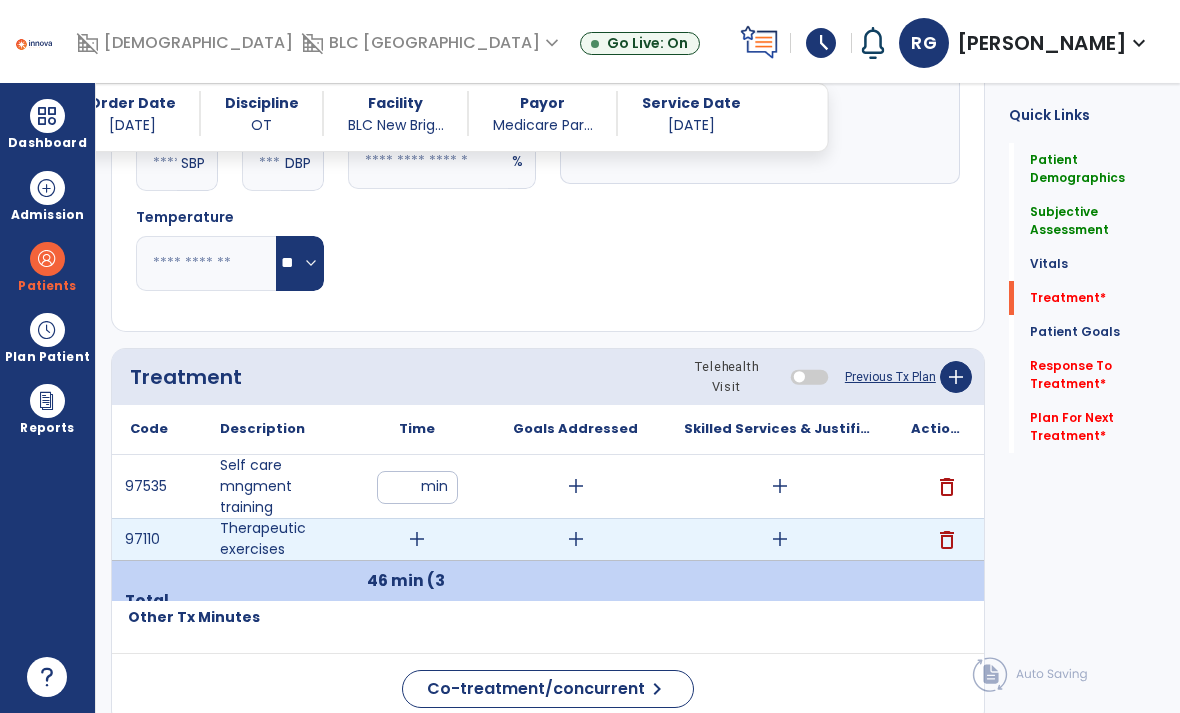 click on "add" at bounding box center [417, 539] 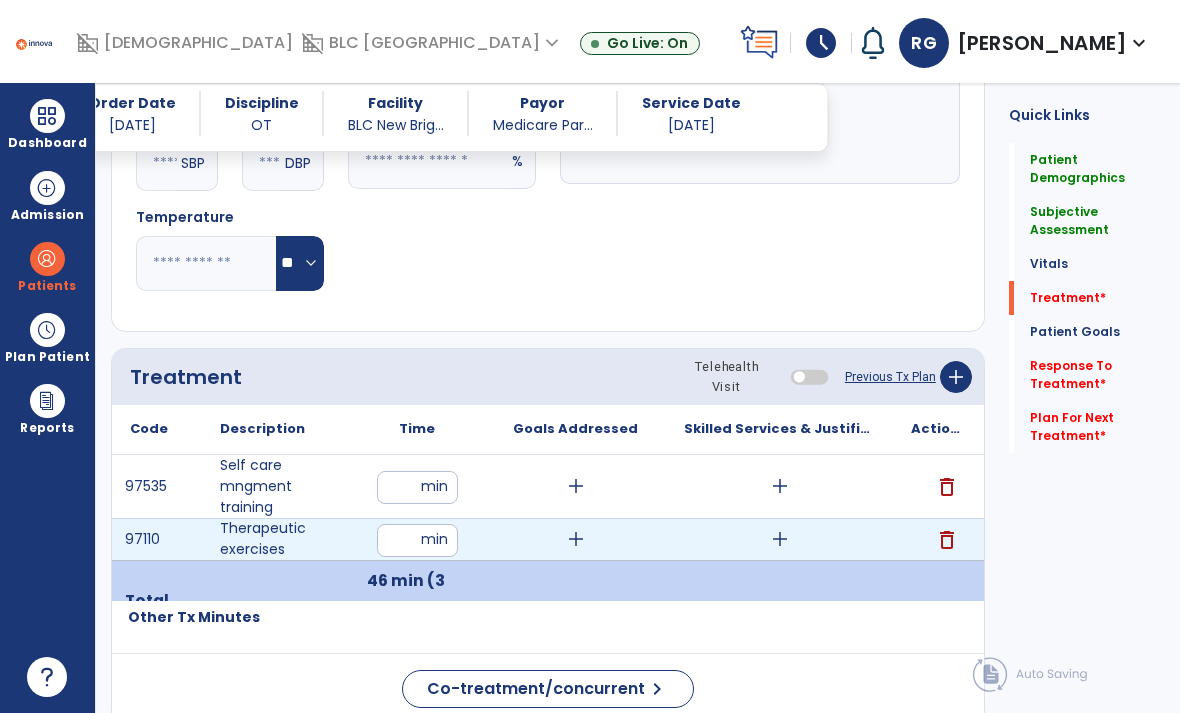 type on "**" 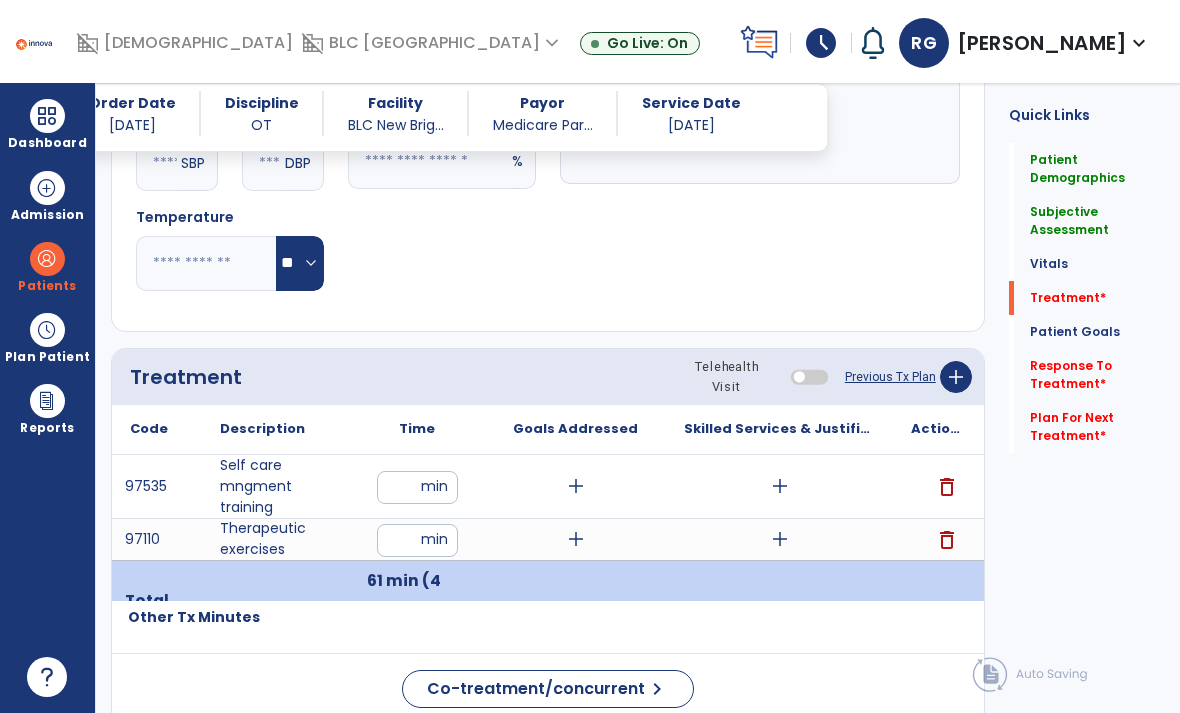 click on "add" at bounding box center [576, 486] 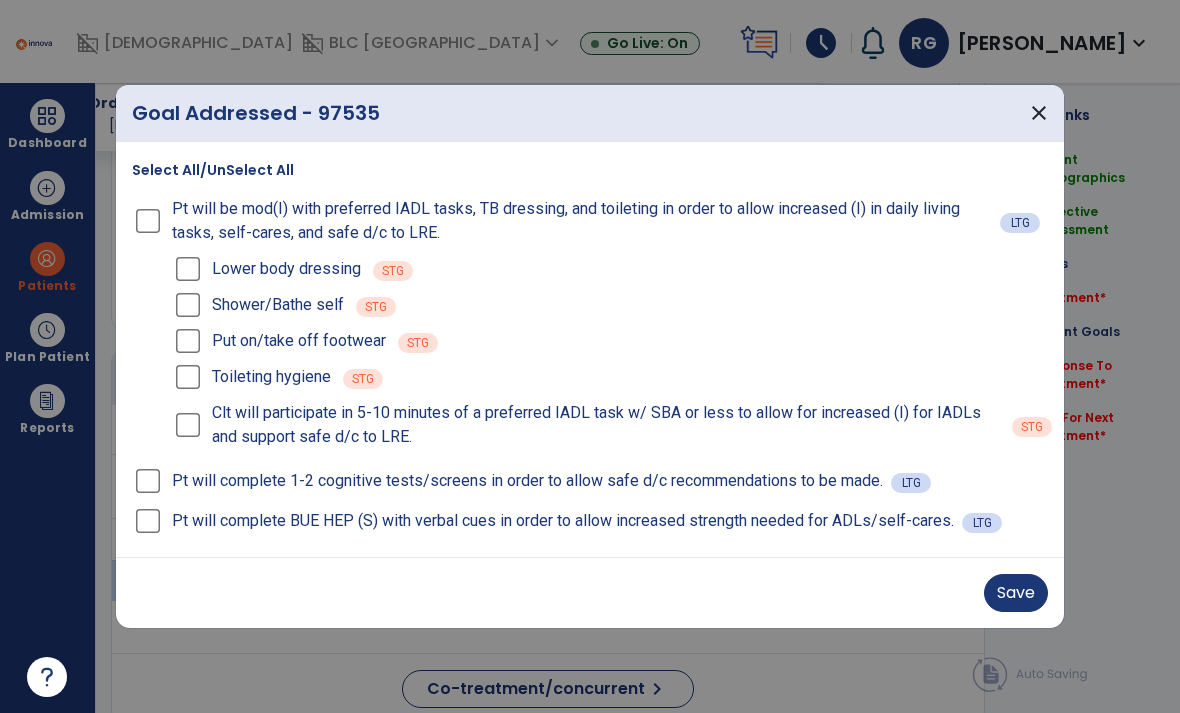 click on "Save" at bounding box center (1016, 593) 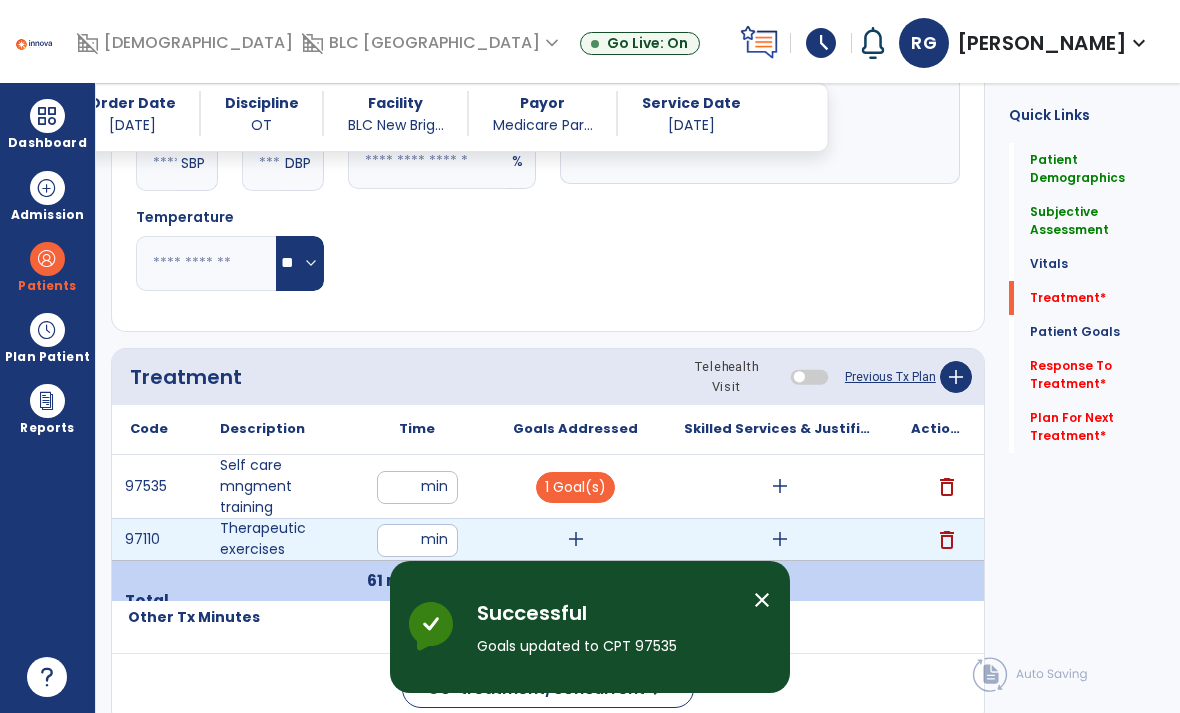 click on "add" at bounding box center [575, 539] 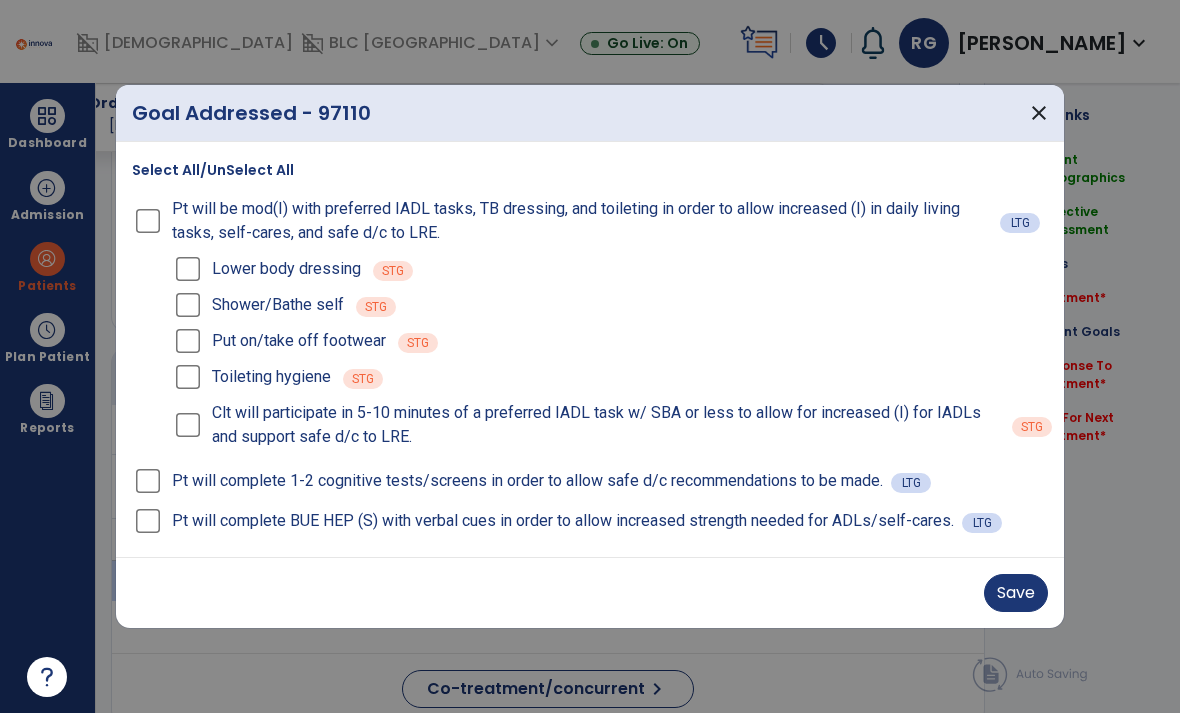 click on "Save" at bounding box center (1016, 593) 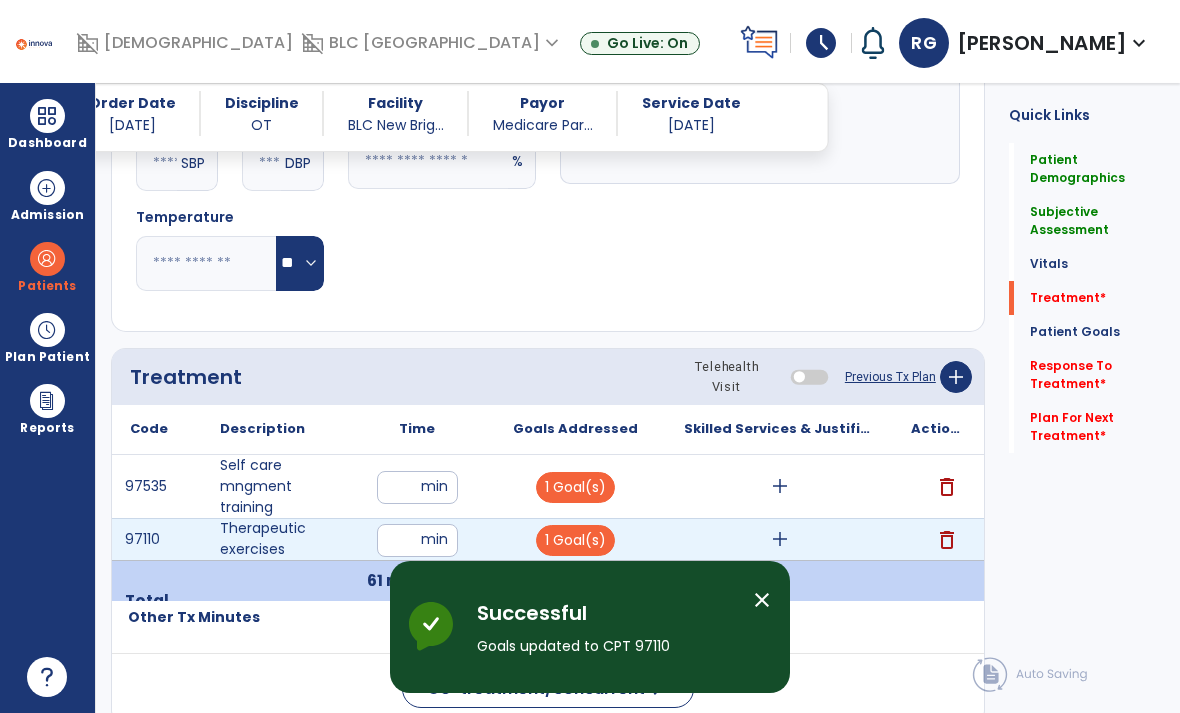 click on "add" at bounding box center (780, 539) 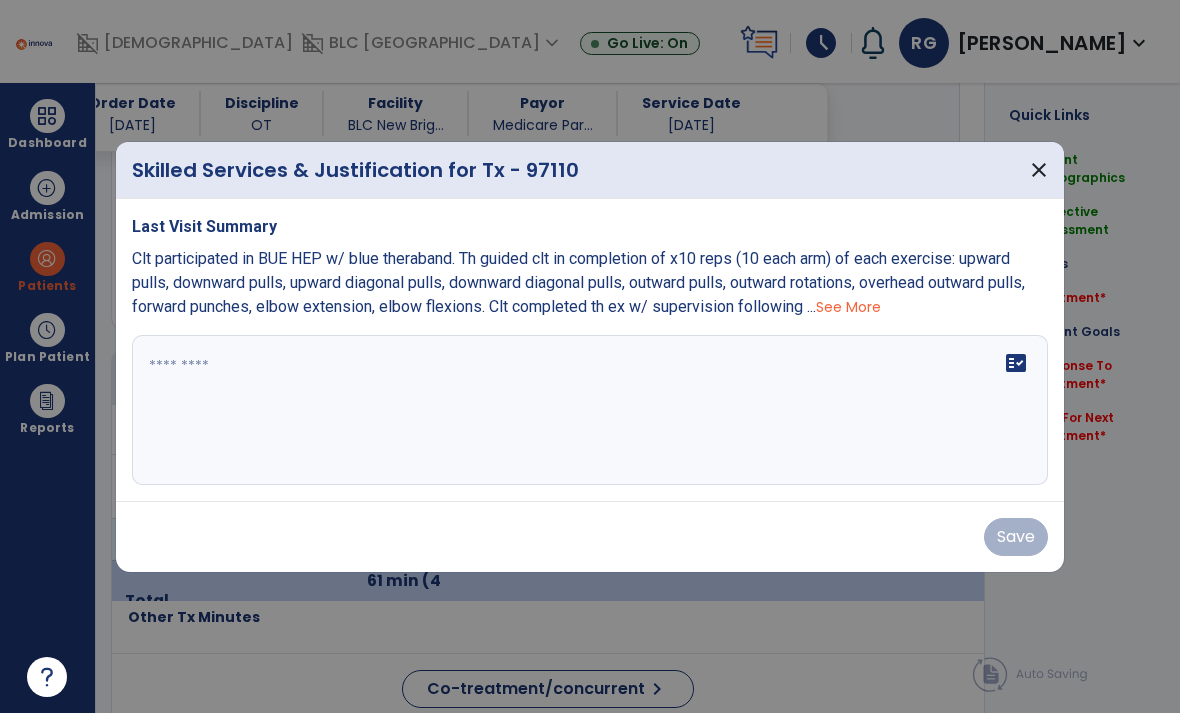 click at bounding box center [590, 410] 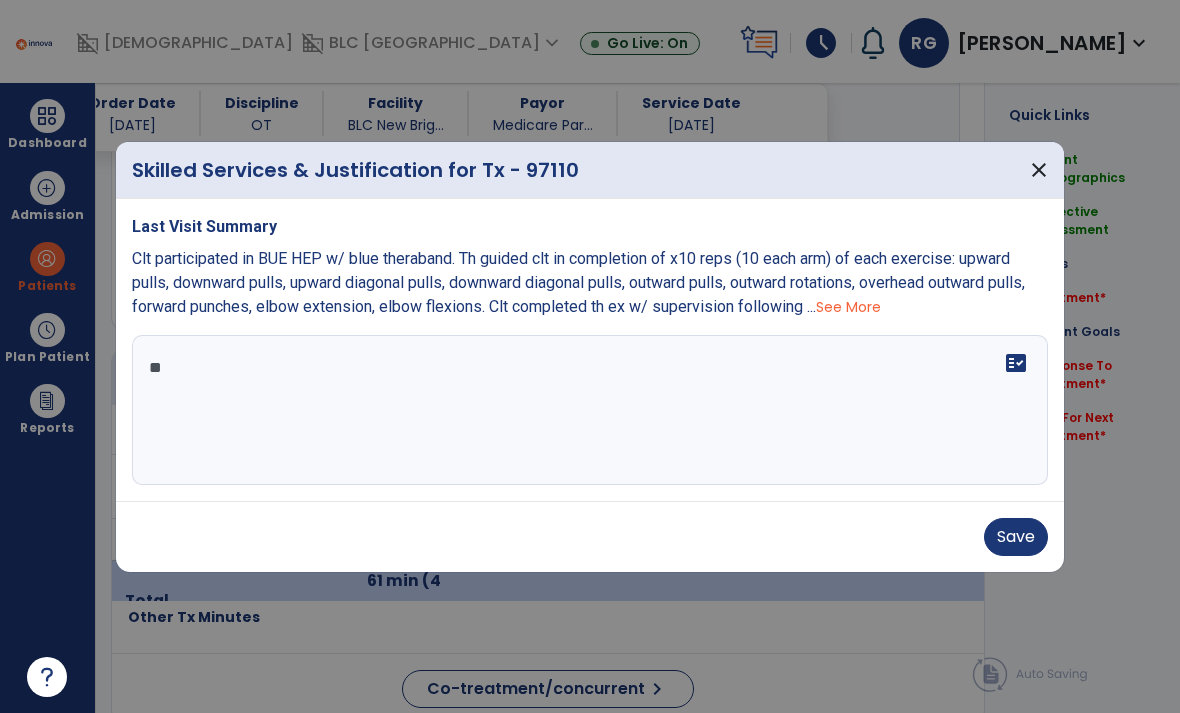 type on "*" 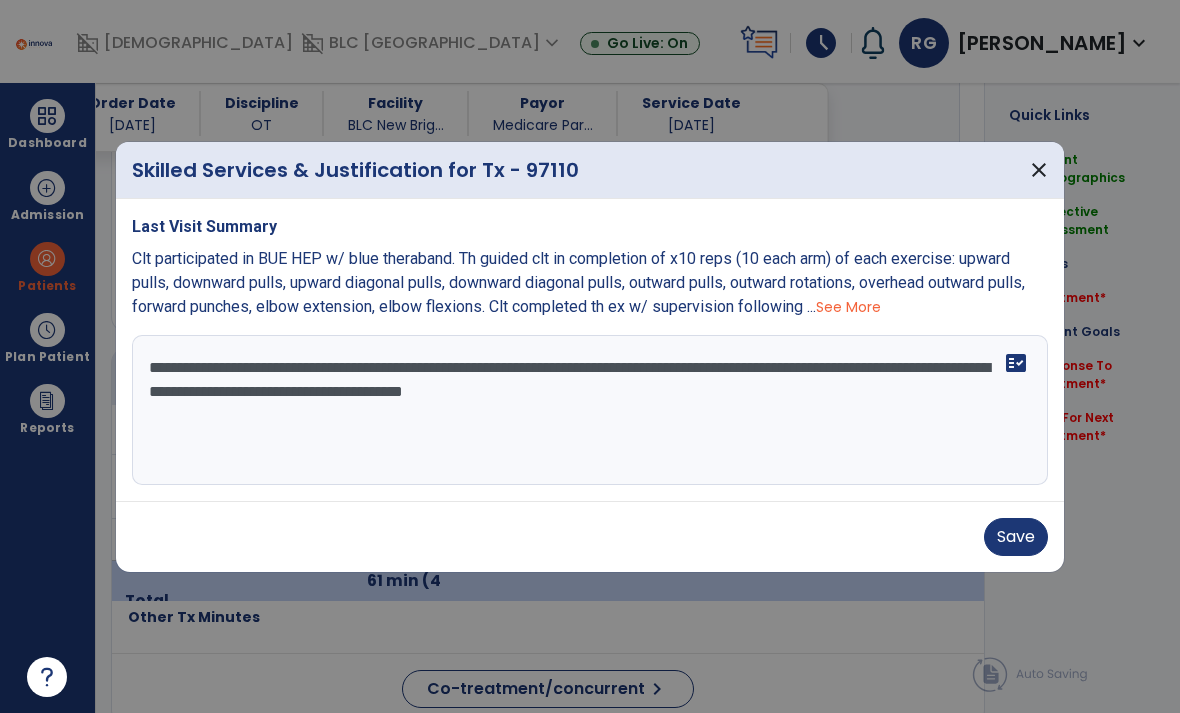 type on "**********" 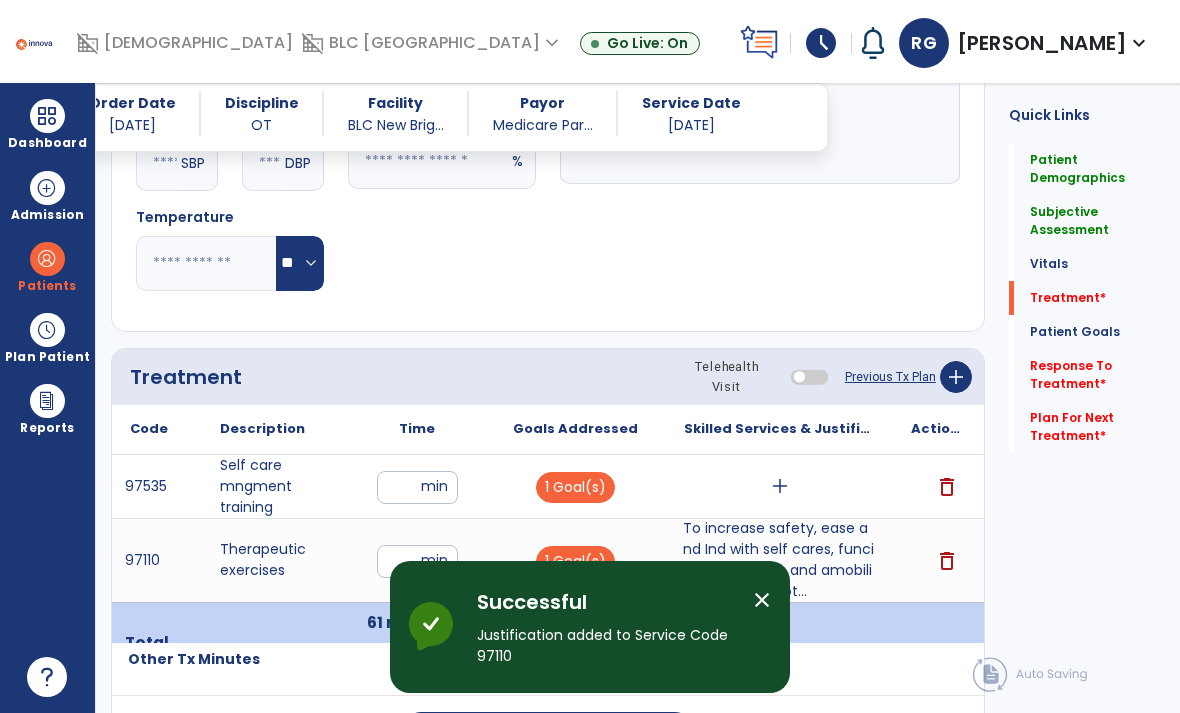 click on "add" at bounding box center [780, 486] 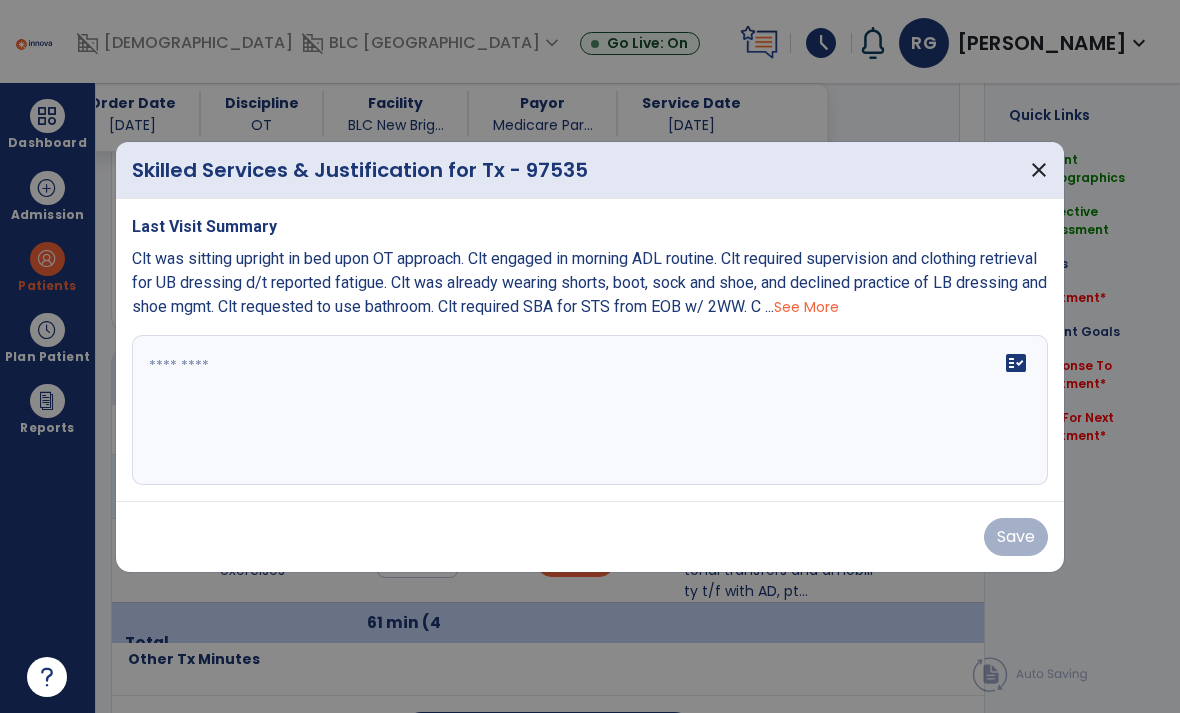 click at bounding box center (590, 410) 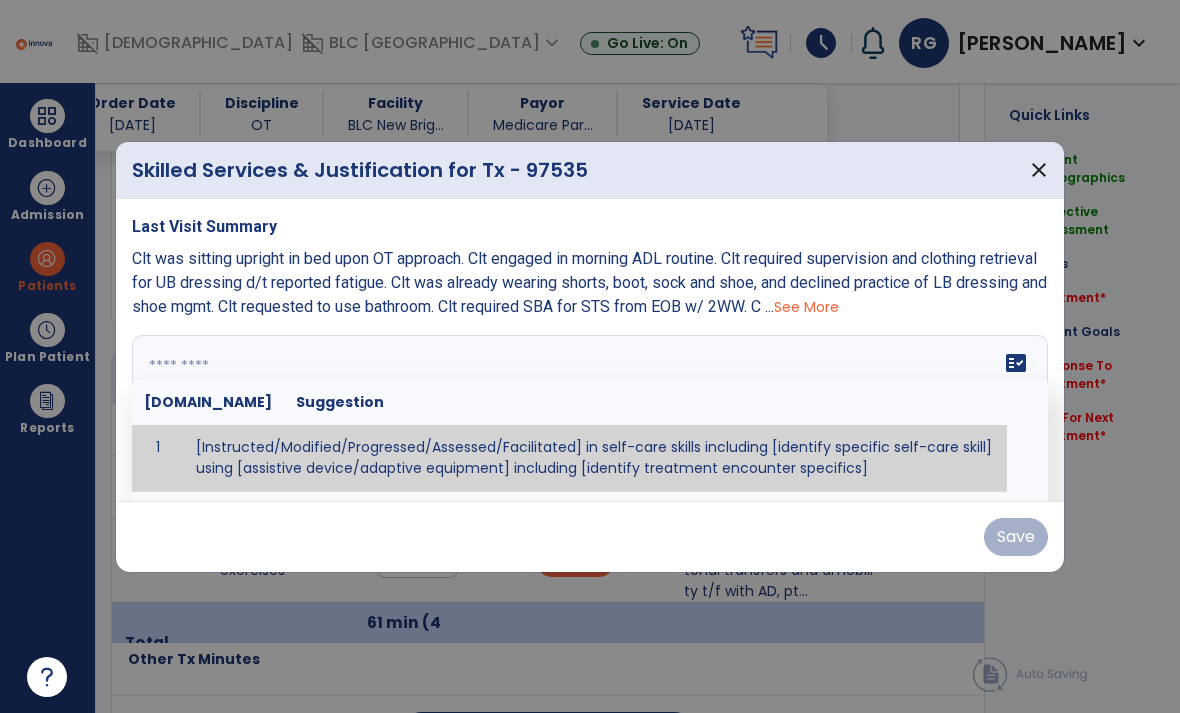 type on "*" 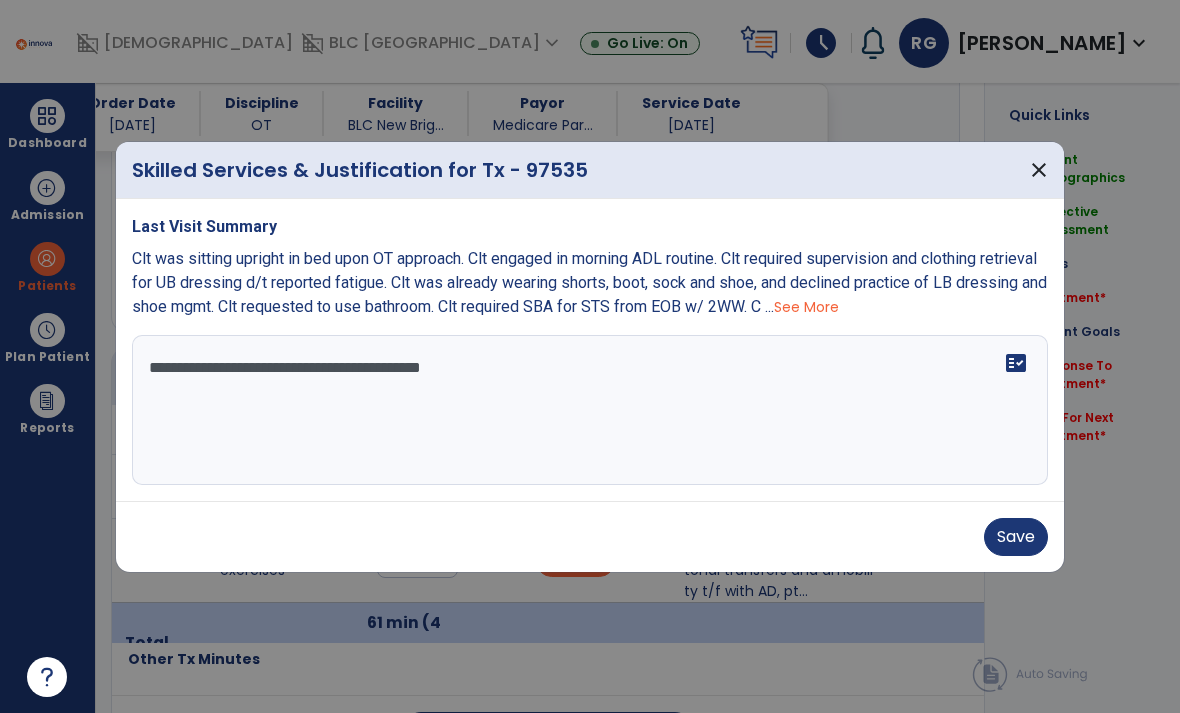 click on "**********" at bounding box center (590, 410) 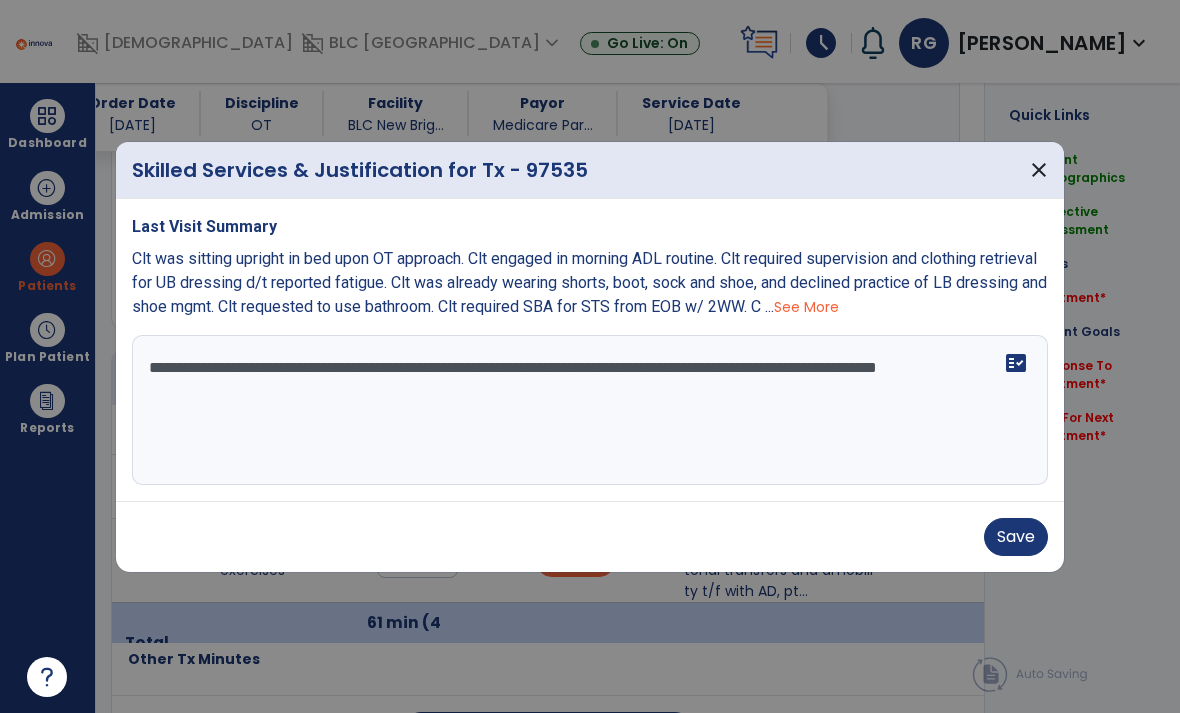click on "**********" at bounding box center [590, 410] 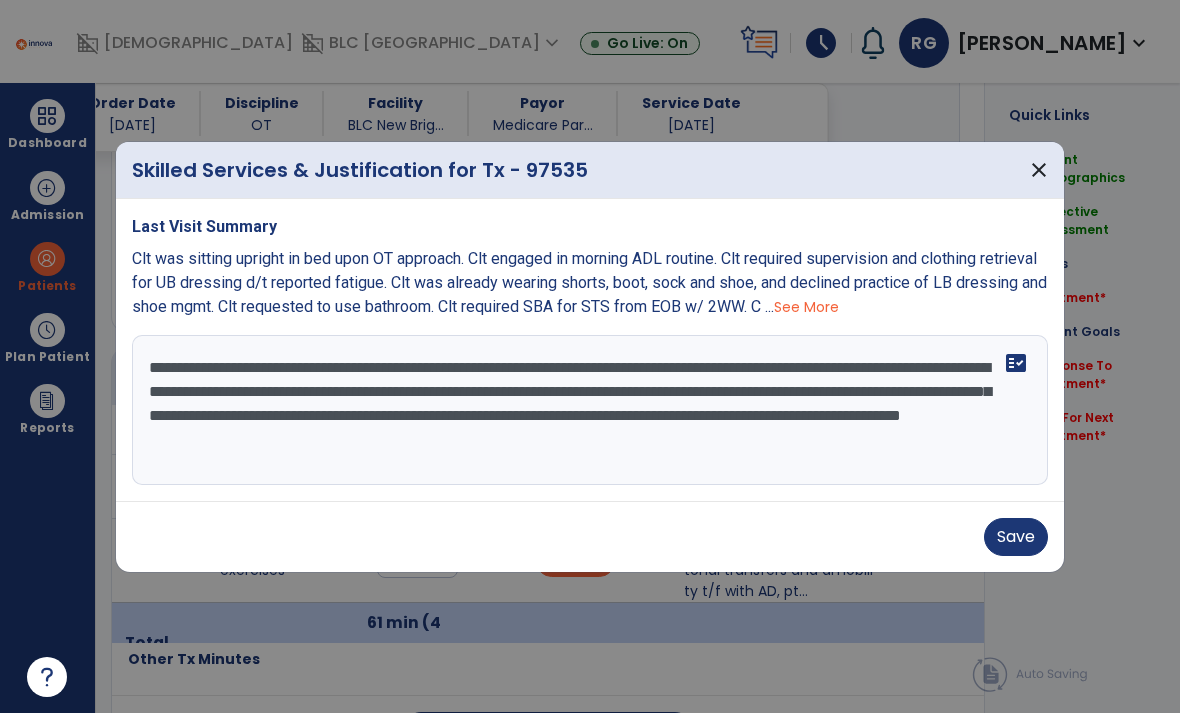 type on "**********" 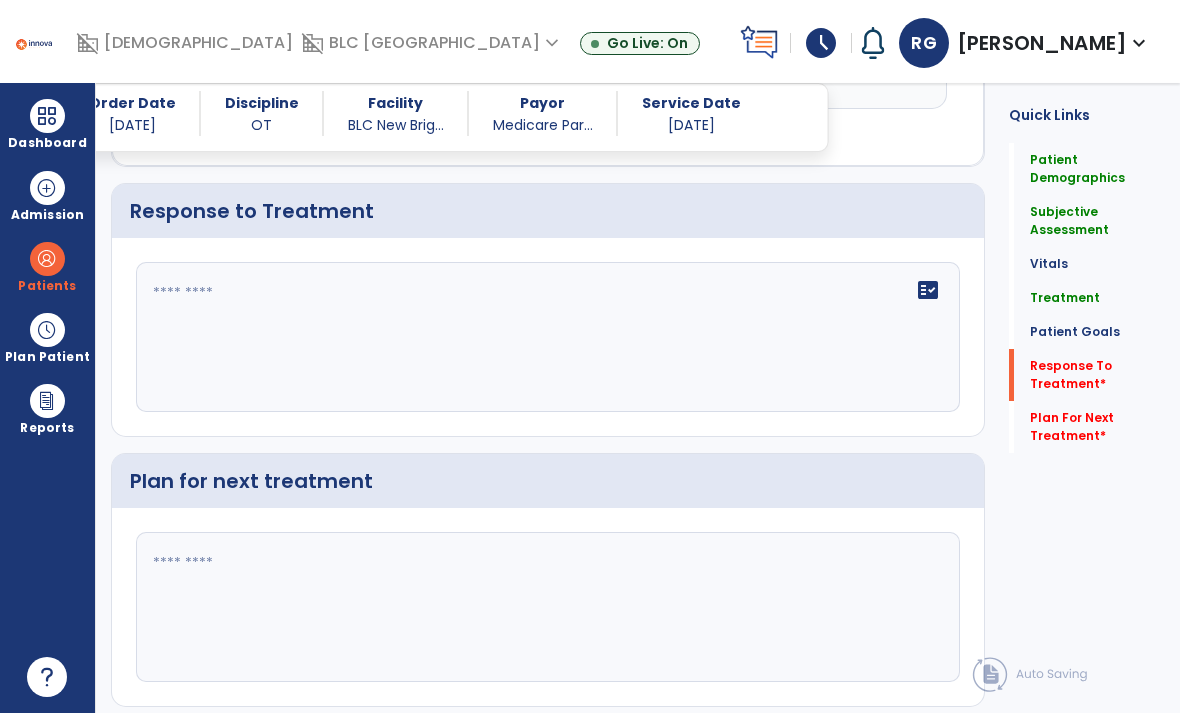 scroll, scrollTop: 2995, scrollLeft: 0, axis: vertical 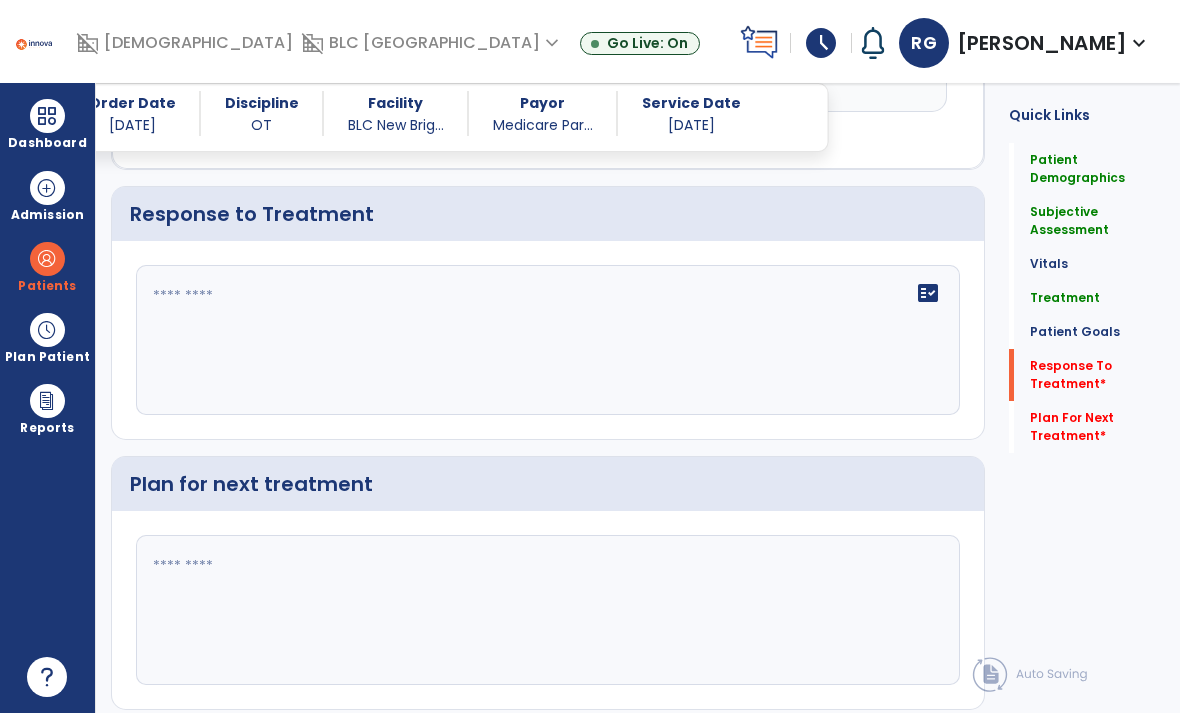 click 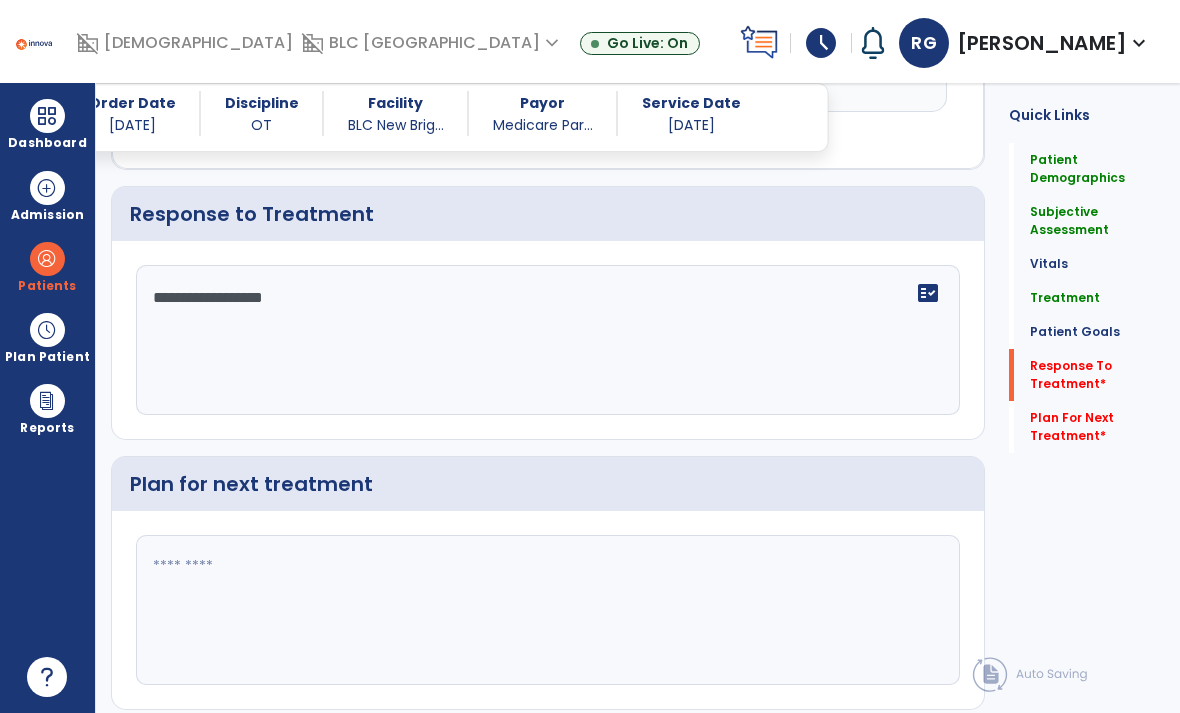 type on "**********" 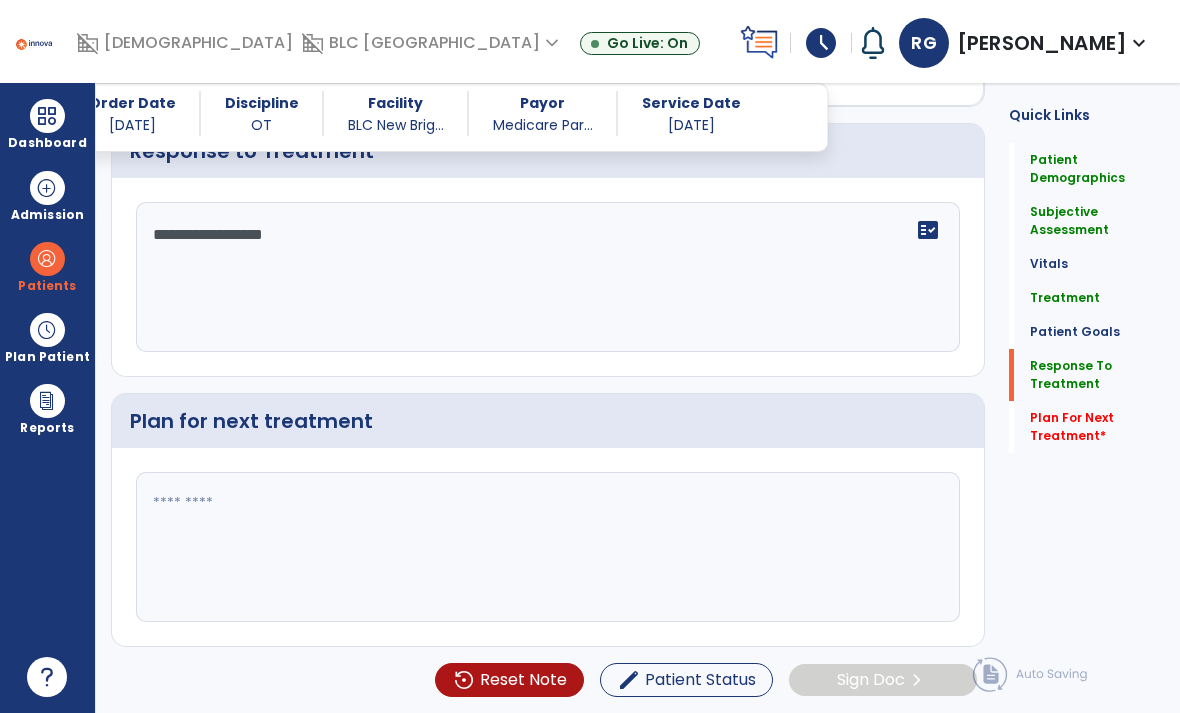 scroll, scrollTop: 2907, scrollLeft: 0, axis: vertical 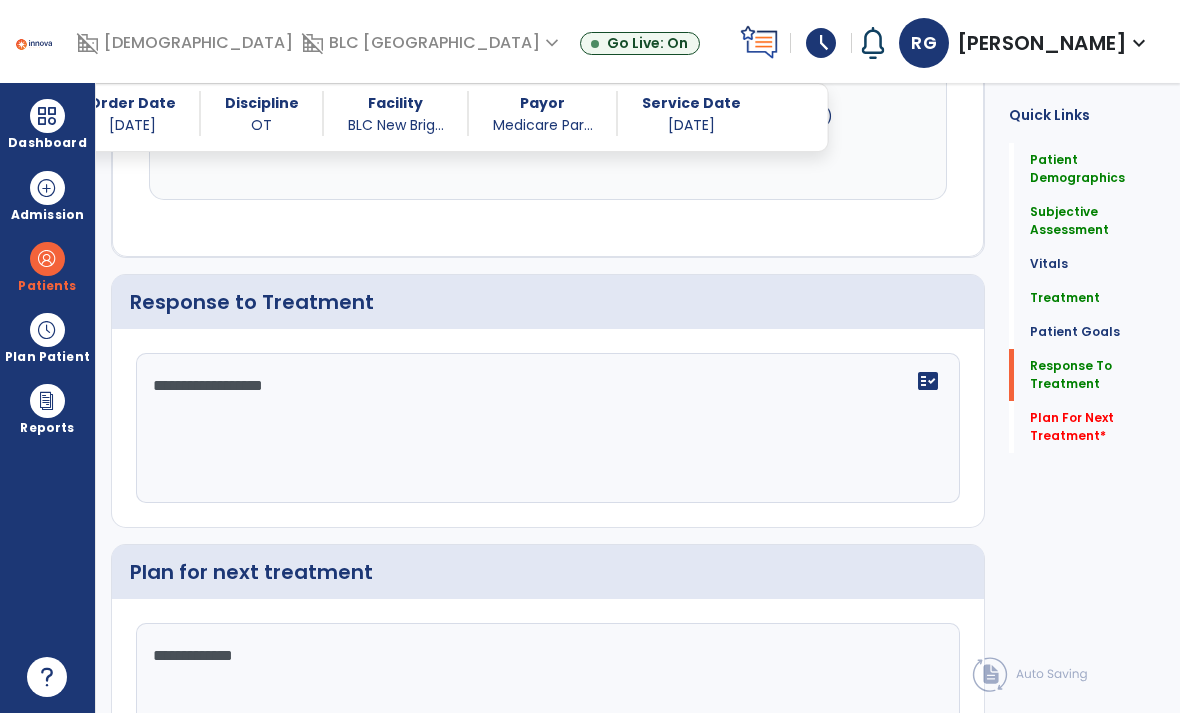 type on "**********" 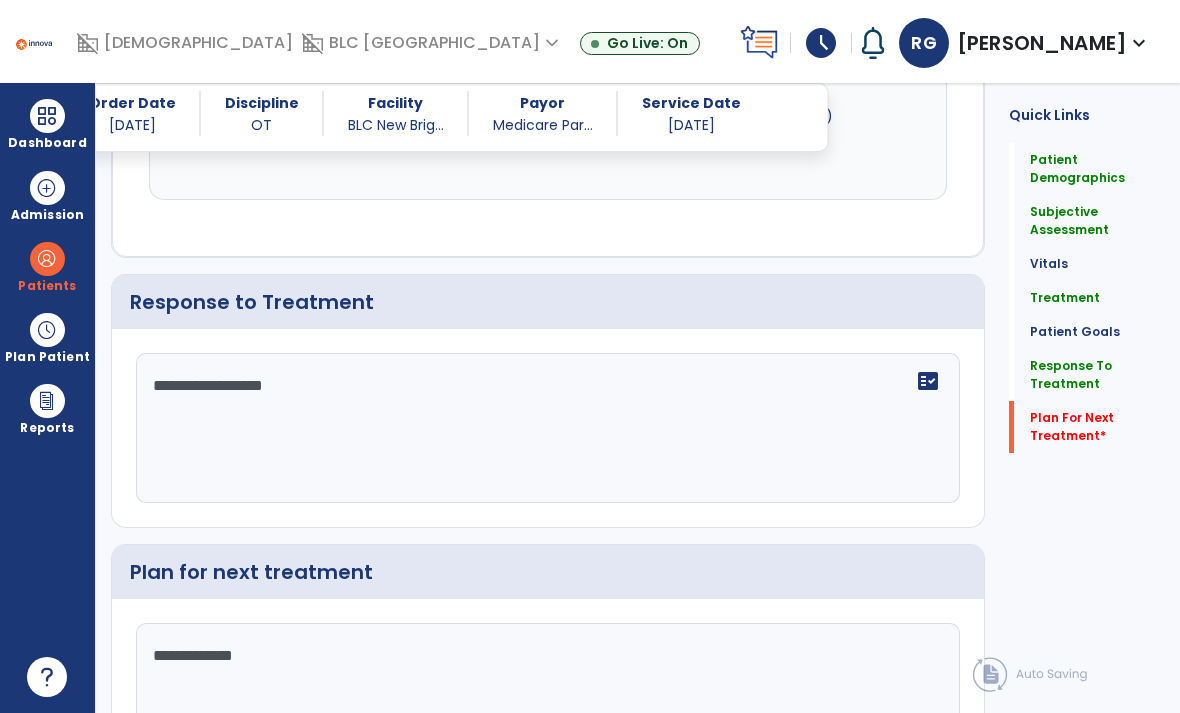 scroll, scrollTop: 47, scrollLeft: 0, axis: vertical 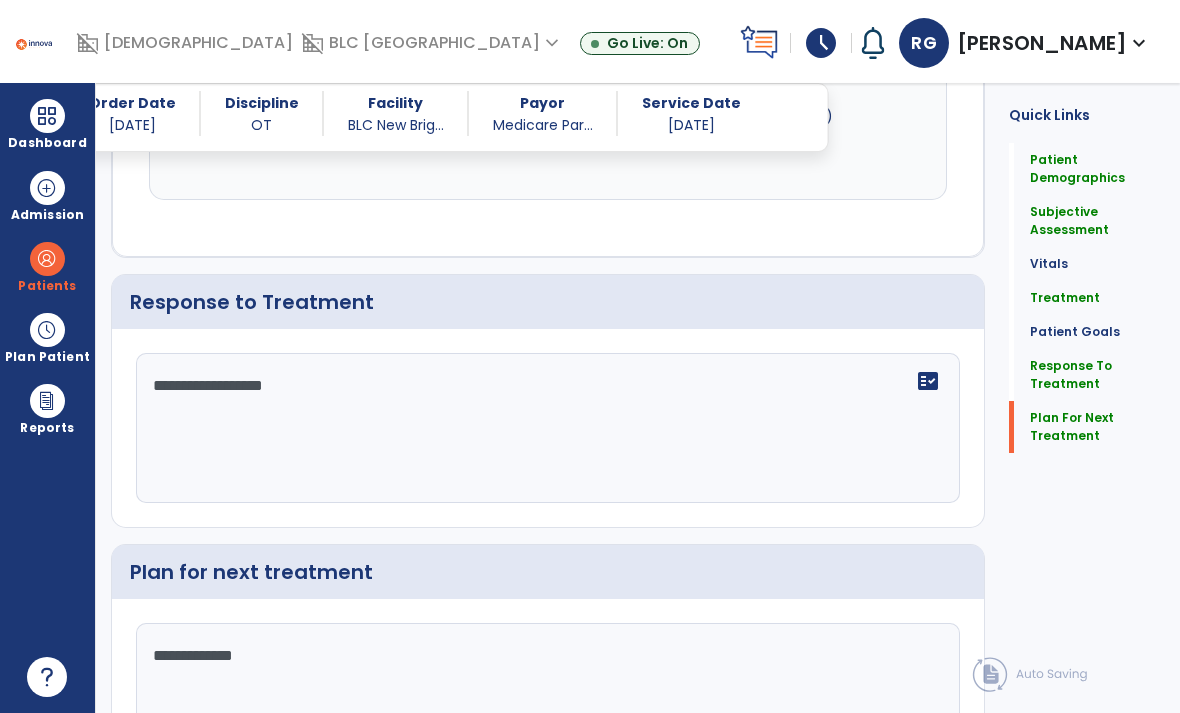 click on "Plan For Next Treatment" 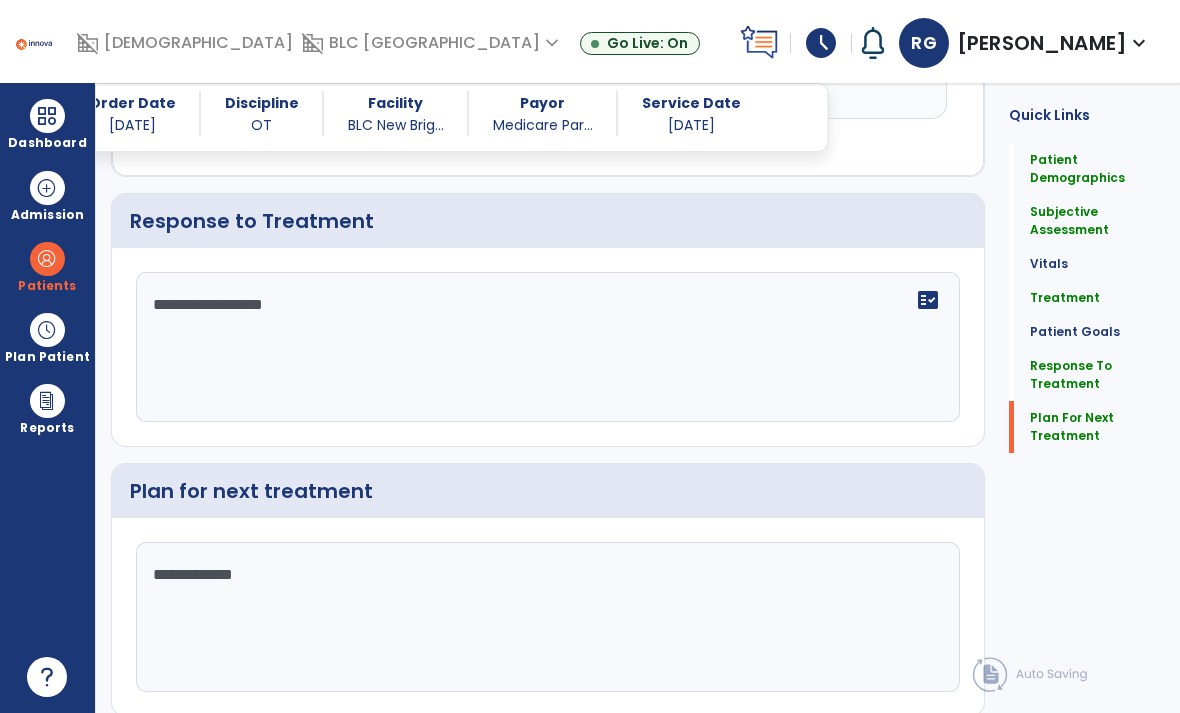 scroll, scrollTop: 2995, scrollLeft: 0, axis: vertical 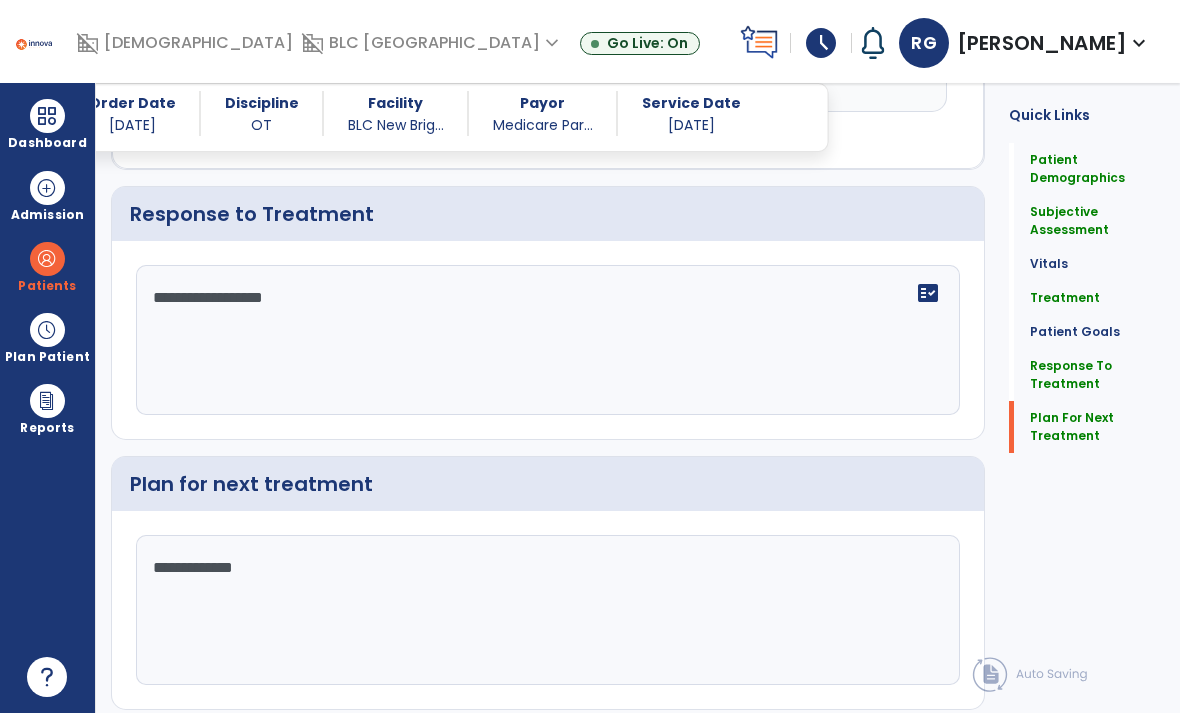 click on "Sign Doc" 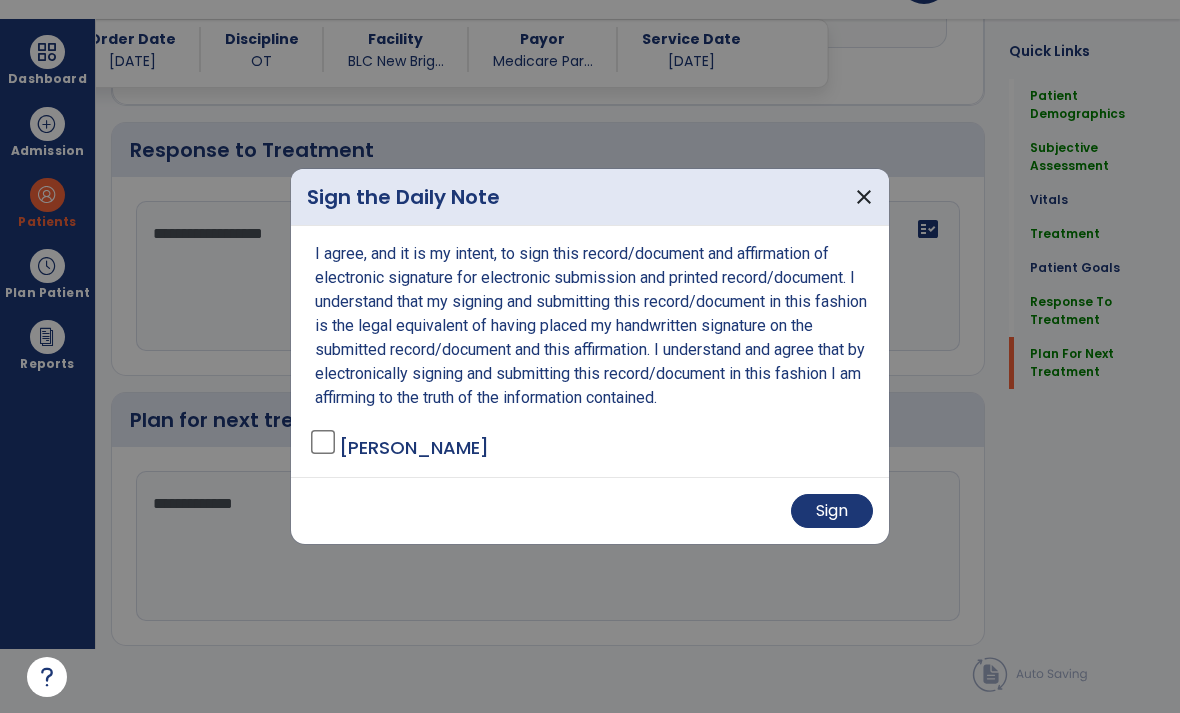 click on "Sign" at bounding box center [832, 511] 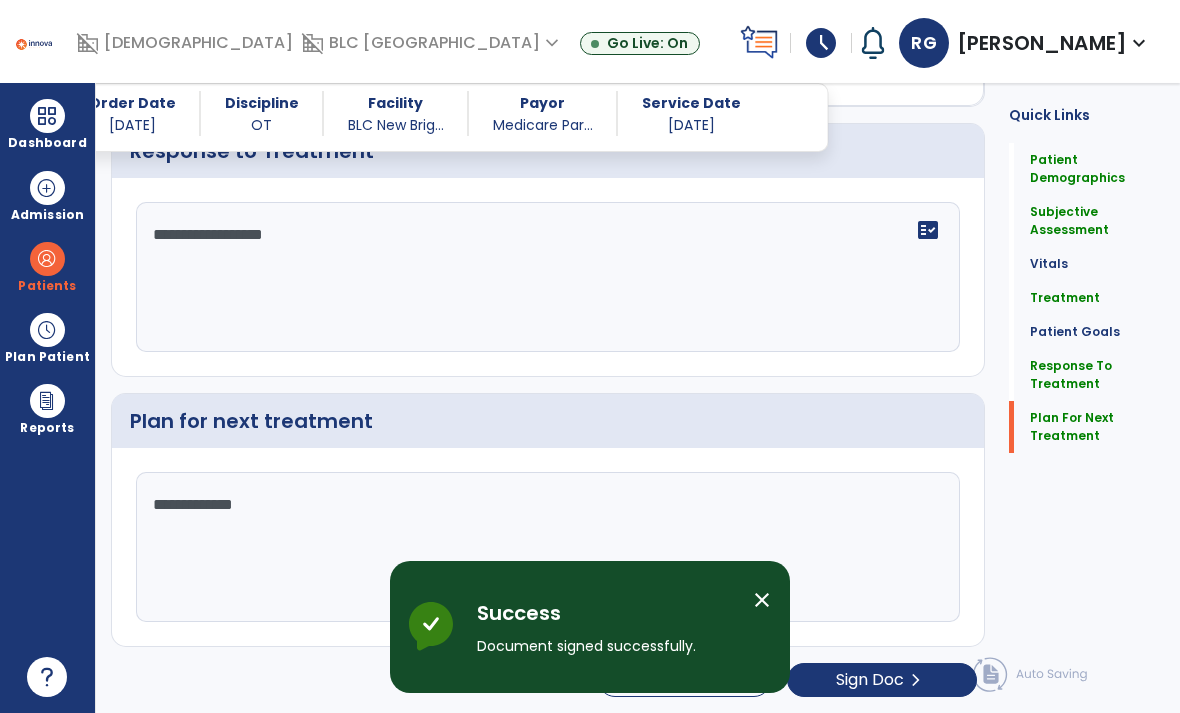 scroll, scrollTop: 0, scrollLeft: 0, axis: both 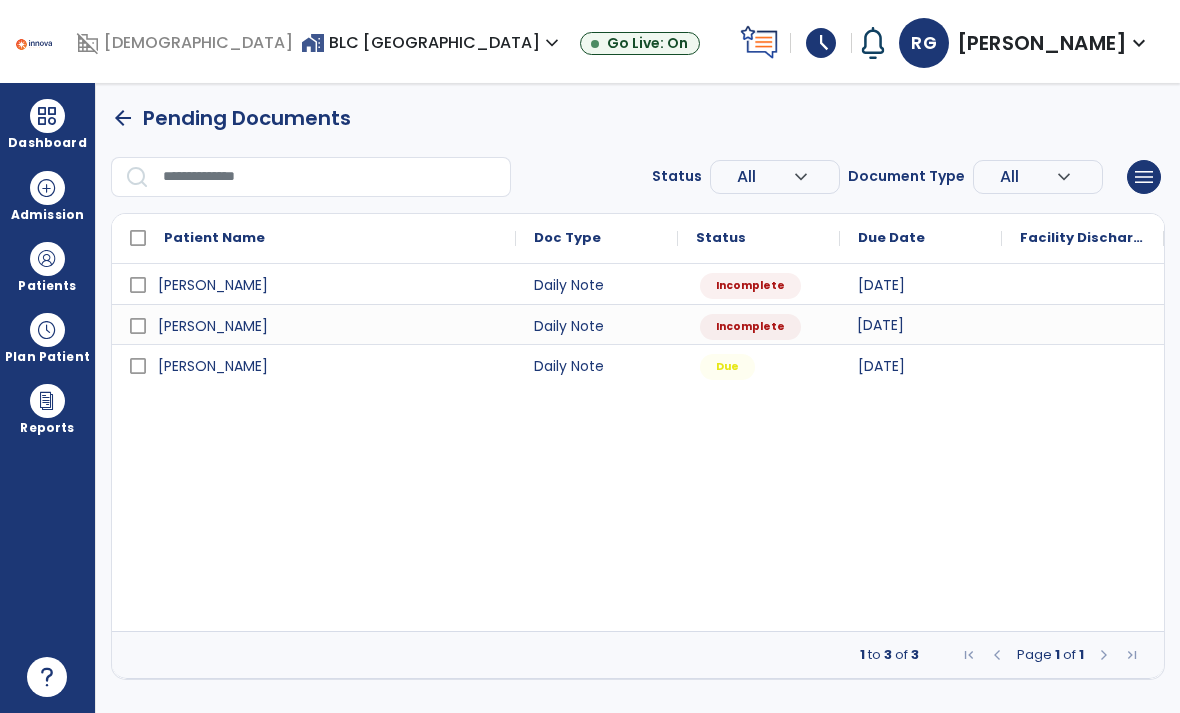 click on "[DATE]" at bounding box center (921, 324) 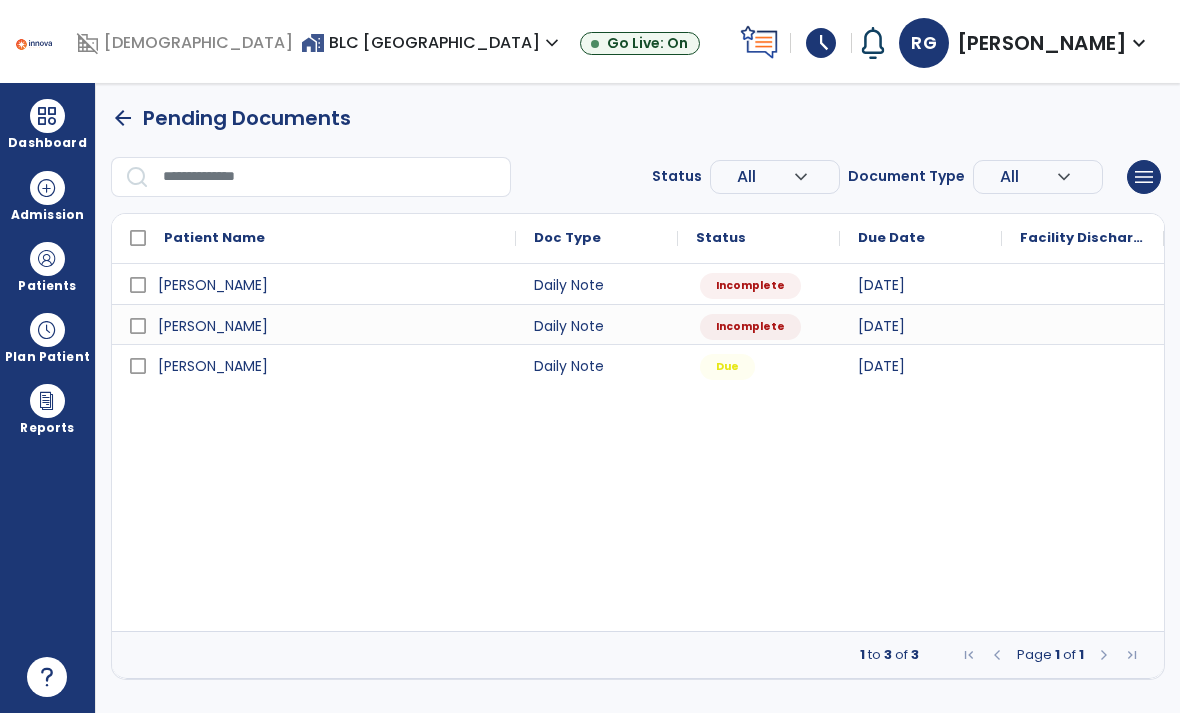 select on "*" 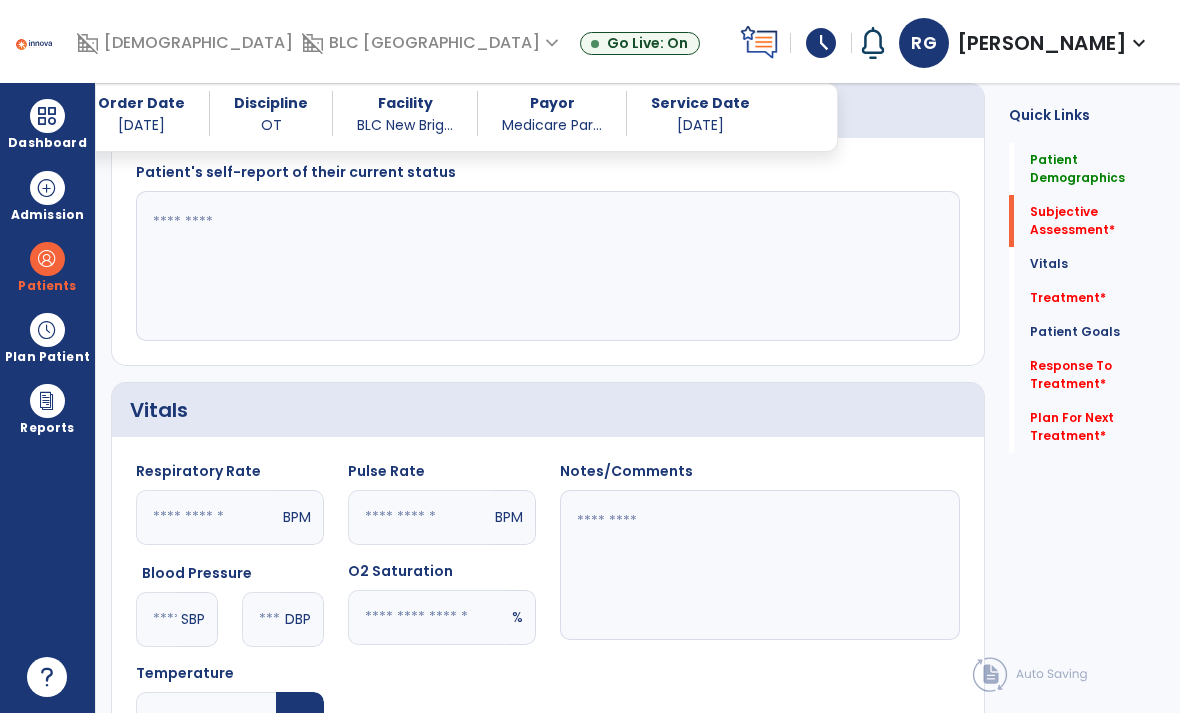 scroll, scrollTop: 440, scrollLeft: 0, axis: vertical 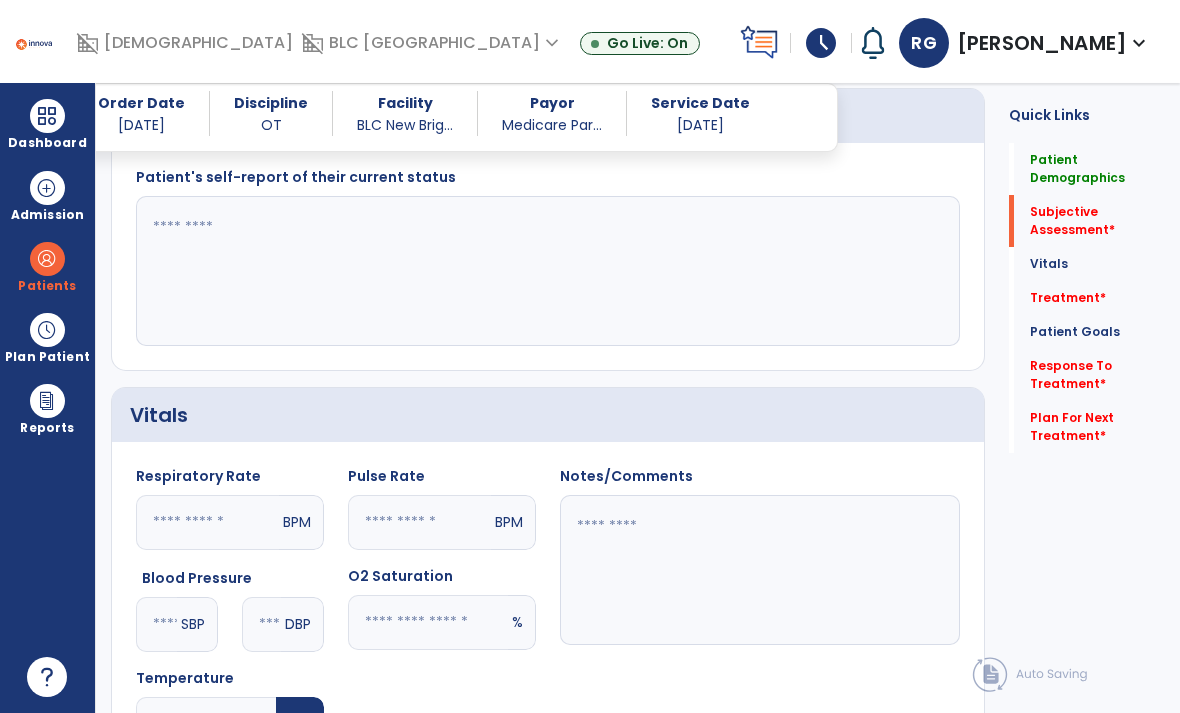 click 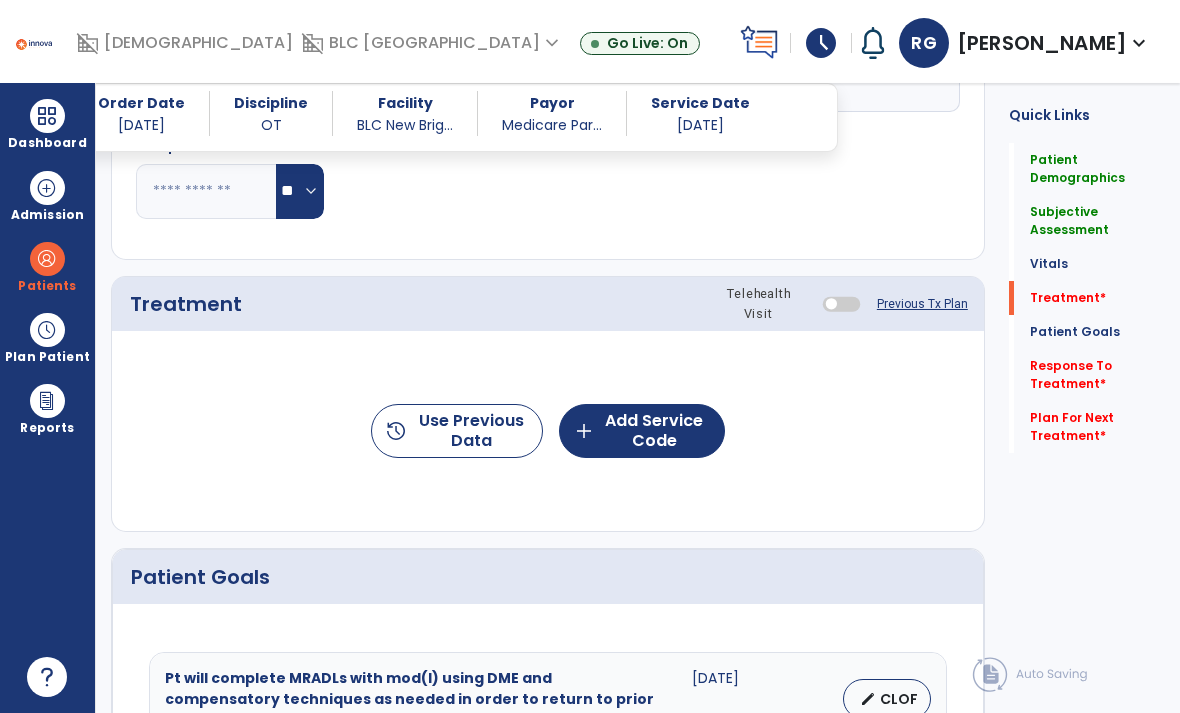 scroll, scrollTop: 974, scrollLeft: 0, axis: vertical 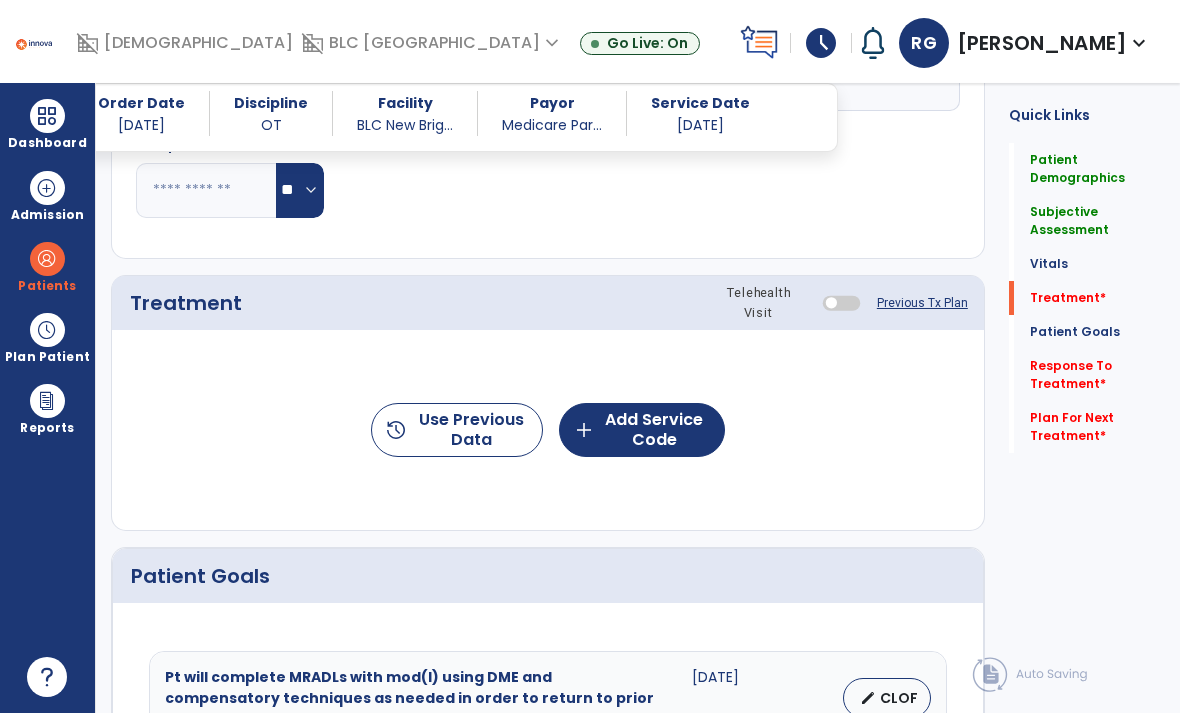 type on "**********" 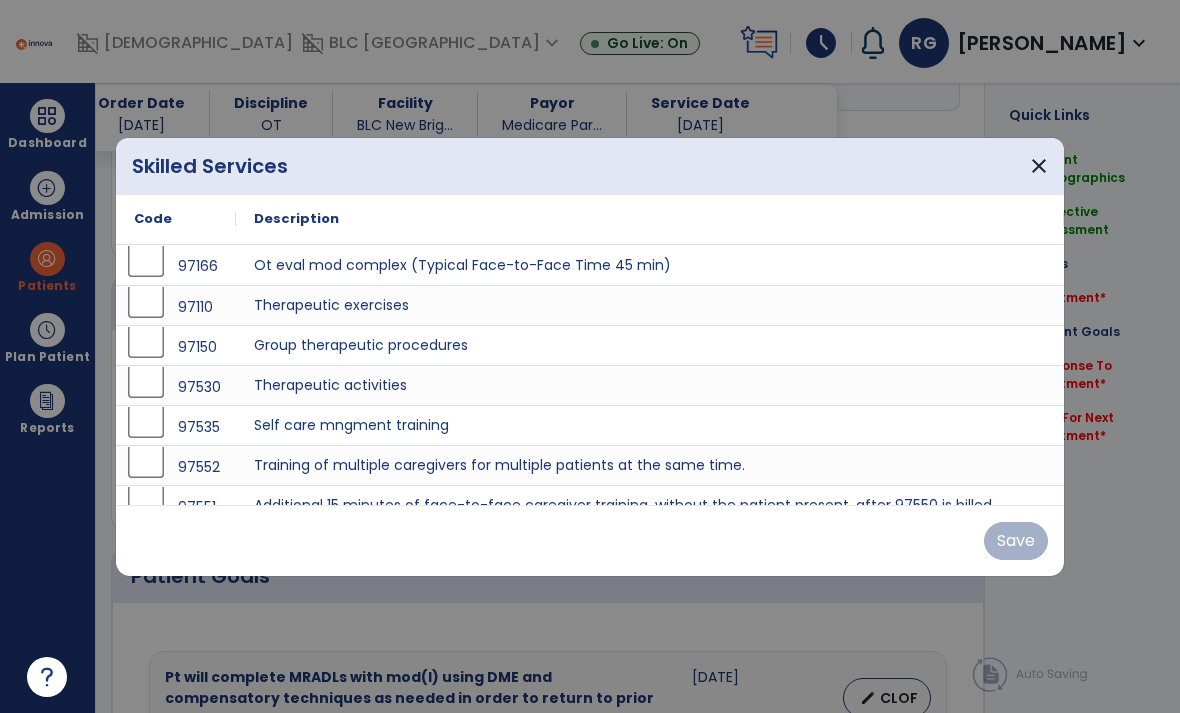 click on "close" at bounding box center [1039, 166] 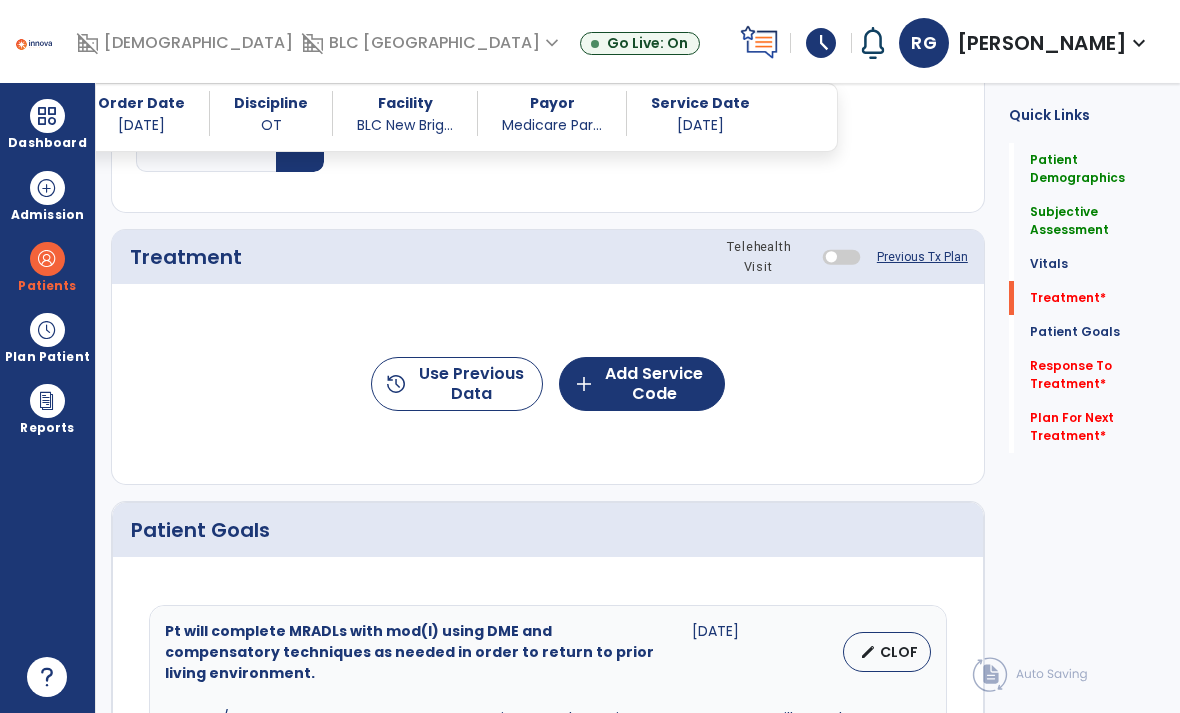 scroll, scrollTop: 1103, scrollLeft: 0, axis: vertical 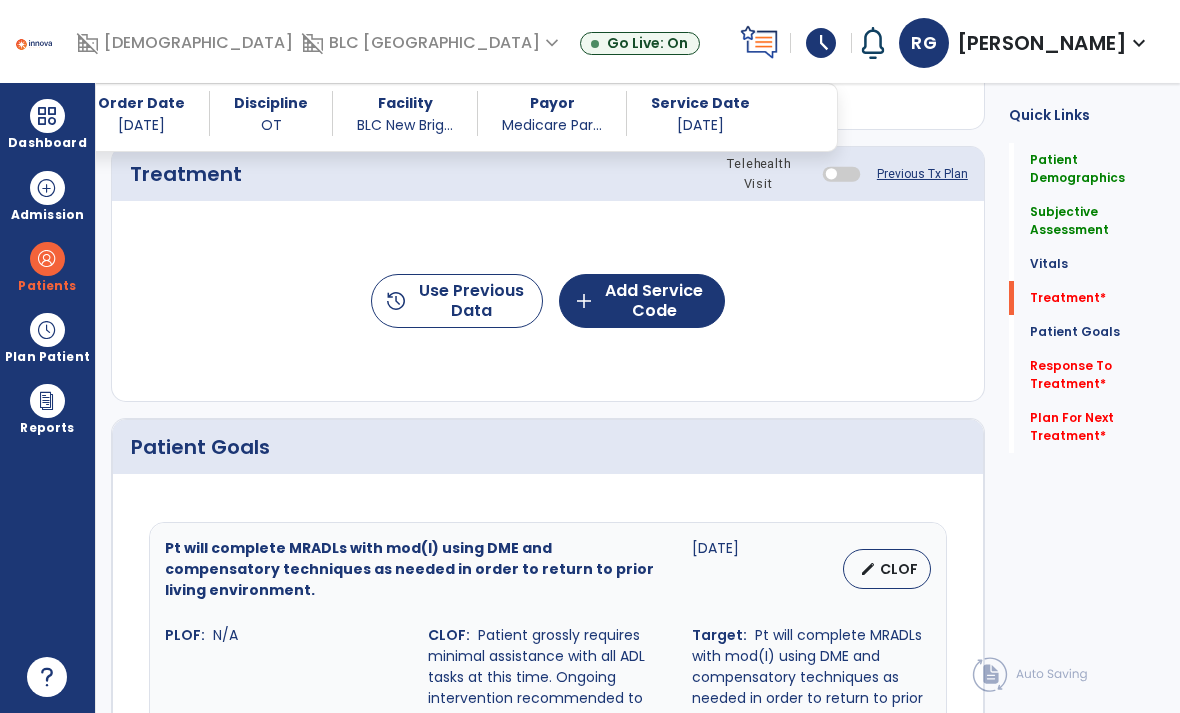 click on "add  Add Service Code" 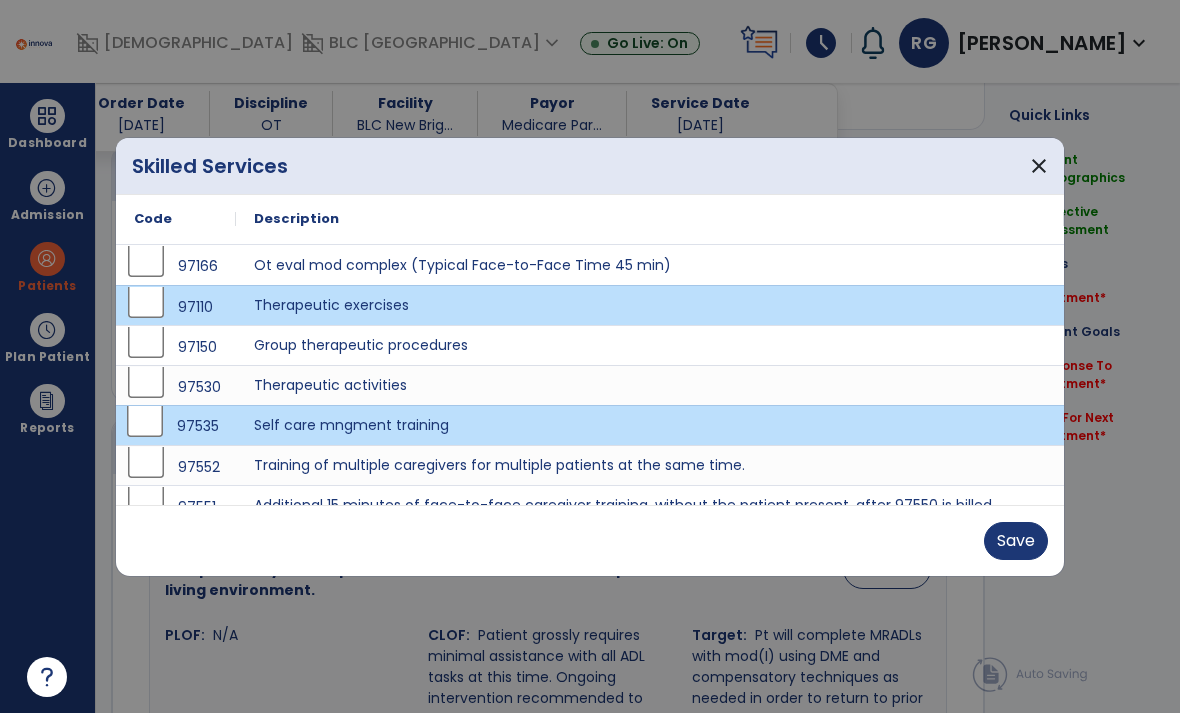 click on "Save" at bounding box center (1016, 541) 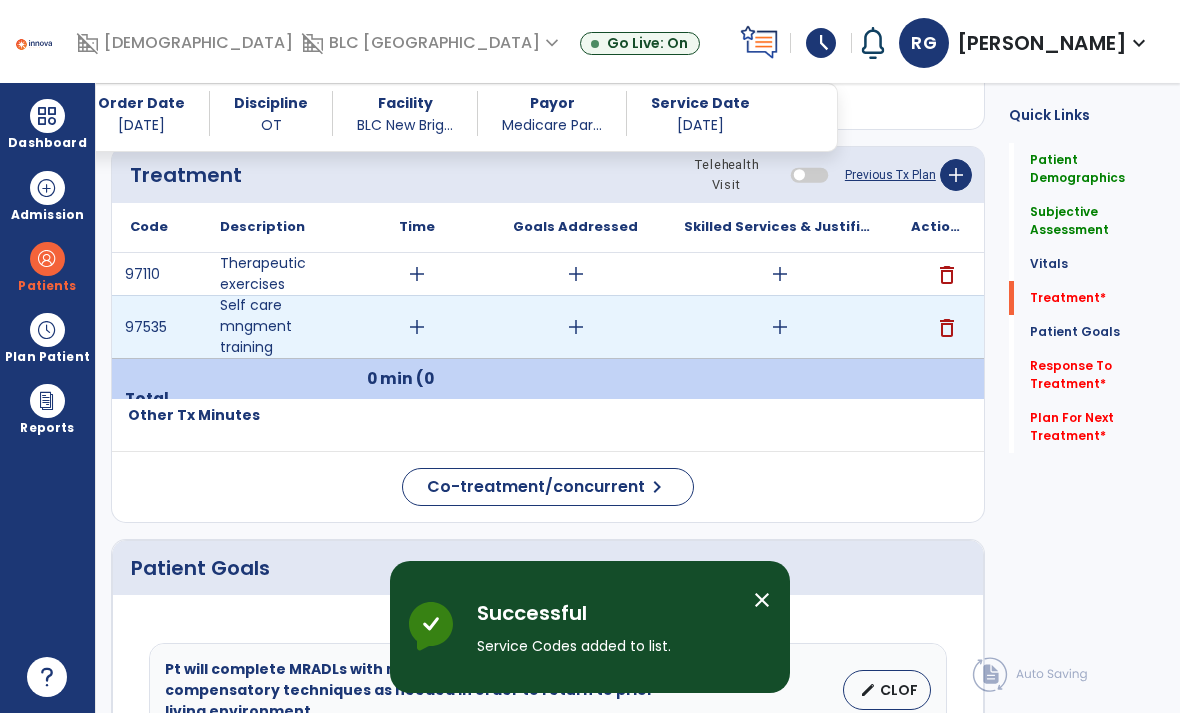 click on "add" at bounding box center (417, 327) 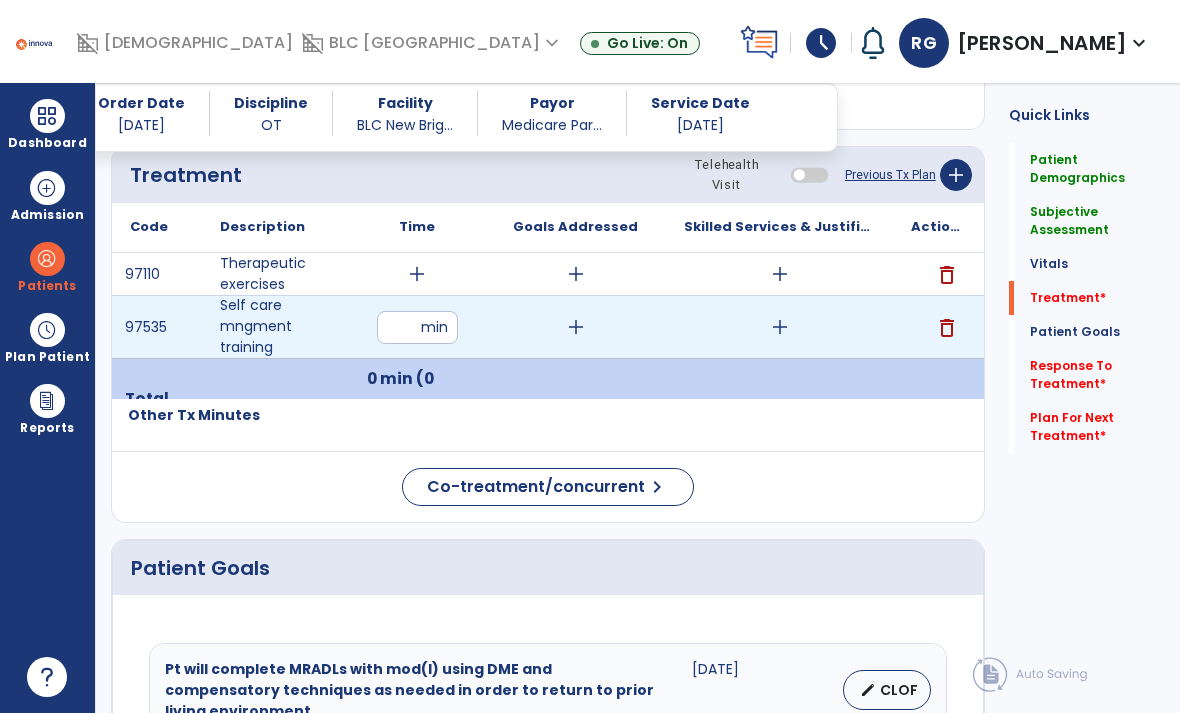 type on "**" 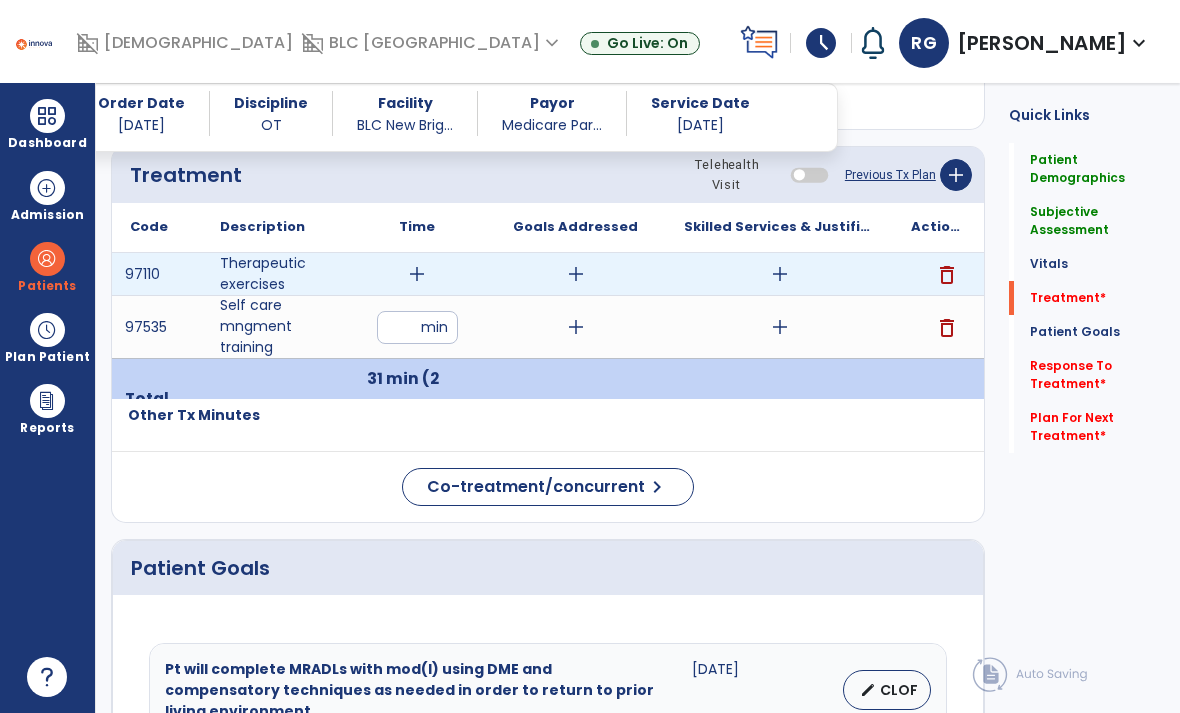 click on "add" at bounding box center [417, 274] 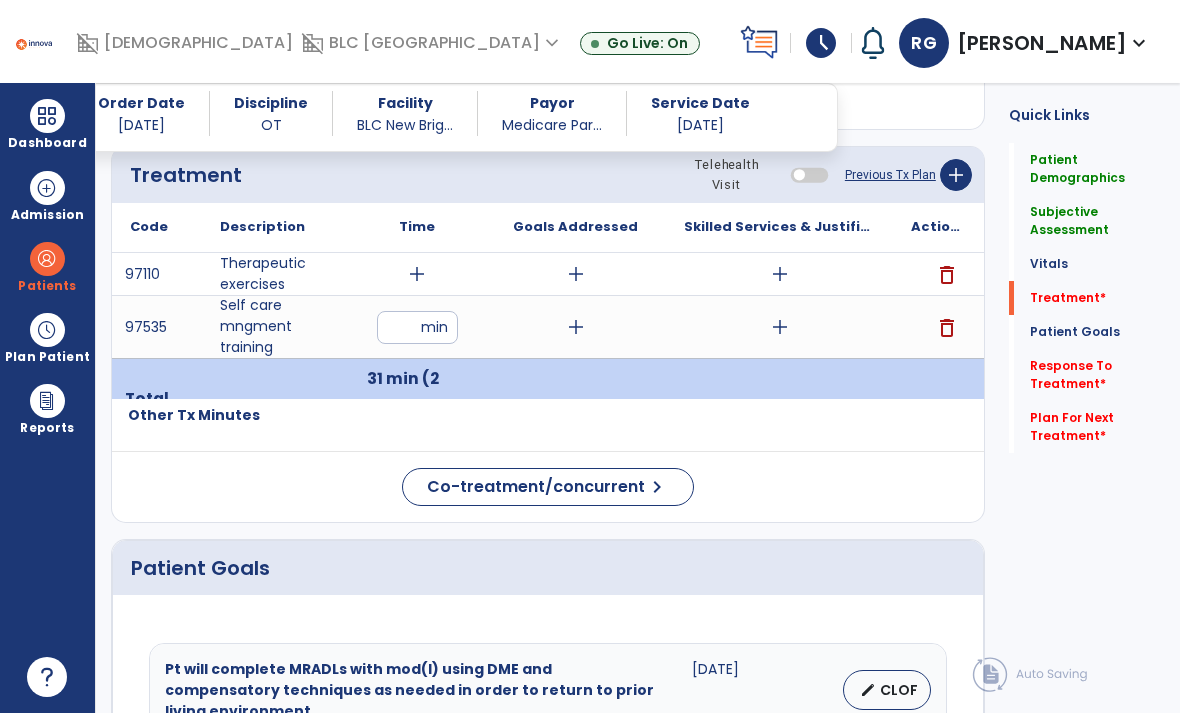 click on "**" at bounding box center (417, 327) 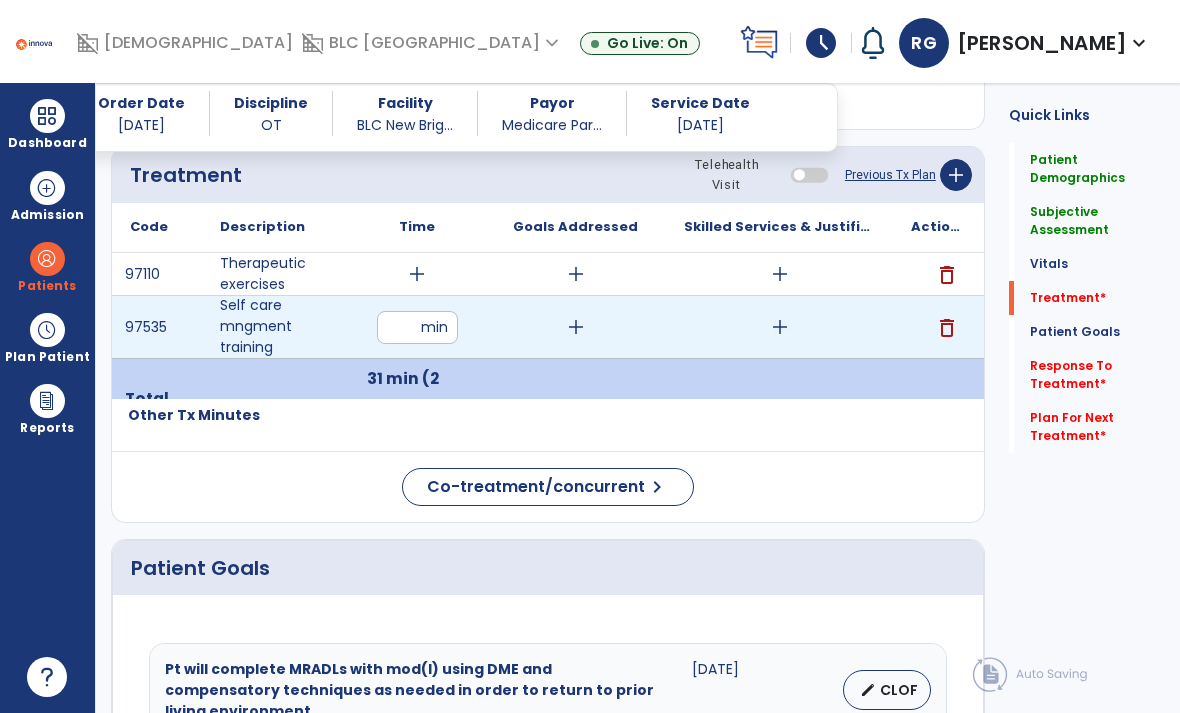 type on "*" 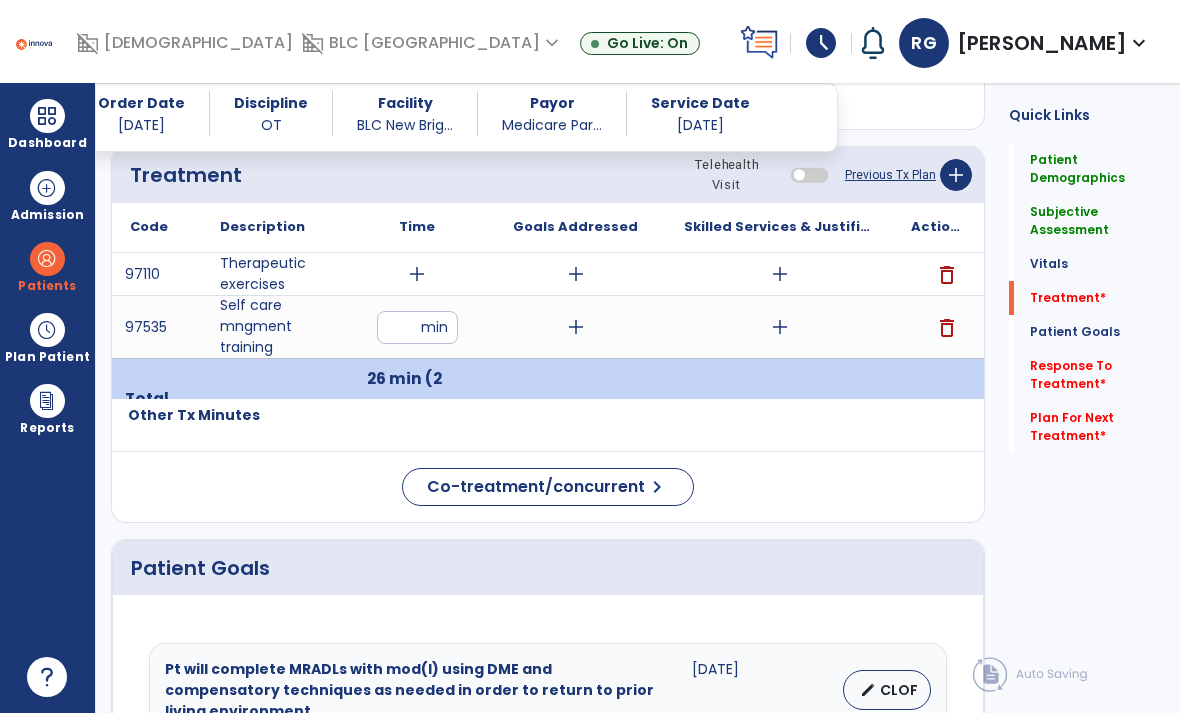 click on "add" at bounding box center (417, 274) 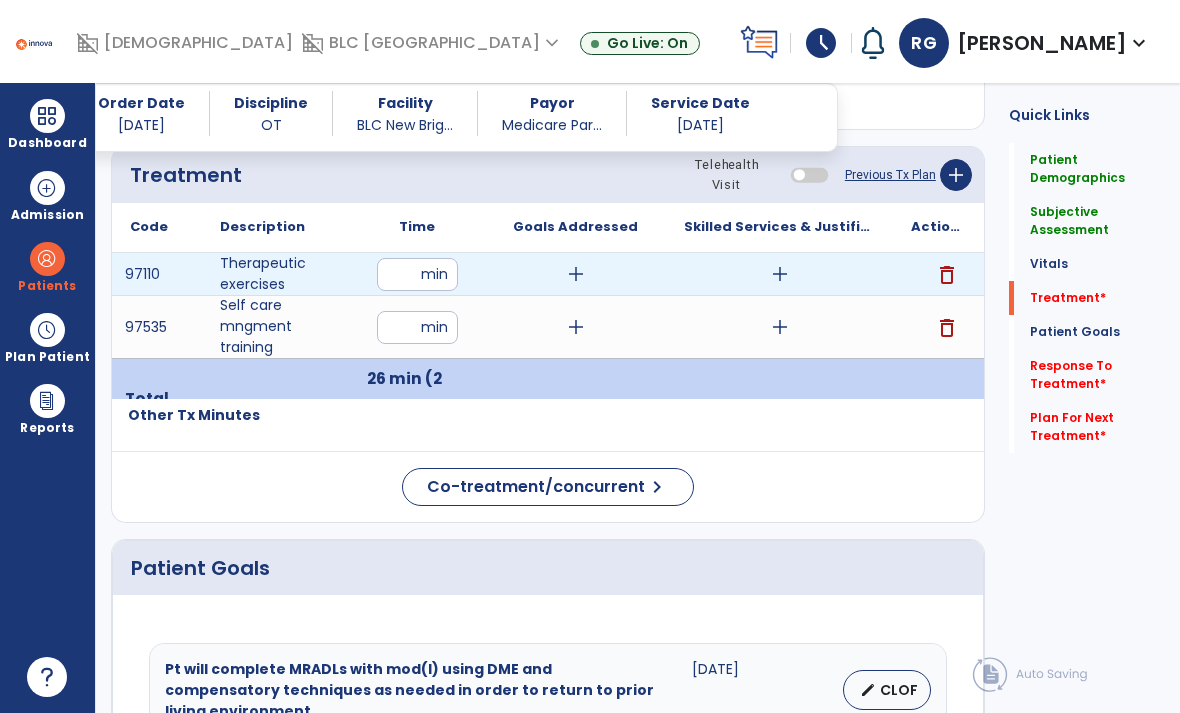 type on "**" 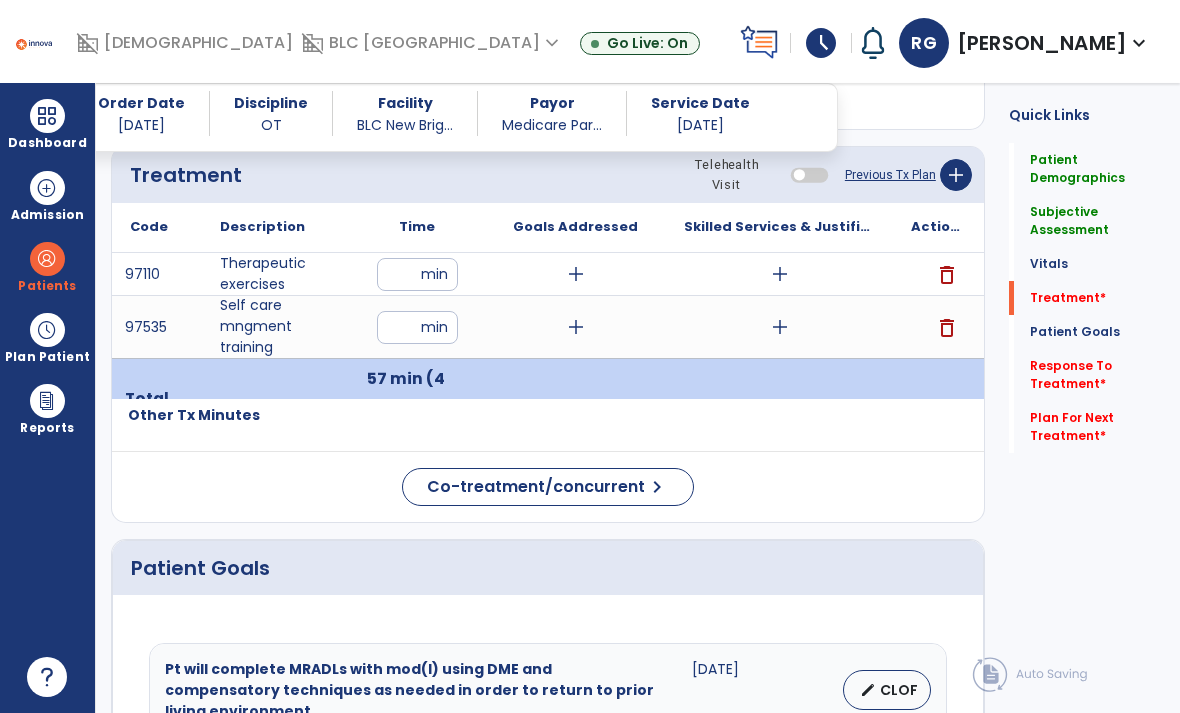 click on "add" at bounding box center [576, 274] 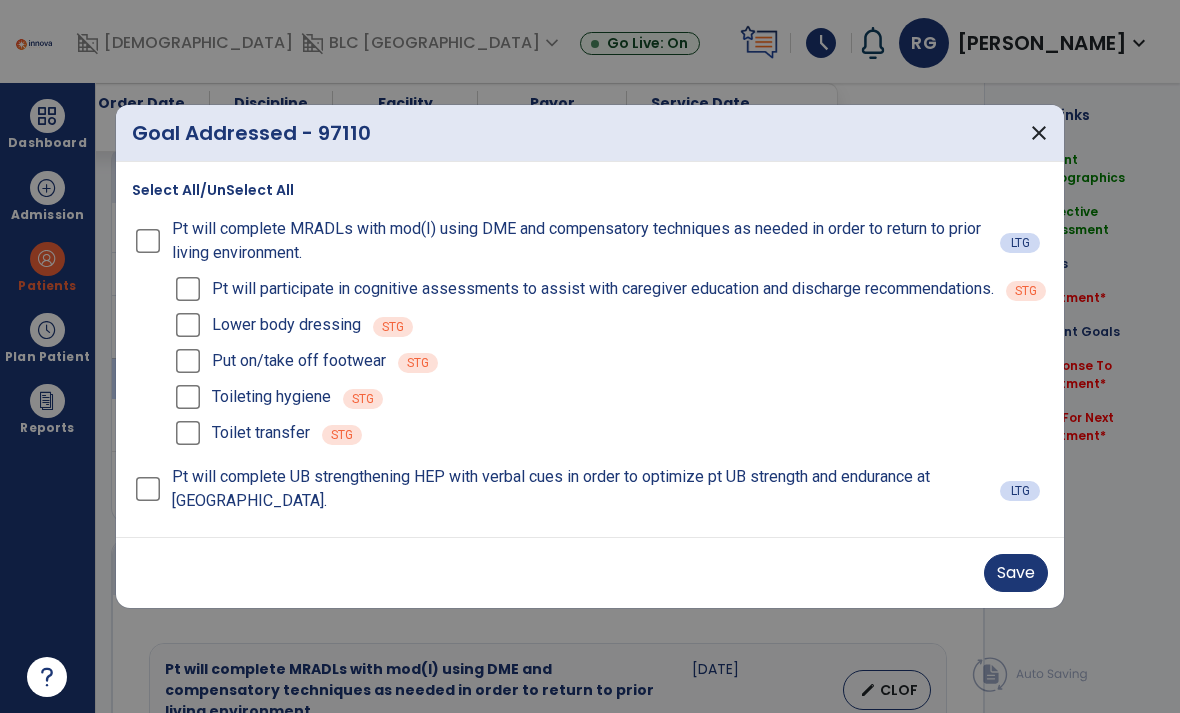 click on "Save" at bounding box center (1016, 573) 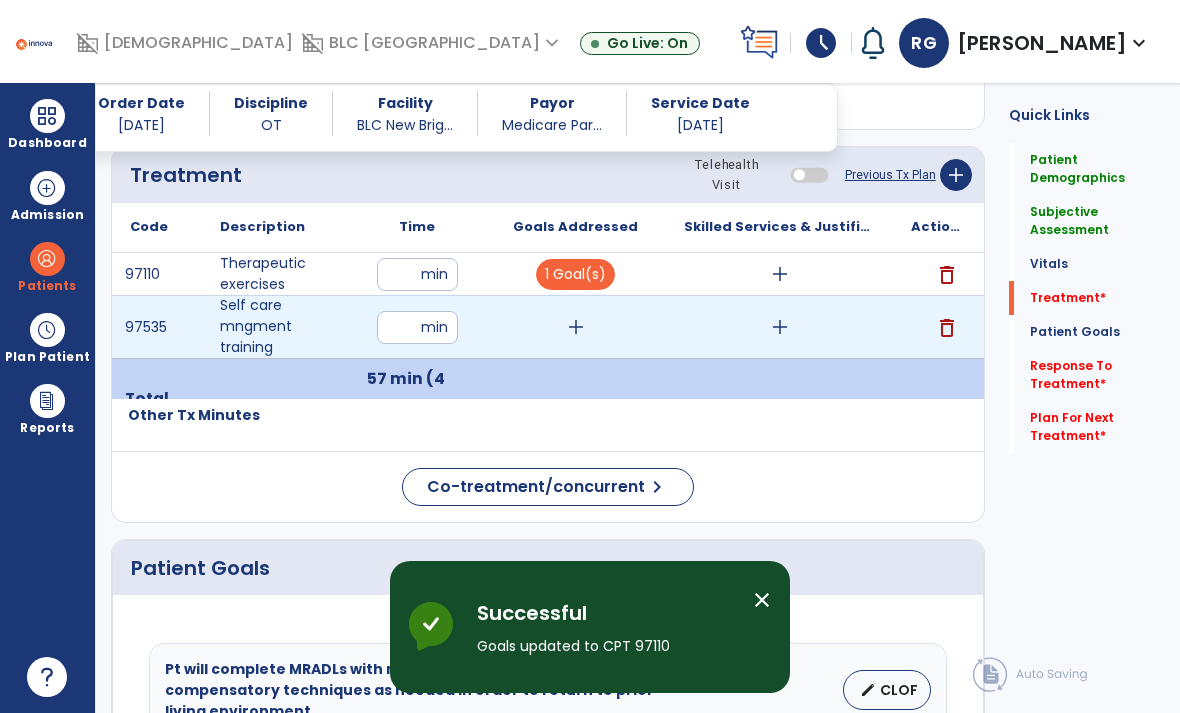 click on "add" at bounding box center [576, 327] 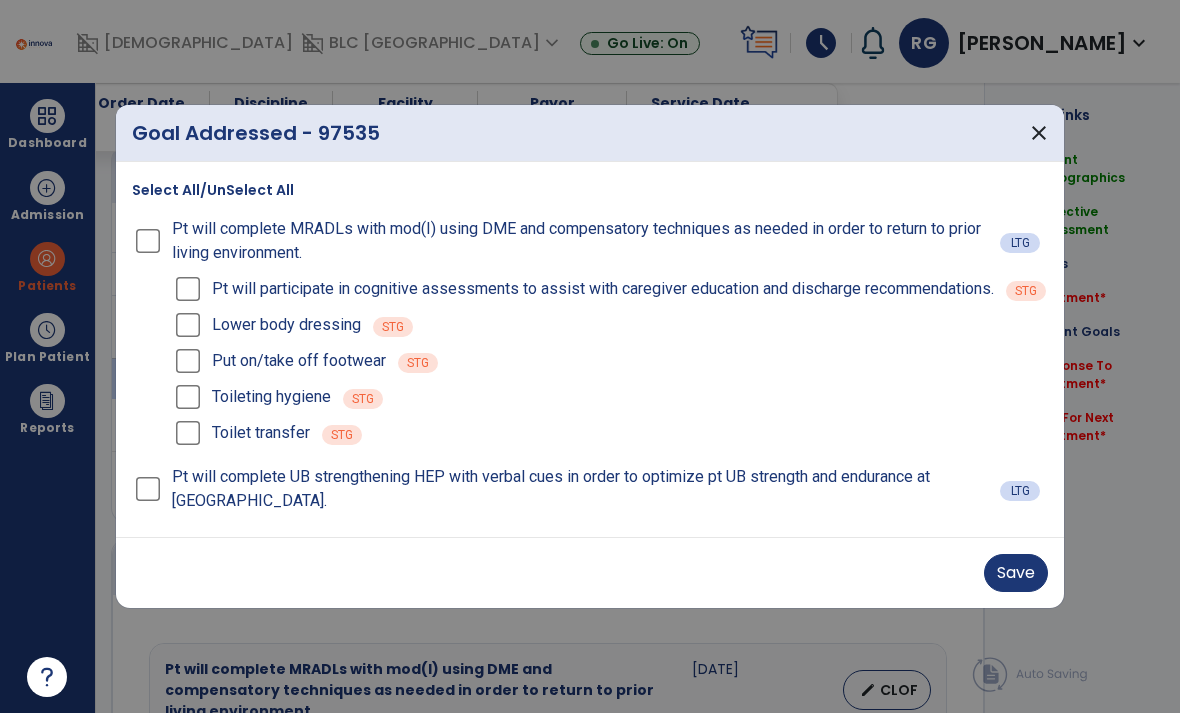 click on "Lower body dressing" at bounding box center [266, 325] 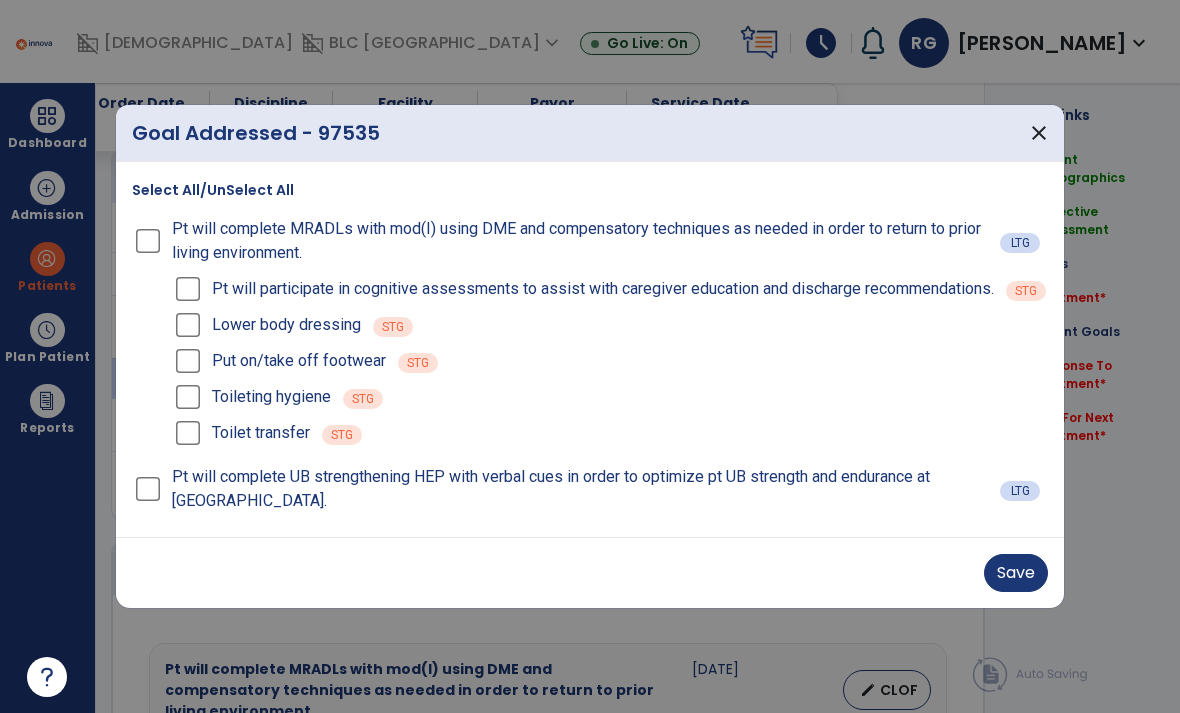 click on "Save" at bounding box center (1016, 573) 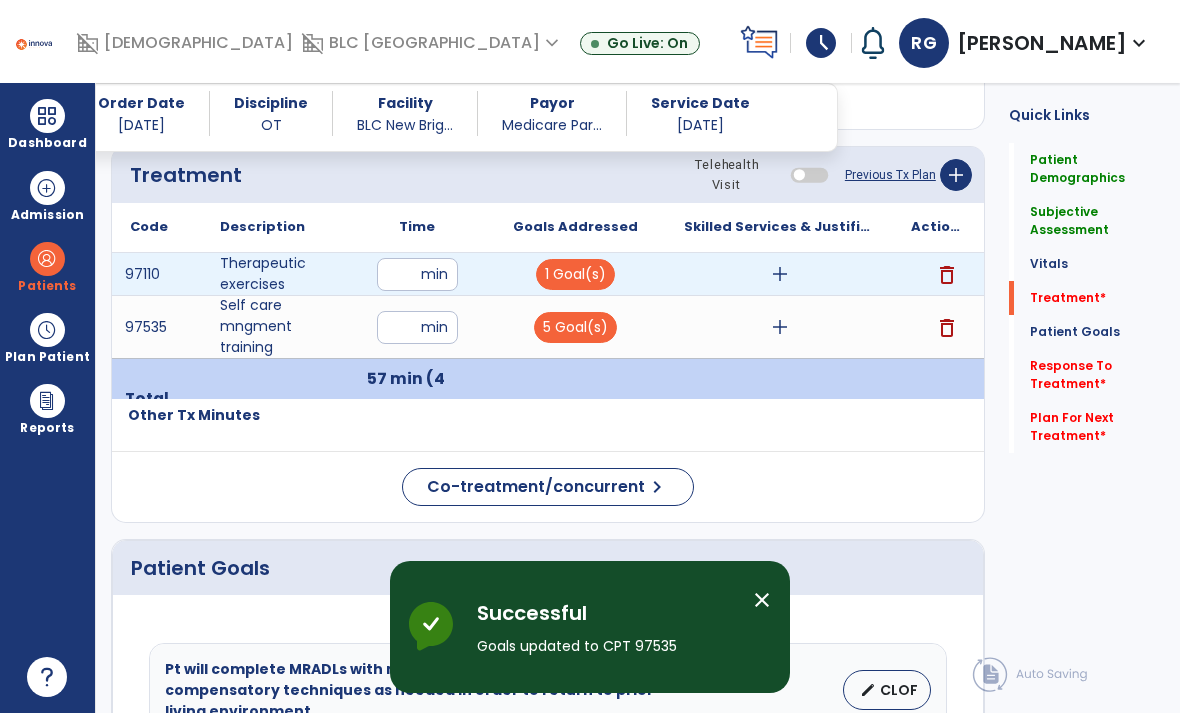 click on "add" at bounding box center (780, 274) 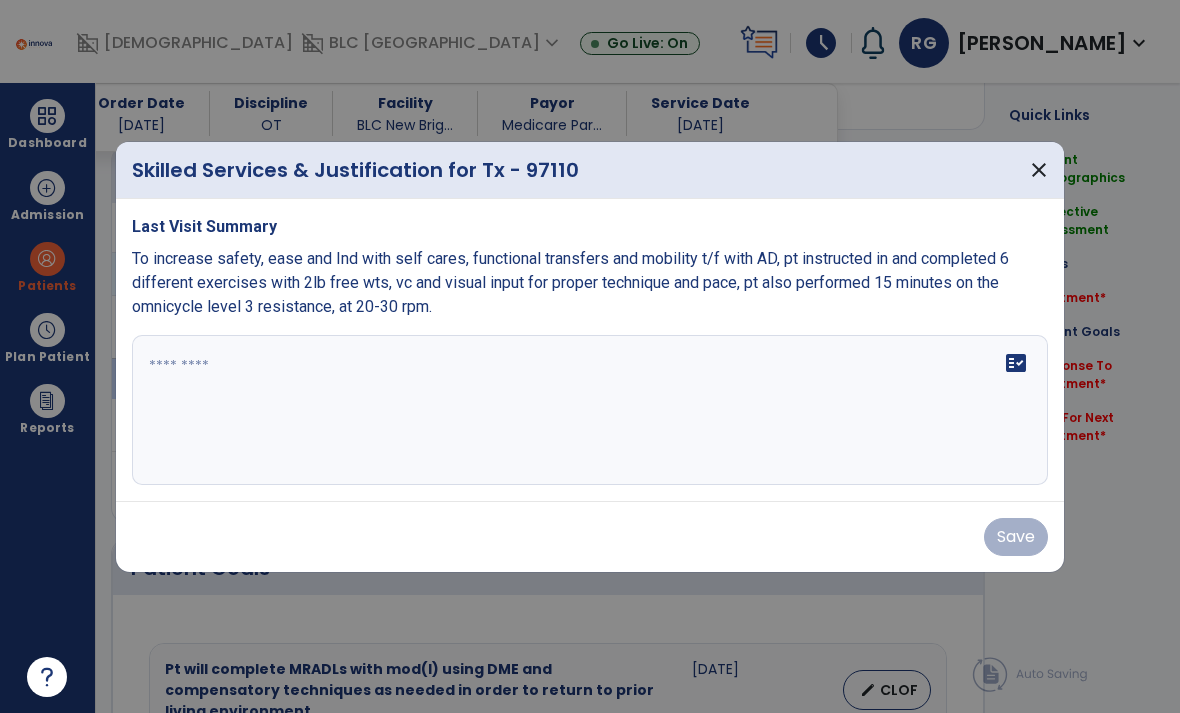 click at bounding box center (590, 410) 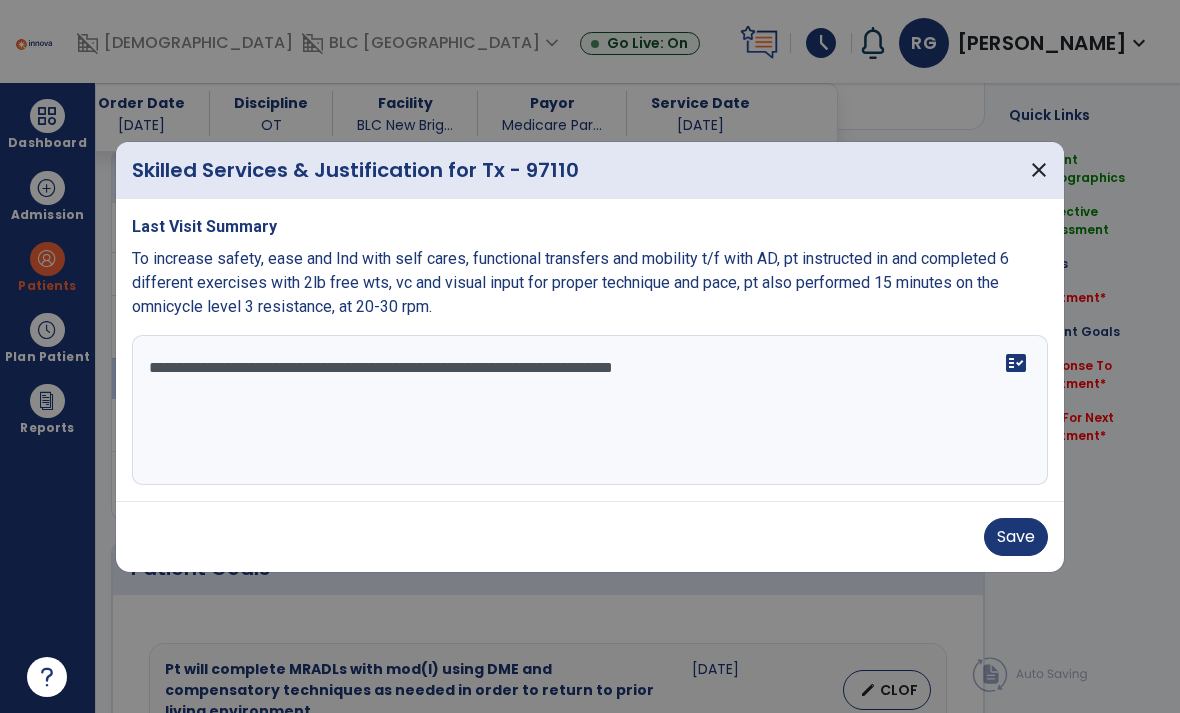 click on "**********" at bounding box center (590, 410) 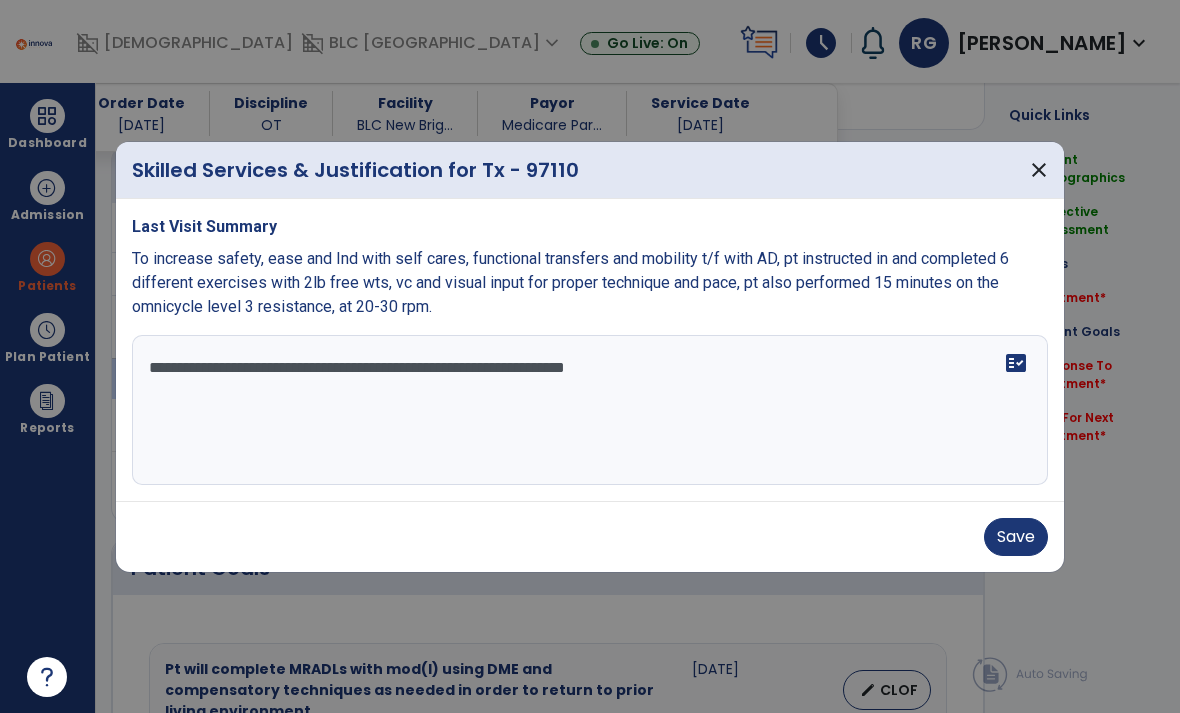 click on "**********" at bounding box center [590, 410] 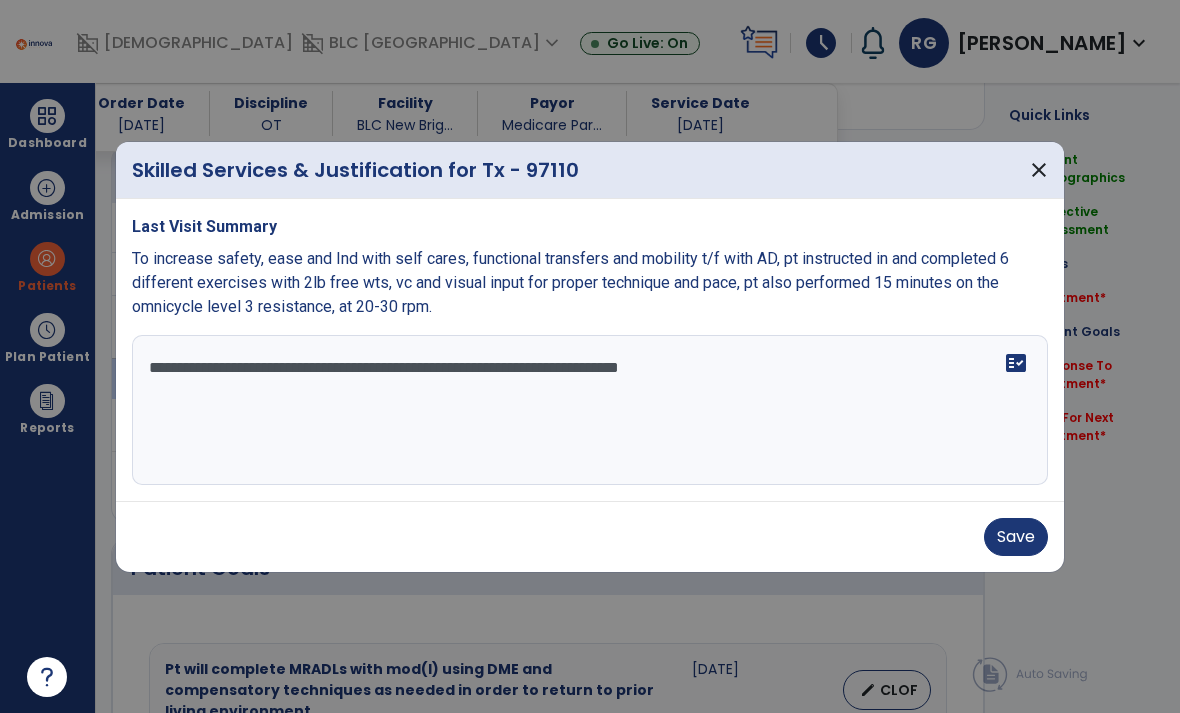 click on "**********" at bounding box center [590, 410] 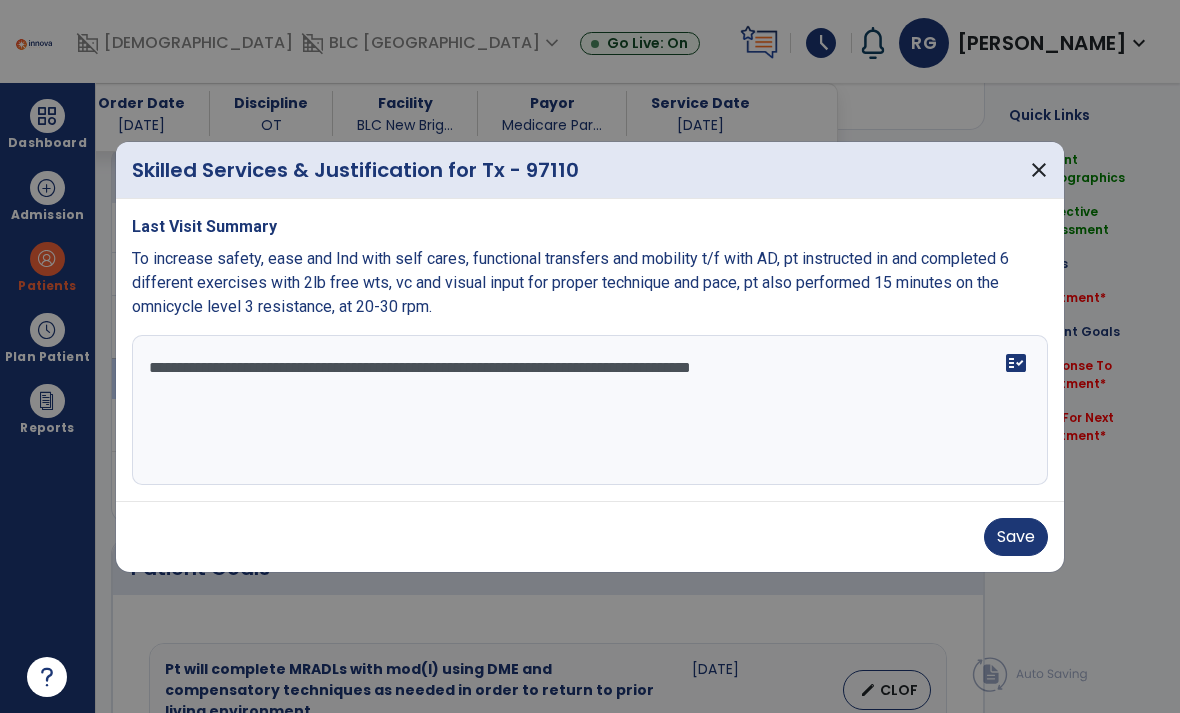 click on "**********" at bounding box center (590, 410) 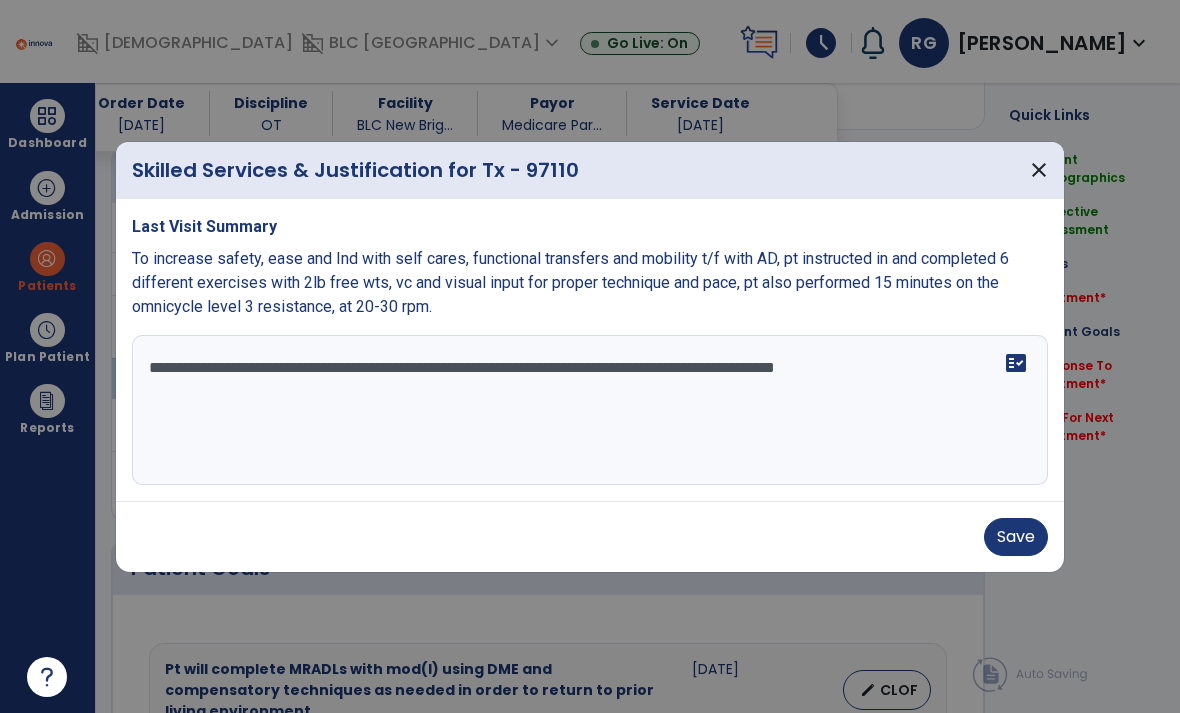 click on "**********" at bounding box center (590, 410) 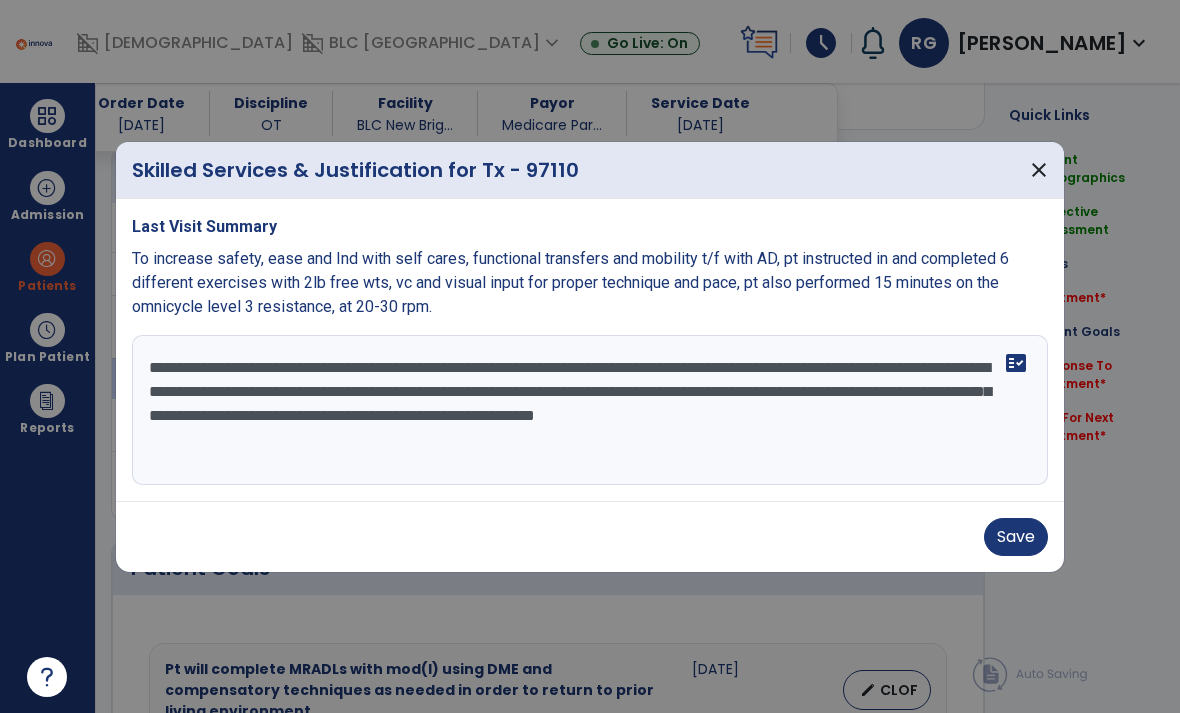 type on "**********" 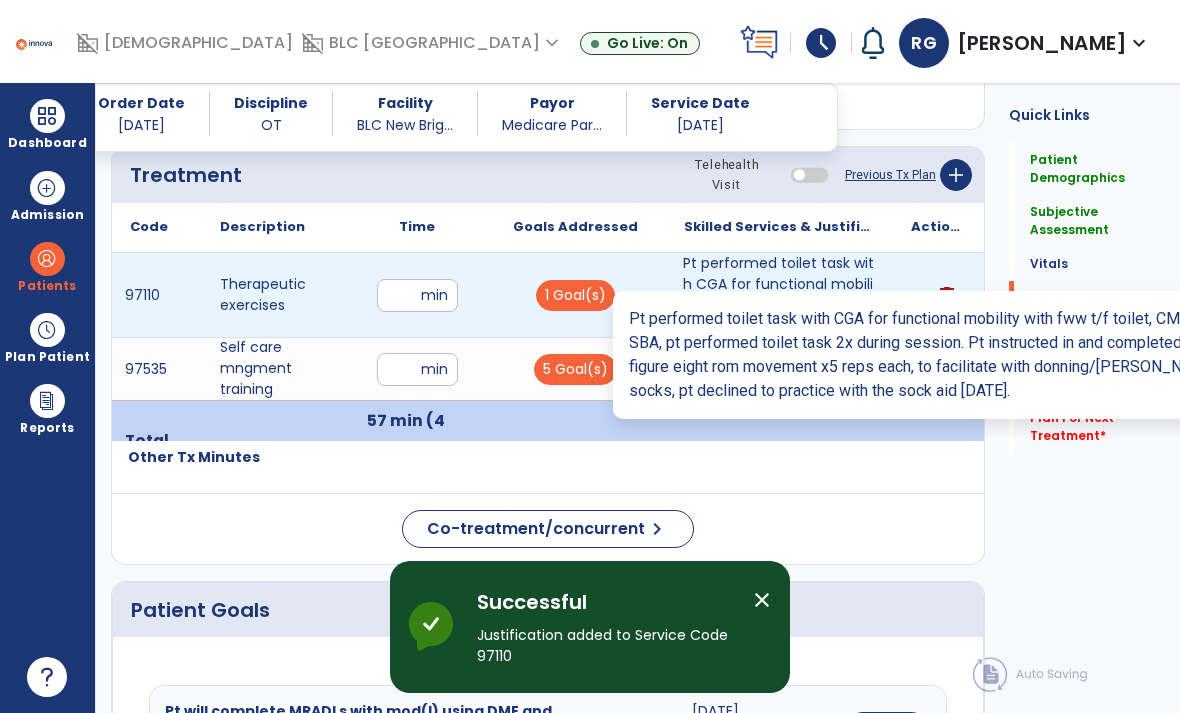 click on "Pt performed toilet task with CGA for functional mobility with fww t/f toilet, CM and pericares with..." at bounding box center [779, 295] 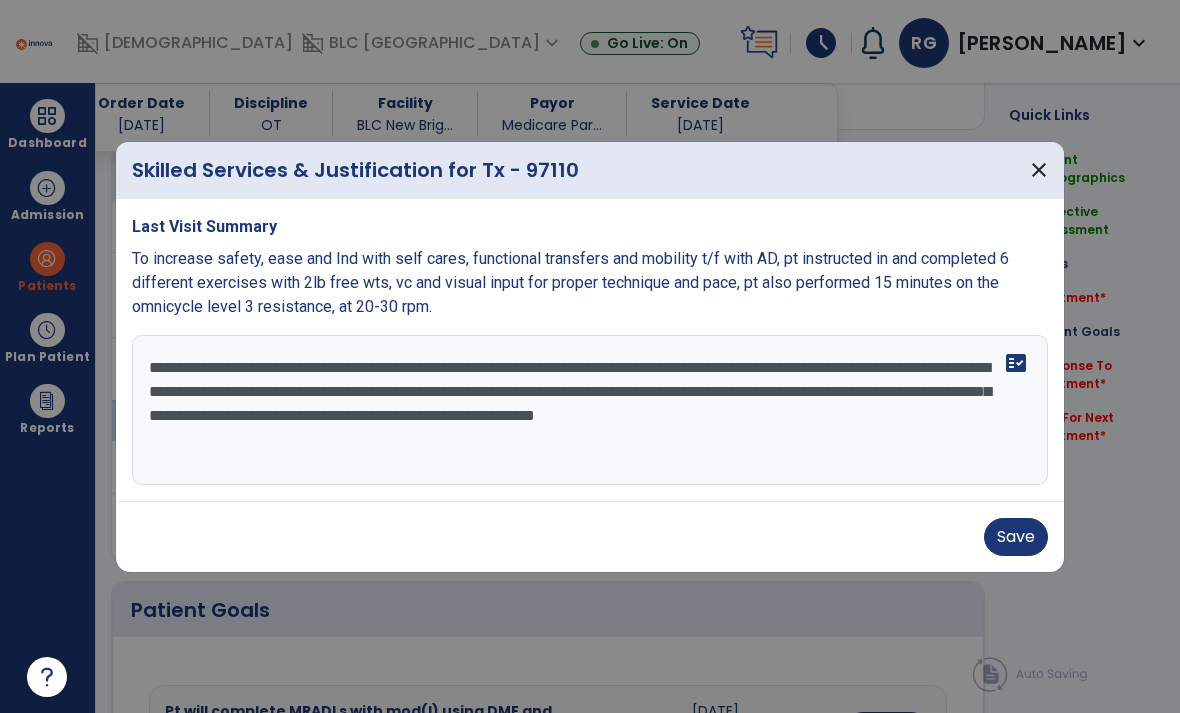 click on "**********" at bounding box center [590, 410] 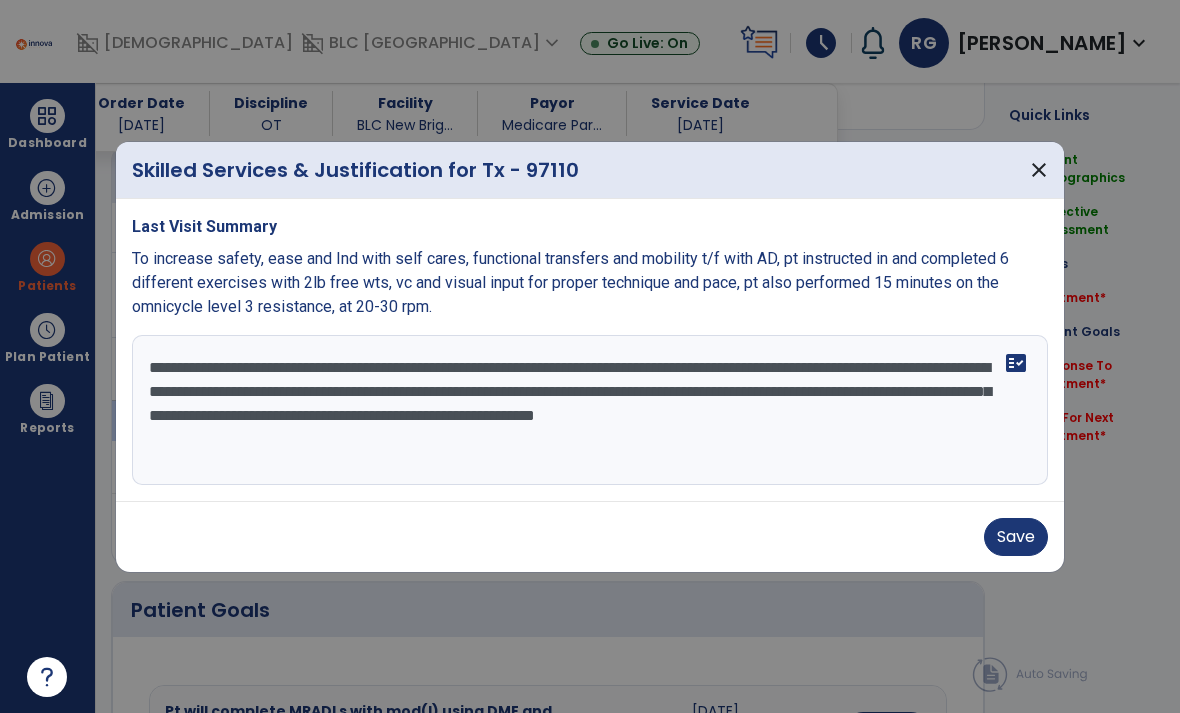 type 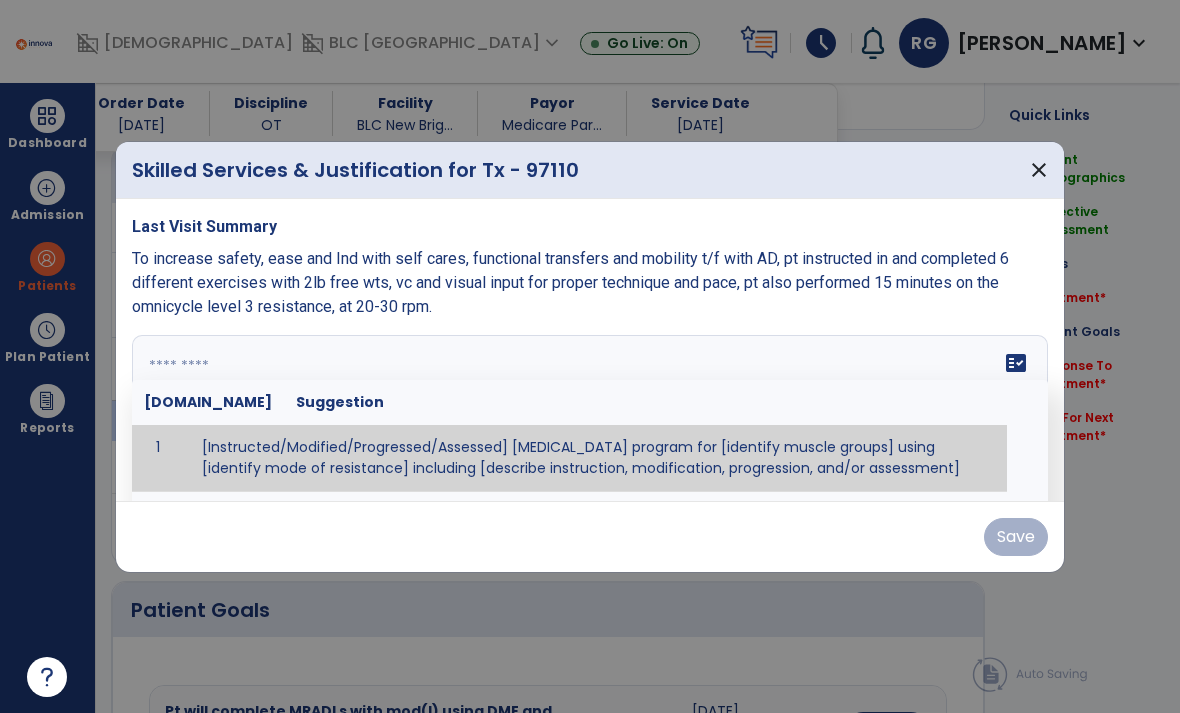 click on "close" at bounding box center [1039, 170] 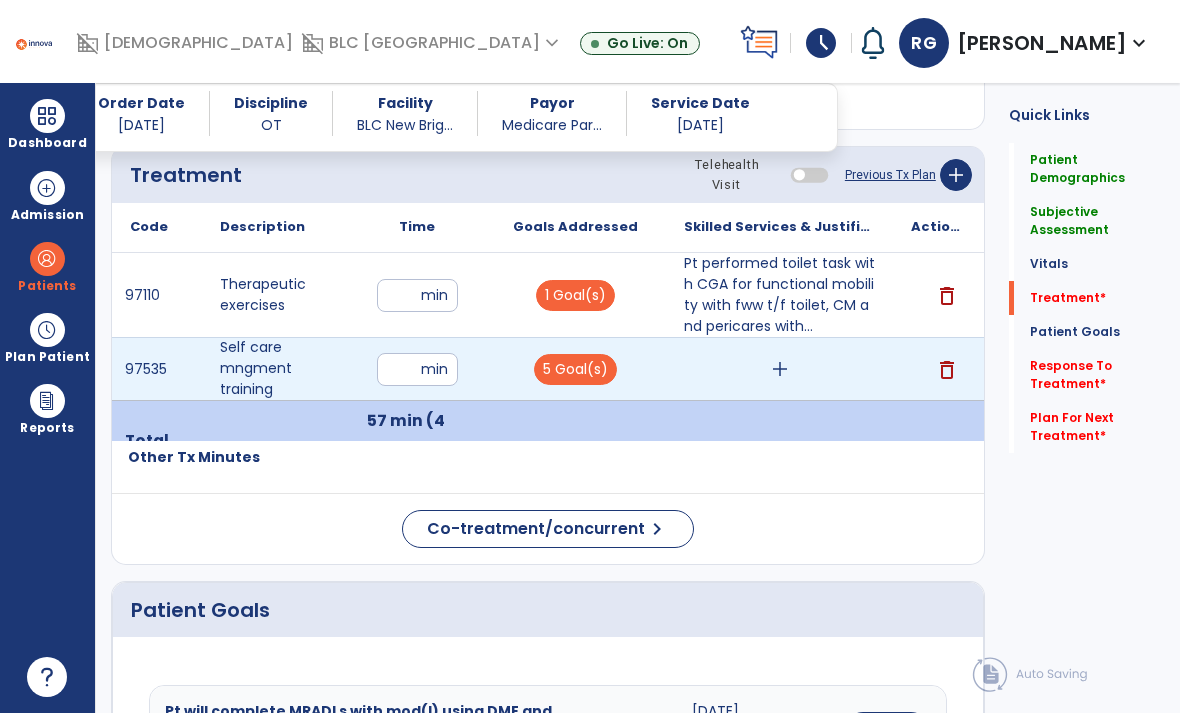 click on "add" at bounding box center (780, 369) 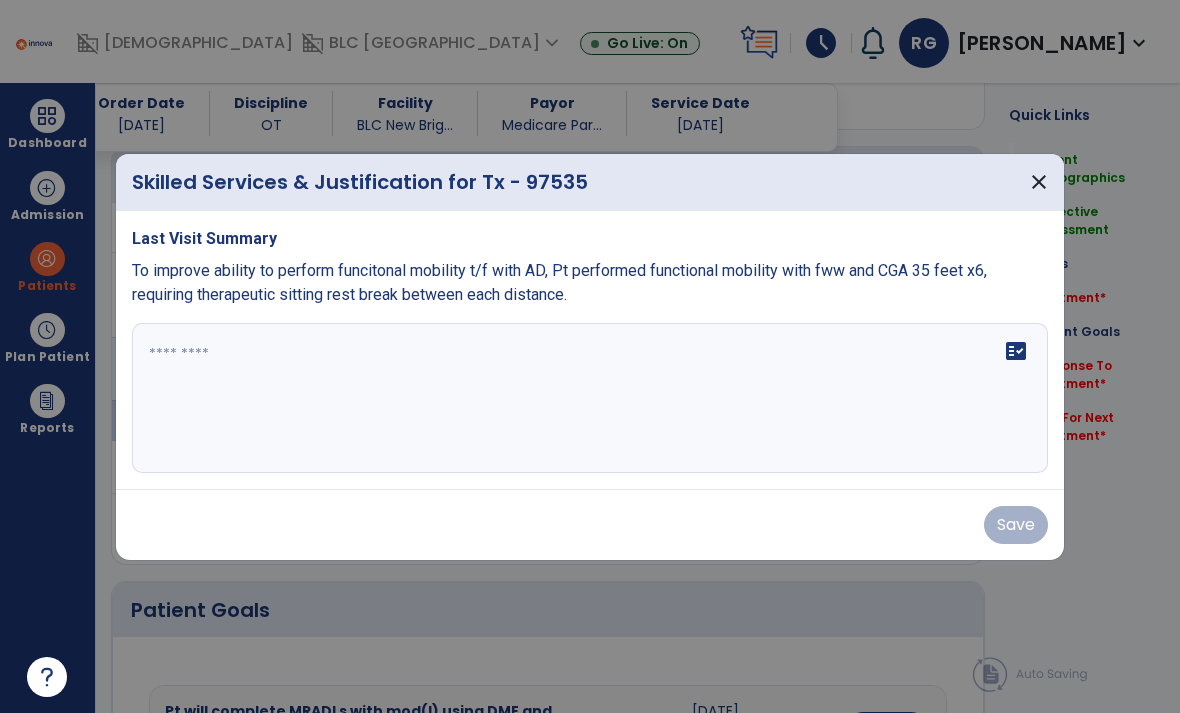 click at bounding box center (590, 398) 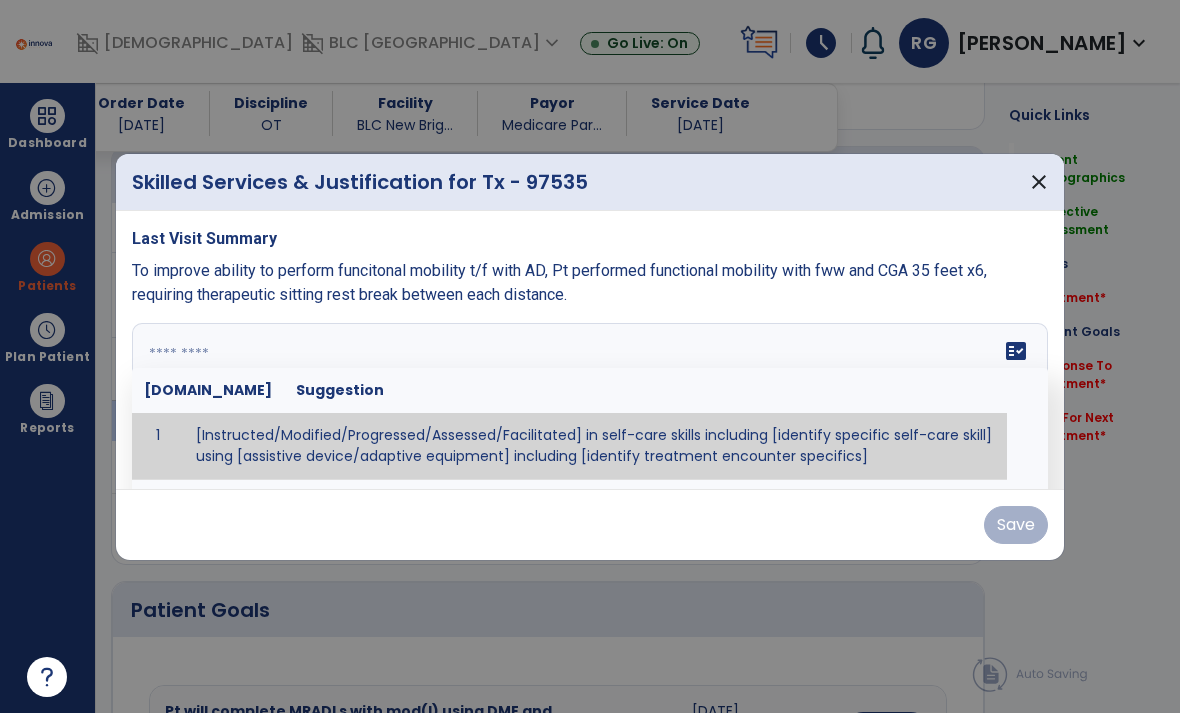click at bounding box center [590, 398] 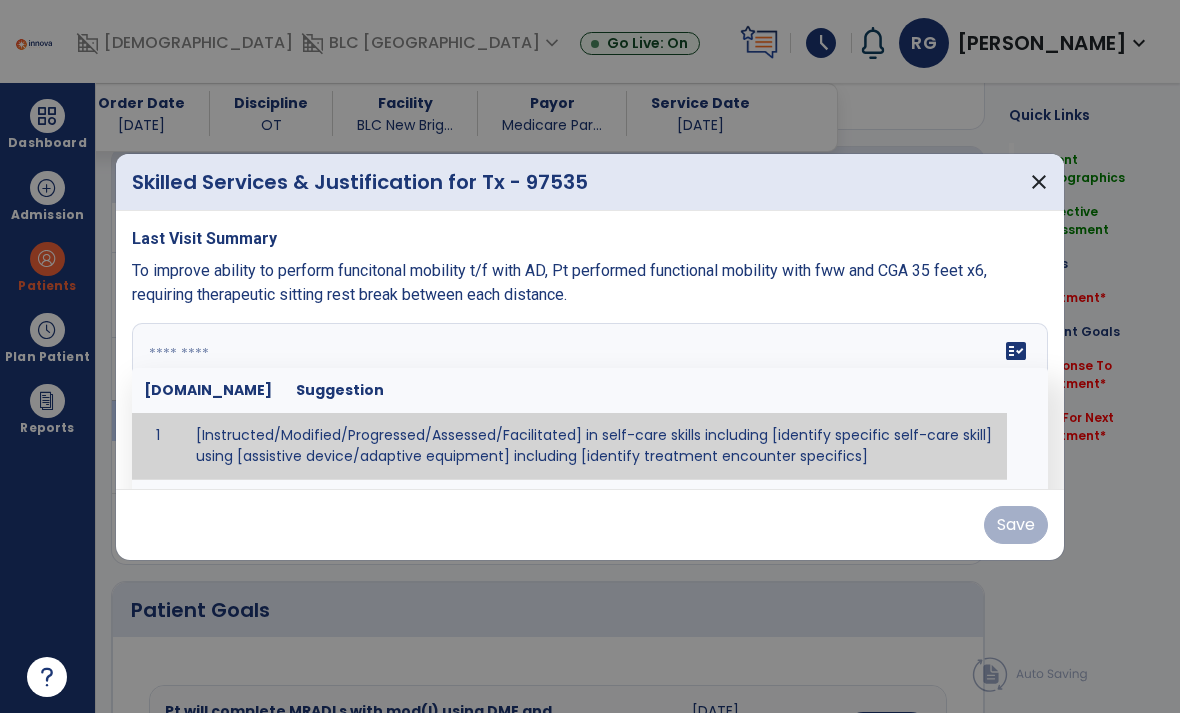 paste on "**********" 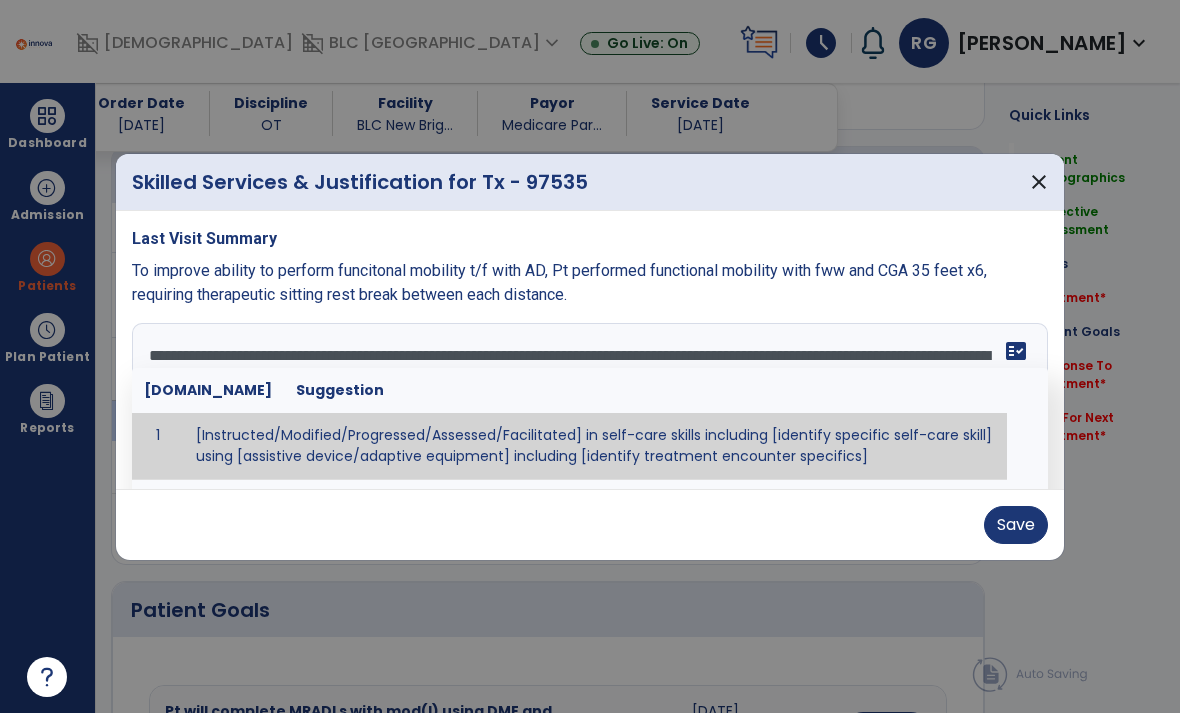 type on "**********" 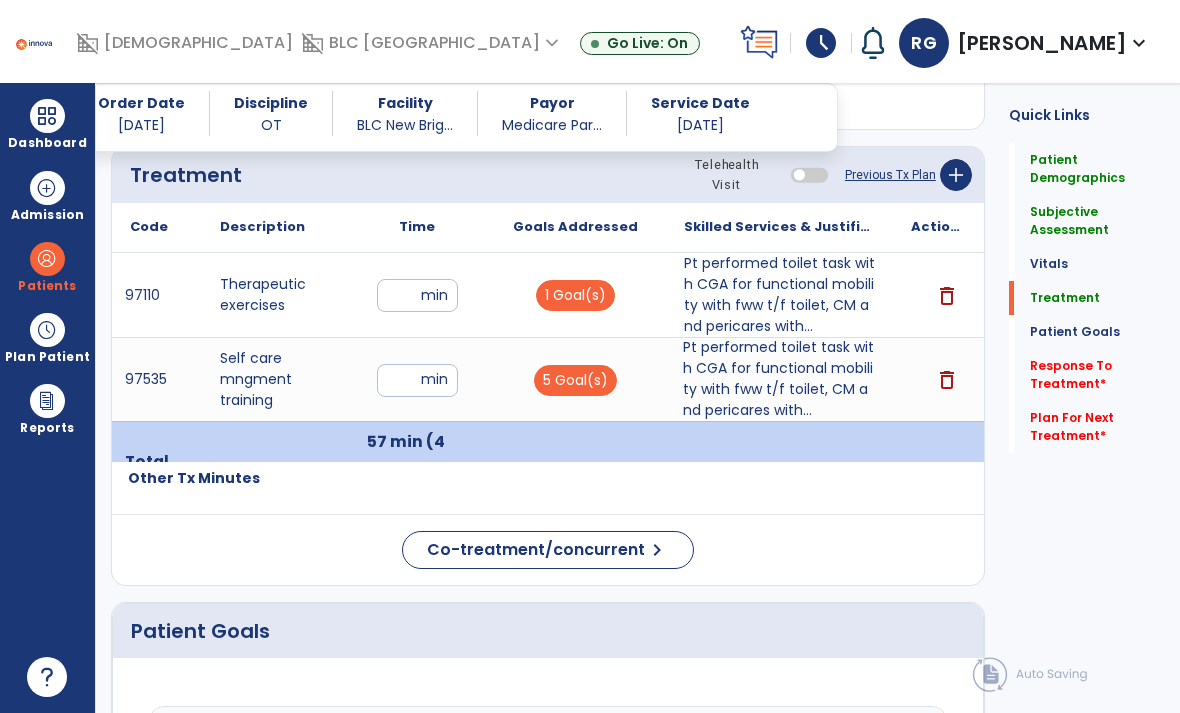 click on "**" at bounding box center [417, 380] 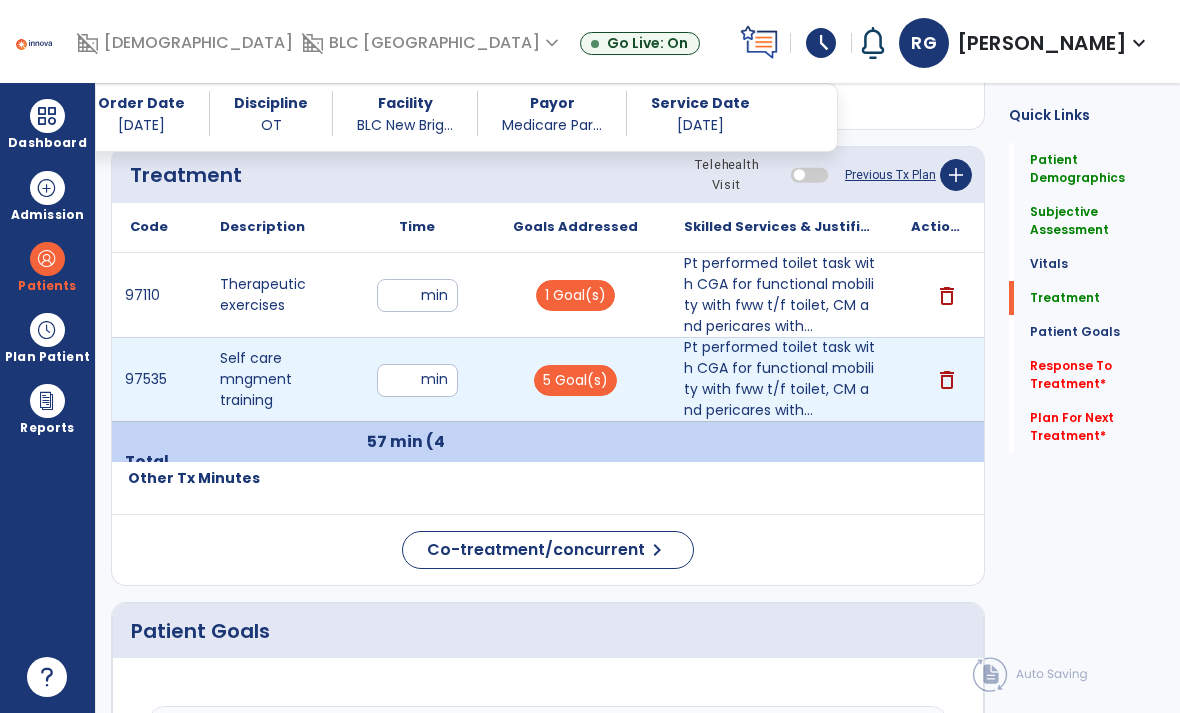 type on "**" 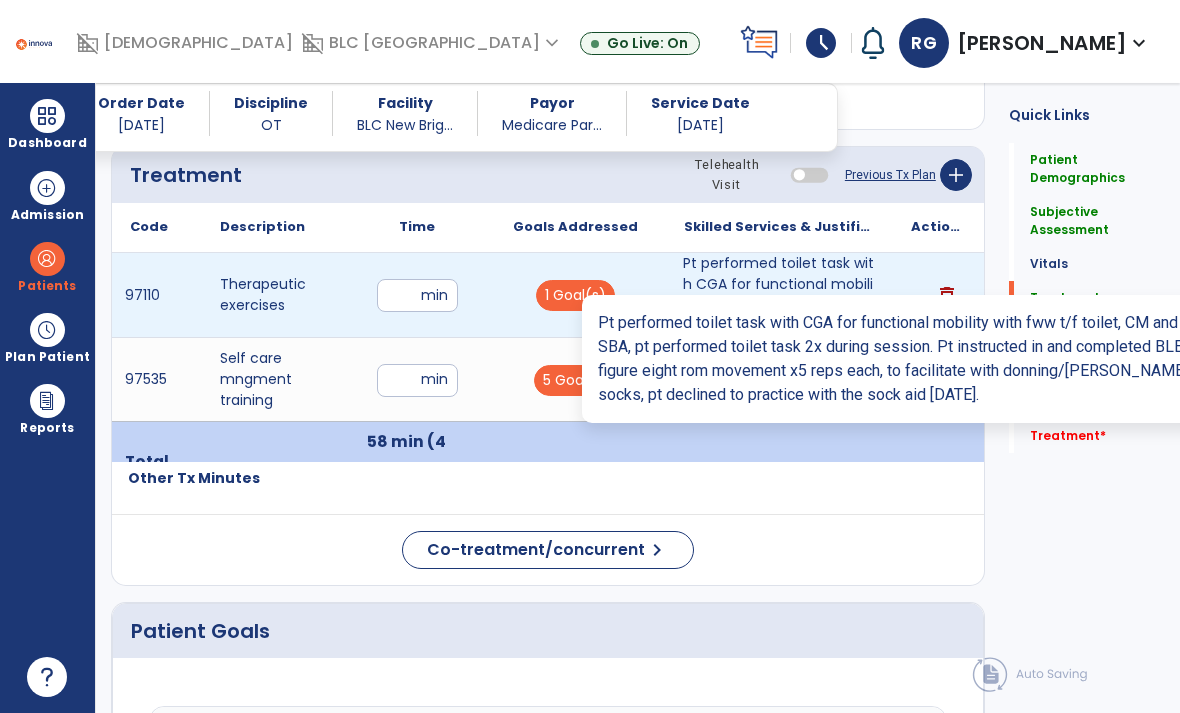 click on "Pt performed toilet task with CGA for functional mobility with fww t/f toilet, CM and pericares with..." at bounding box center [779, 295] 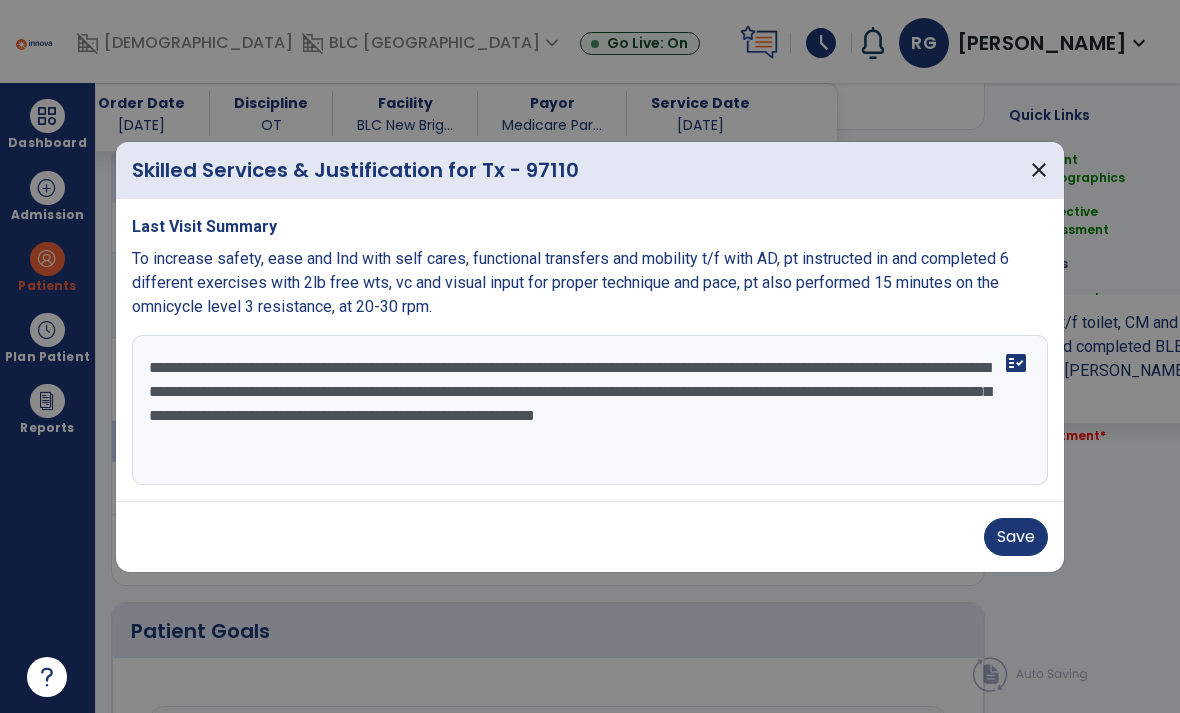 click on "**********" at bounding box center [590, 410] 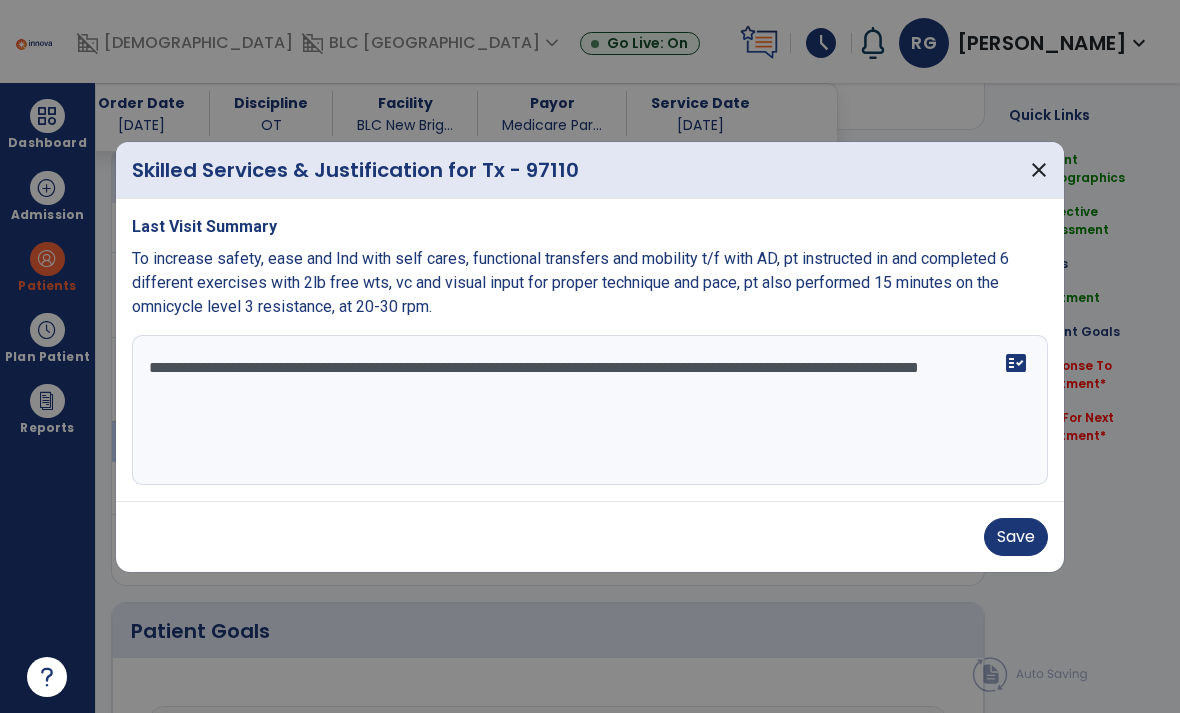 click at bounding box center [590, 356] 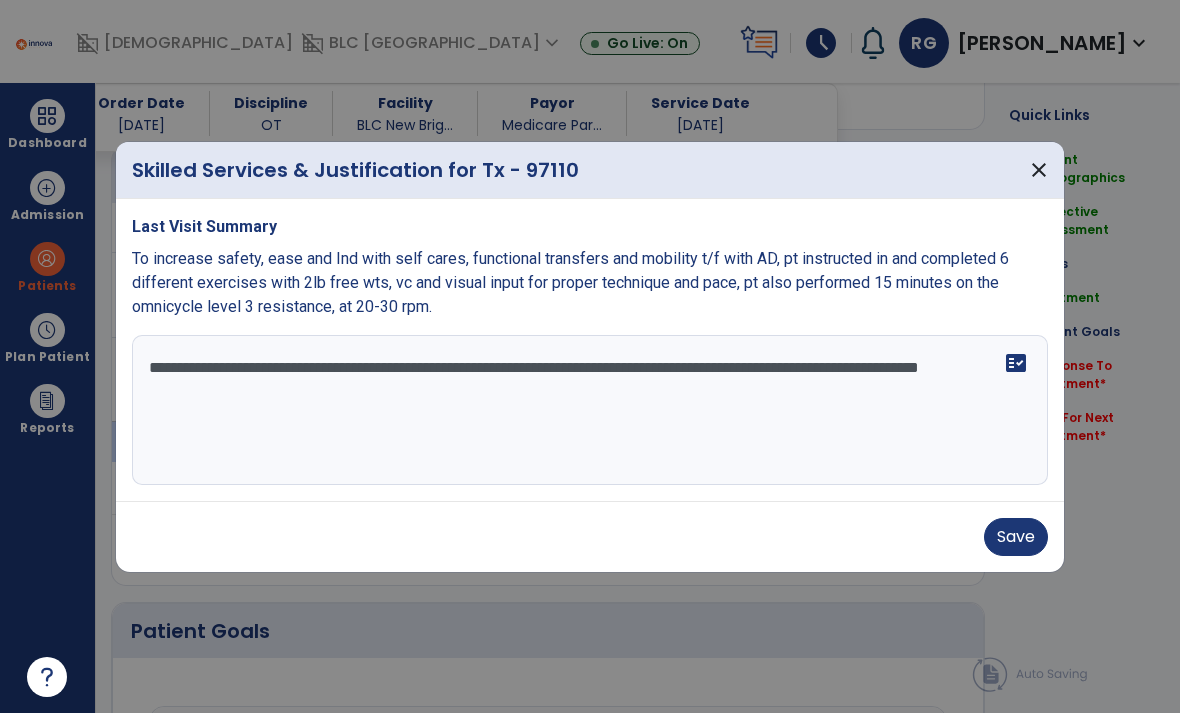 click on "**********" at bounding box center [590, 410] 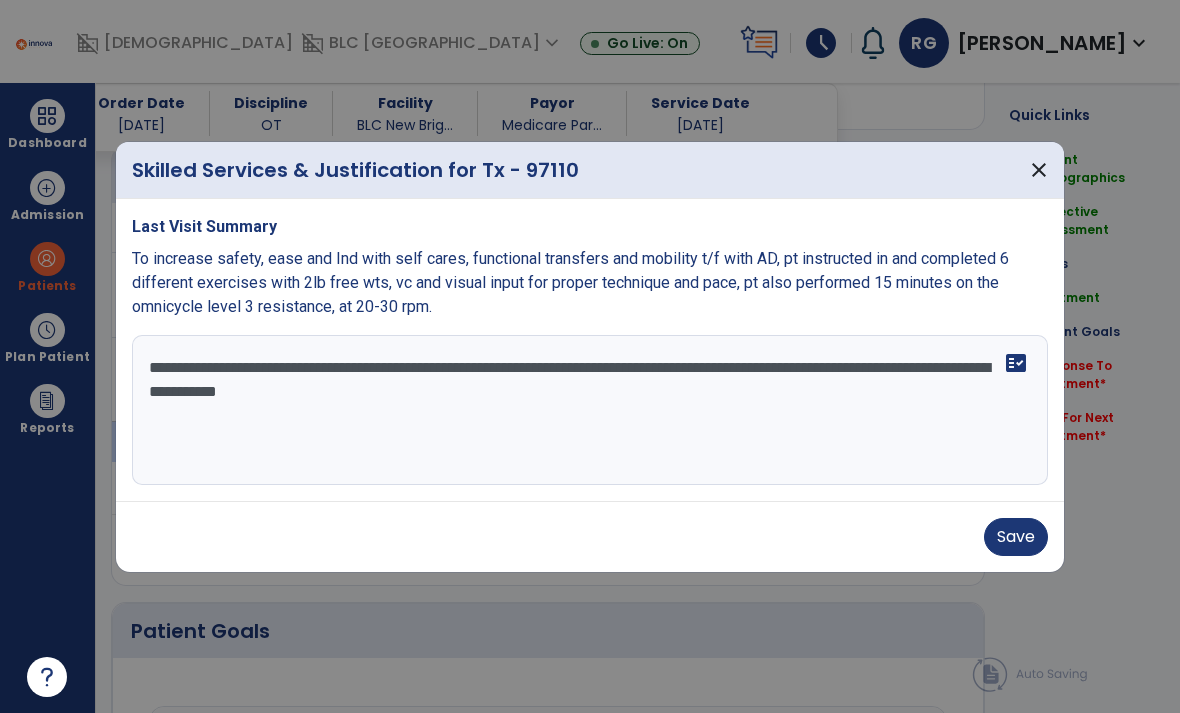 click on "**********" at bounding box center (590, 410) 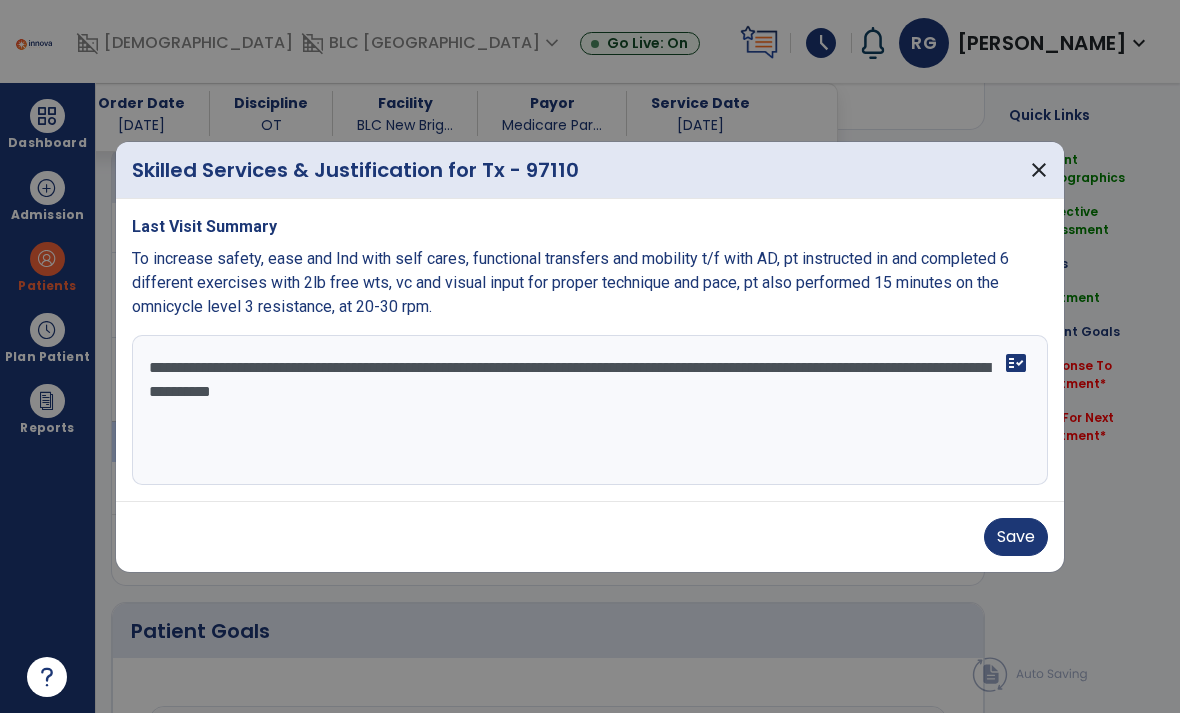 click on "**********" at bounding box center [590, 410] 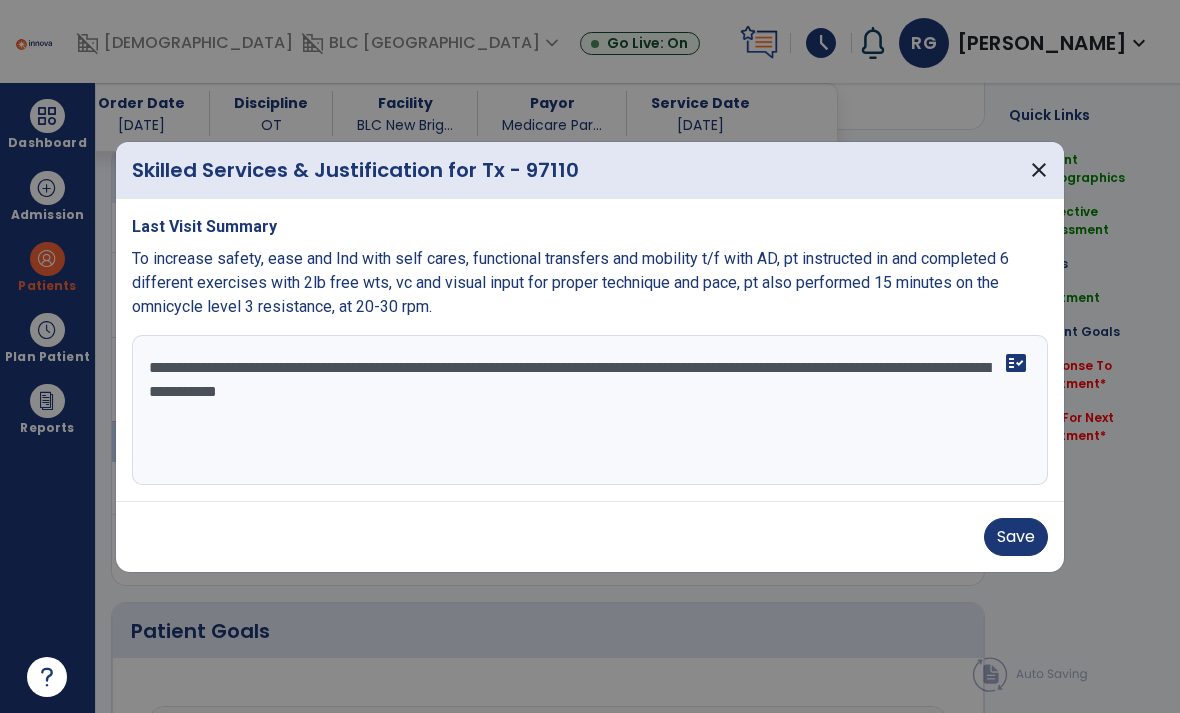 click on "**********" at bounding box center (590, 410) 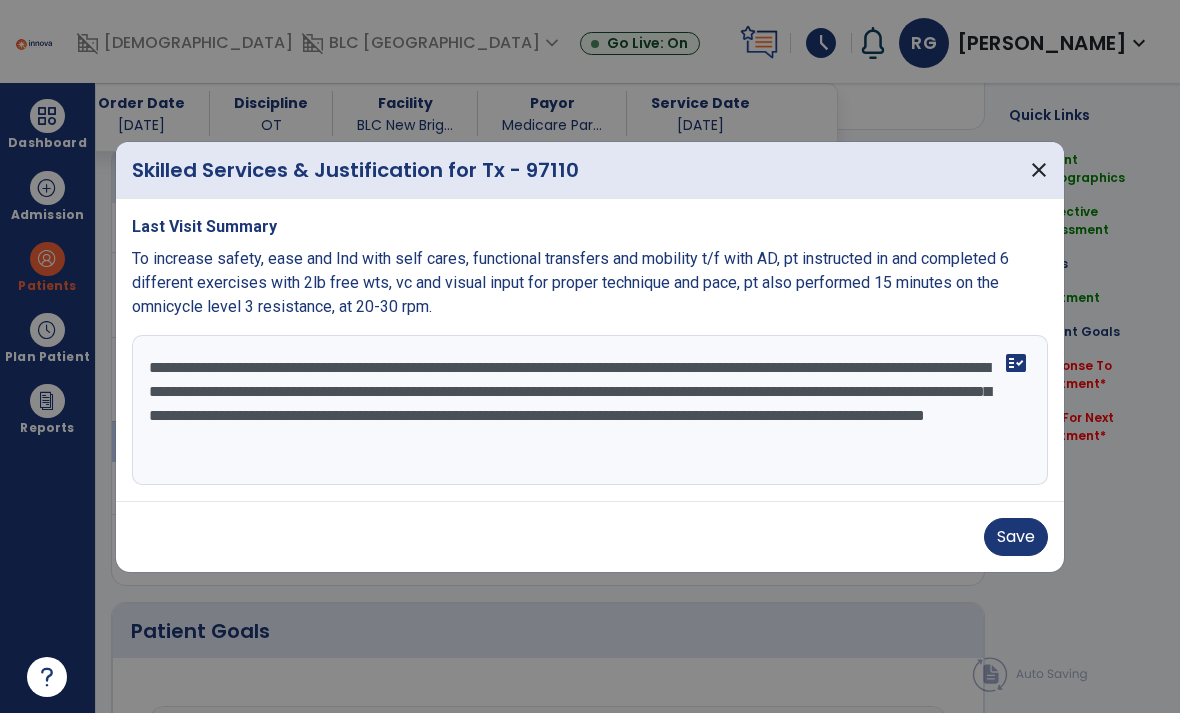type on "**********" 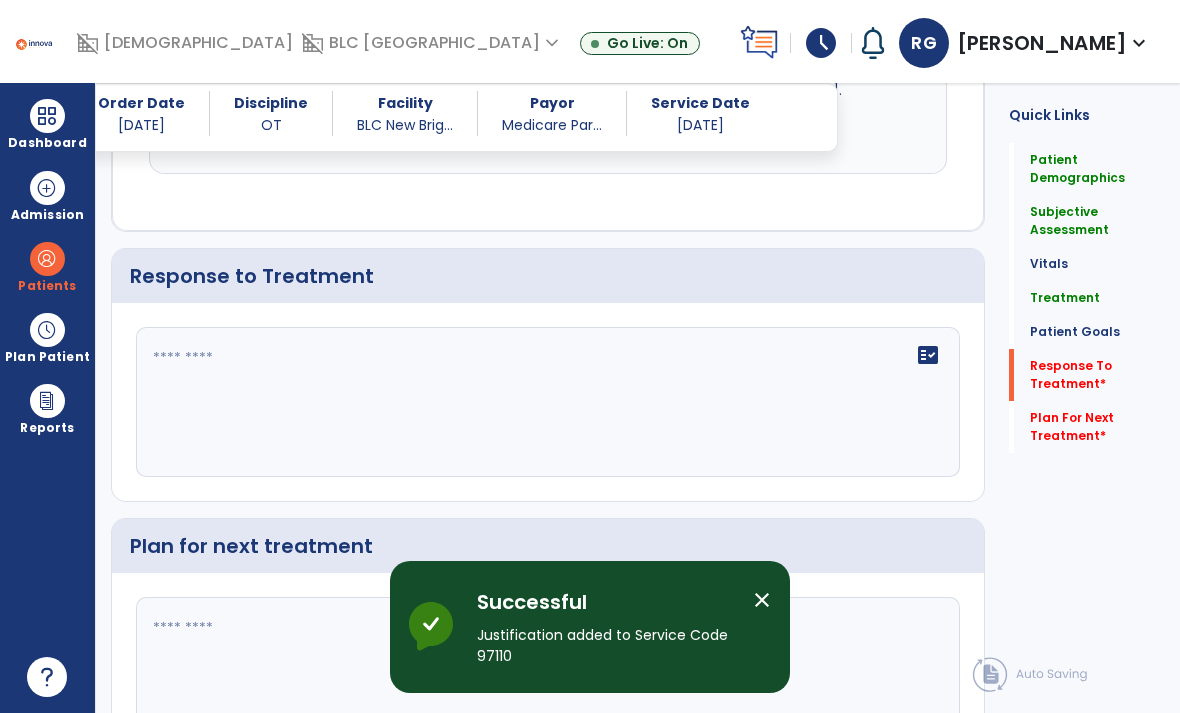 scroll, scrollTop: 2939, scrollLeft: 0, axis: vertical 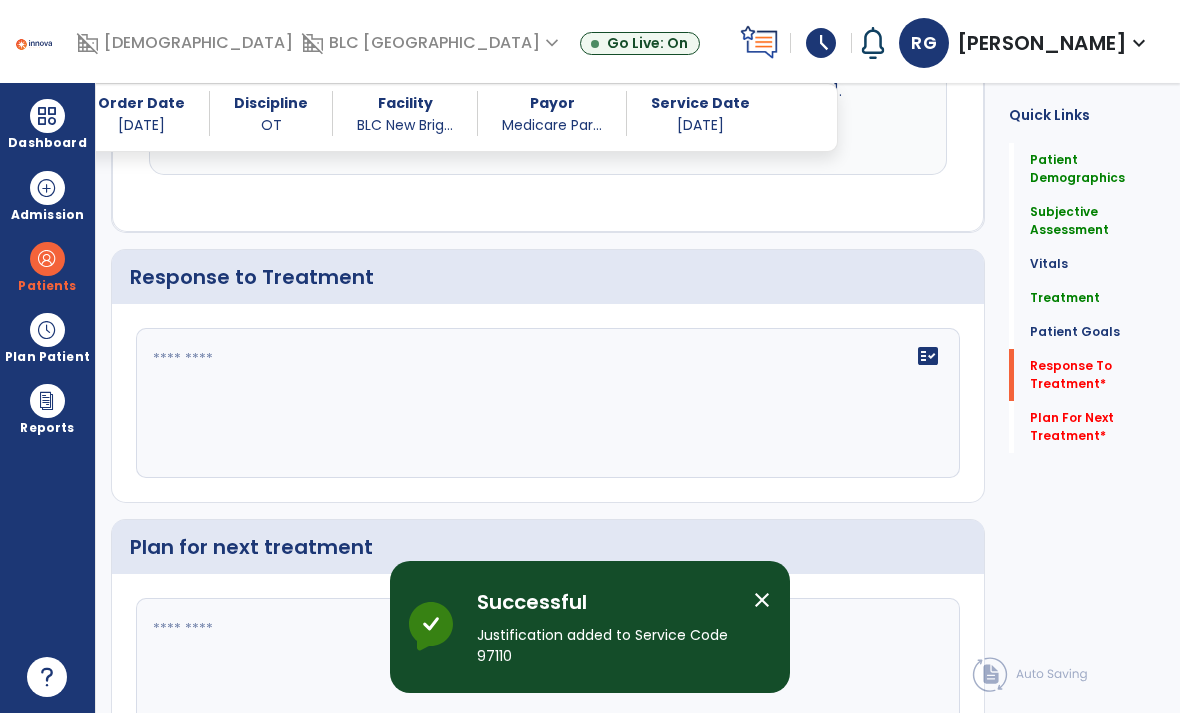 click on "fact_check" 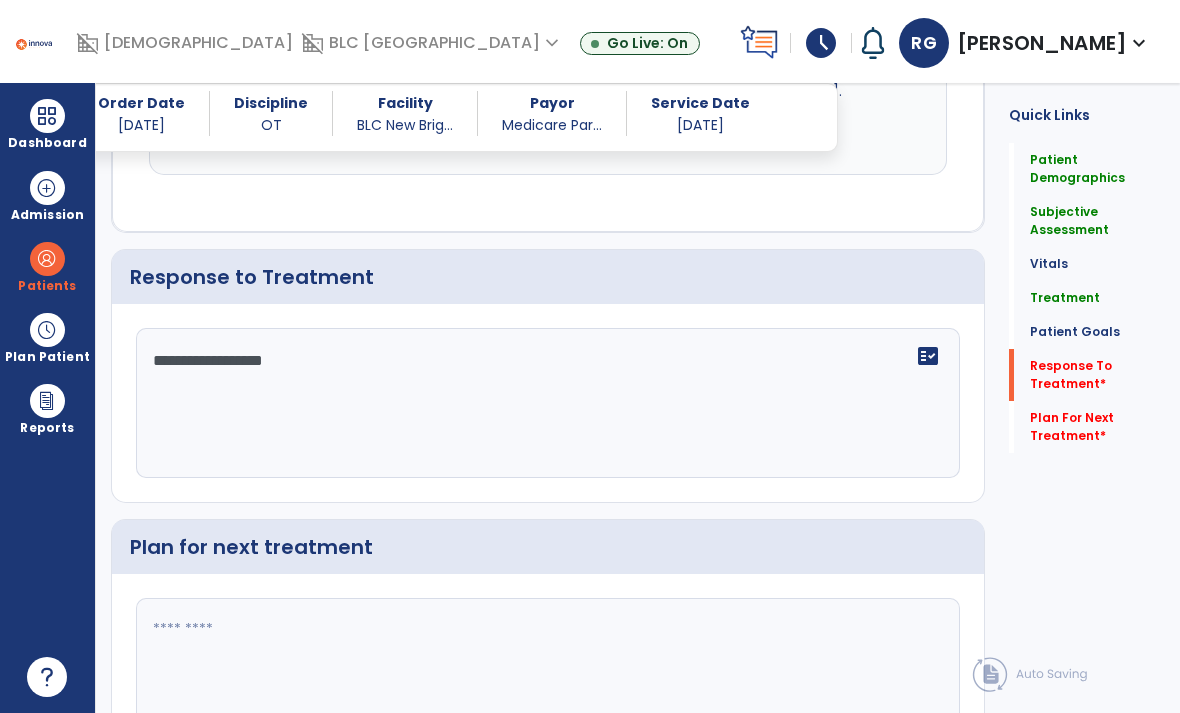 type on "**********" 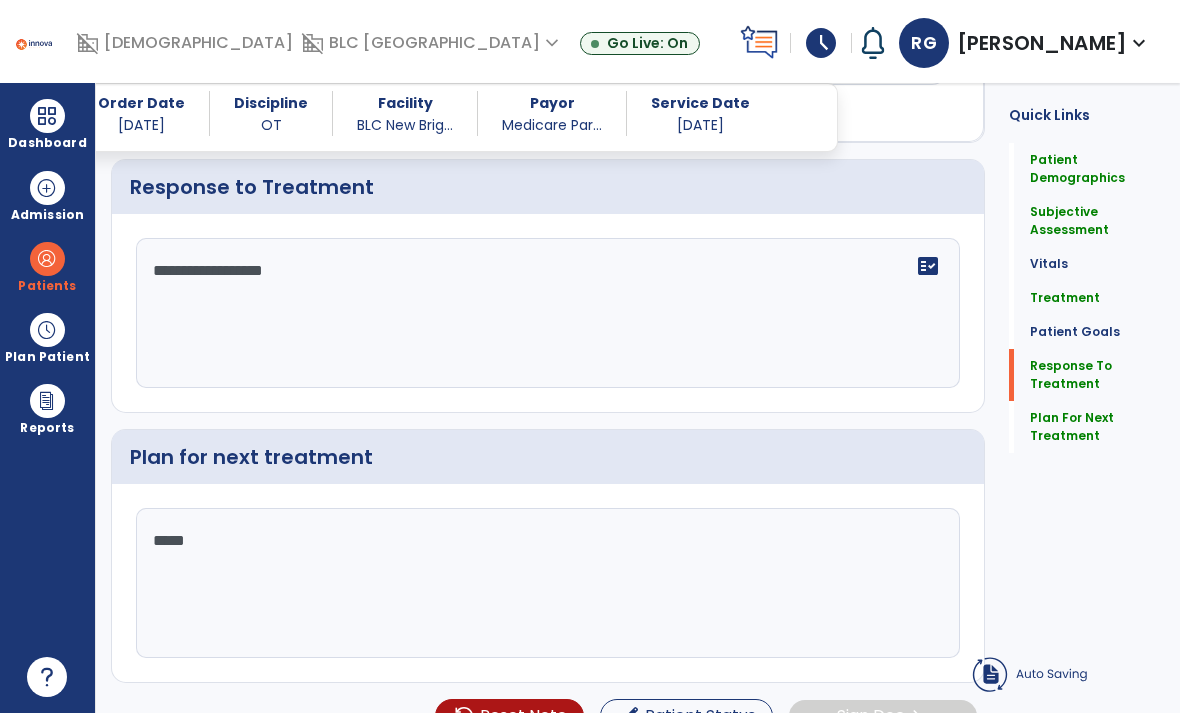 scroll, scrollTop: 2851, scrollLeft: 0, axis: vertical 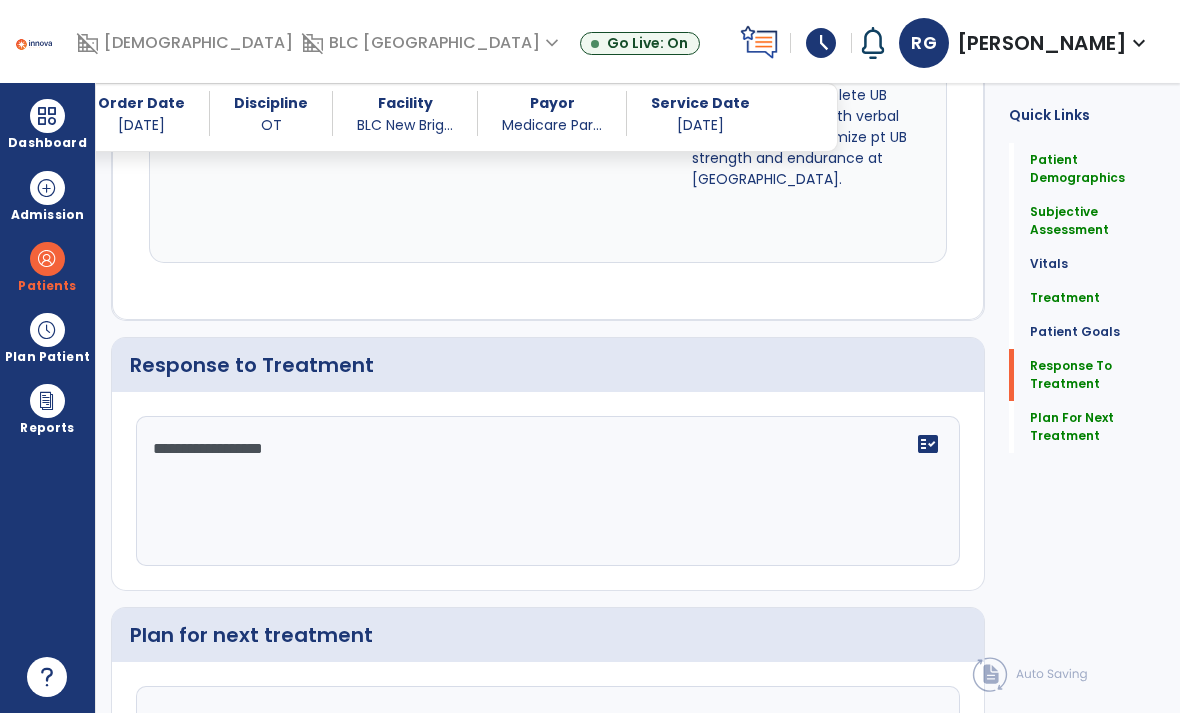 type on "*****" 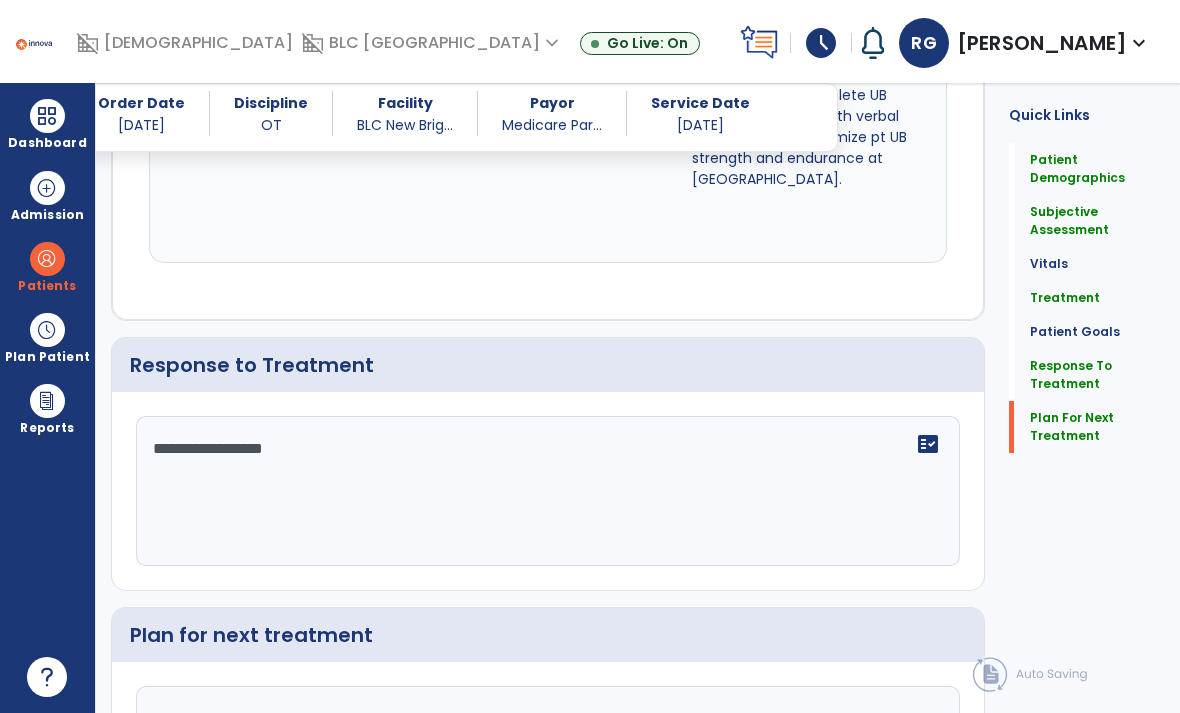 scroll, scrollTop: 30, scrollLeft: 0, axis: vertical 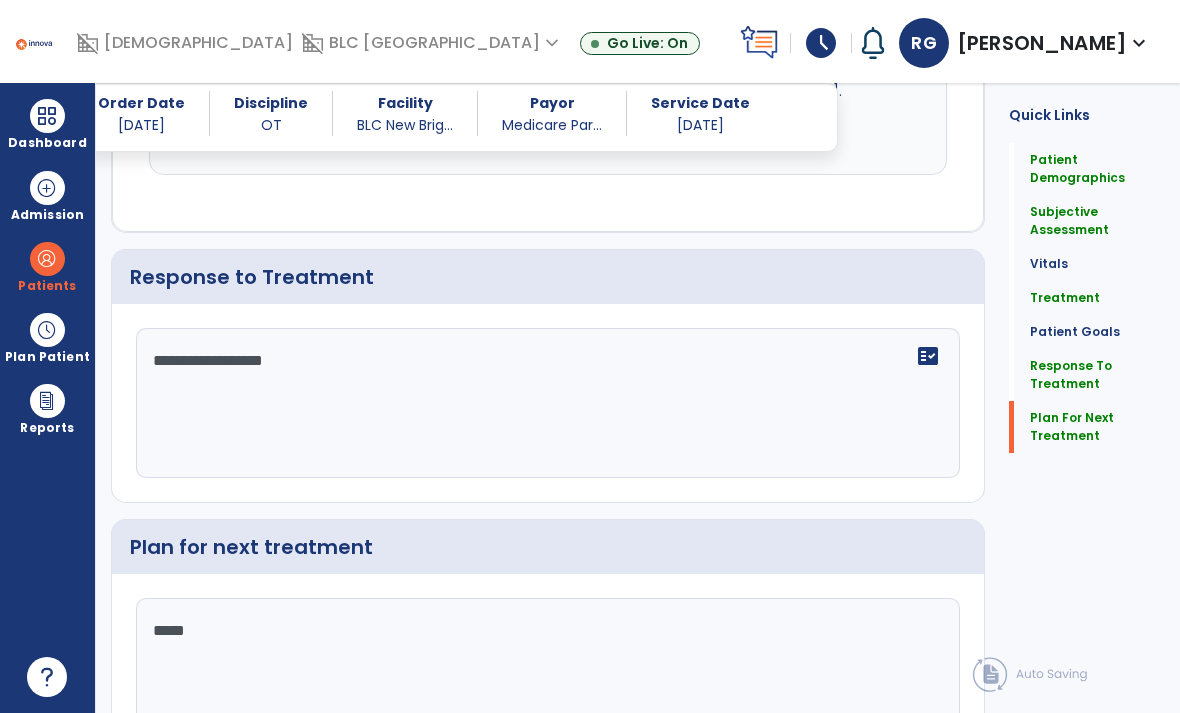 click on "Sign Doc" 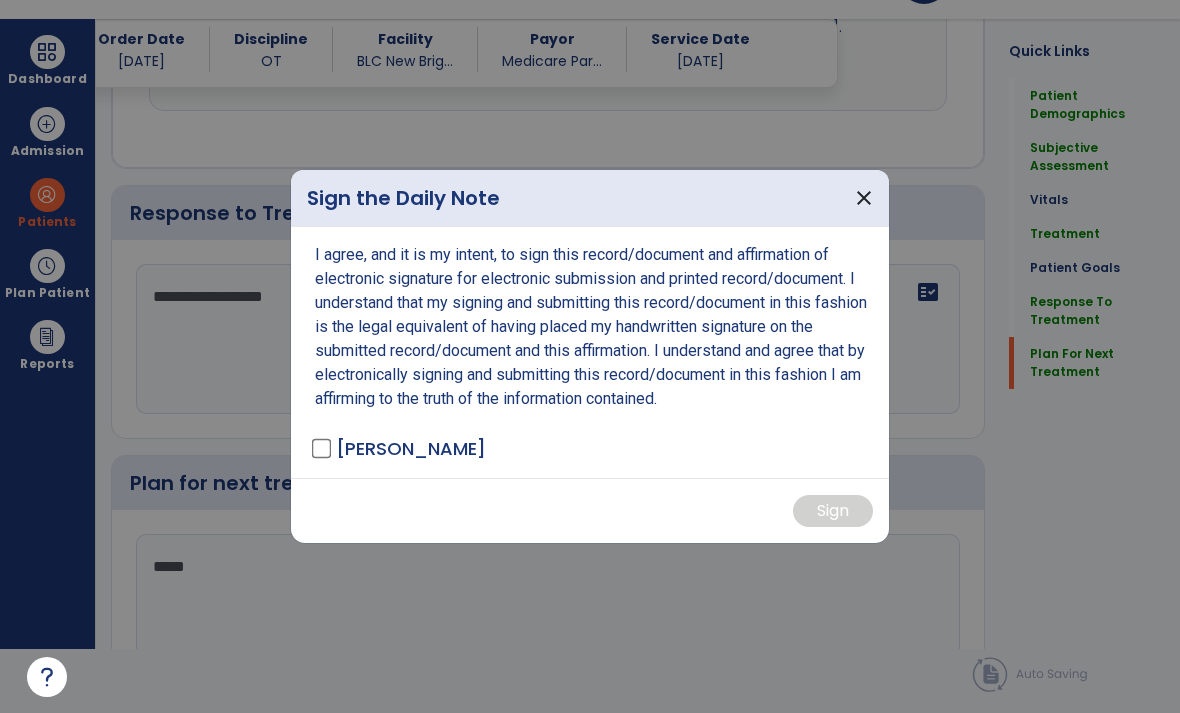 scroll, scrollTop: 0, scrollLeft: 0, axis: both 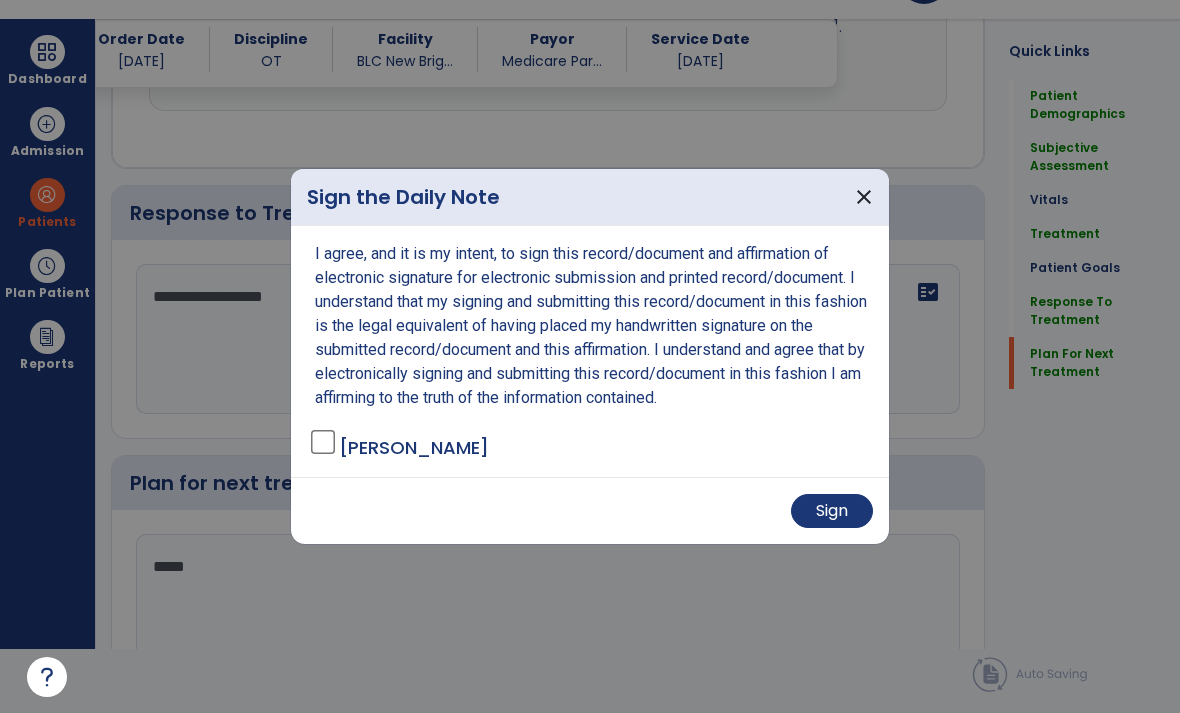 click on "Sign" at bounding box center (832, 511) 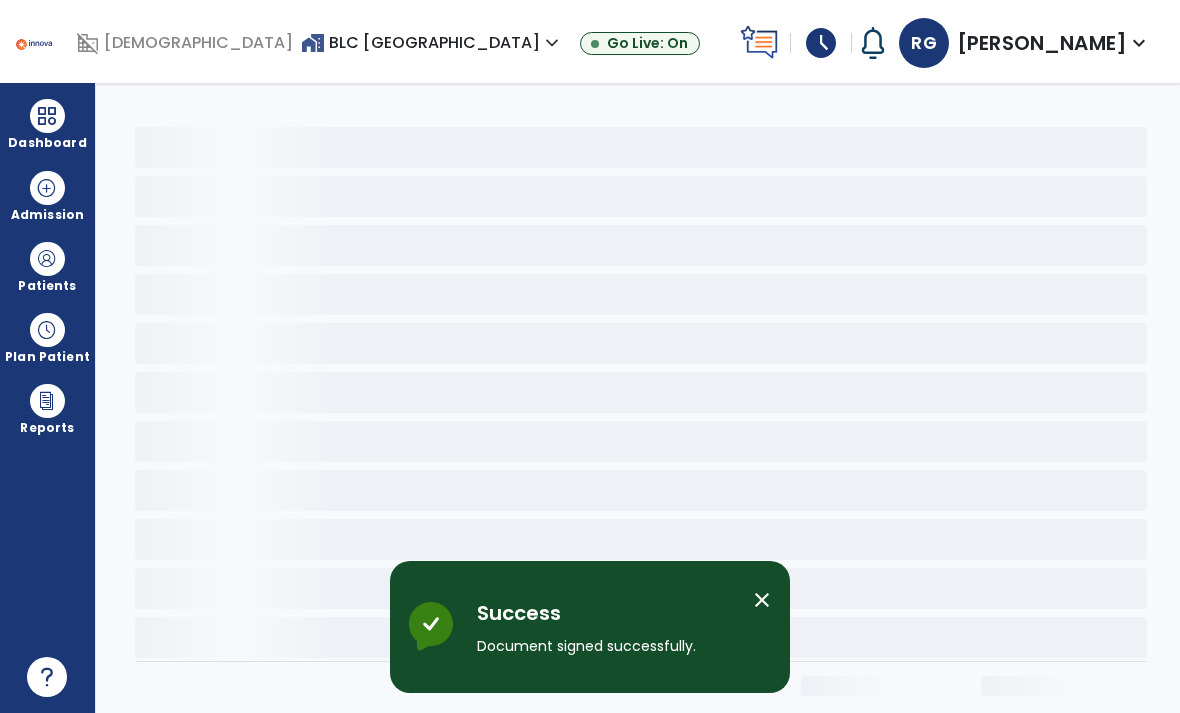 scroll, scrollTop: 0, scrollLeft: 0, axis: both 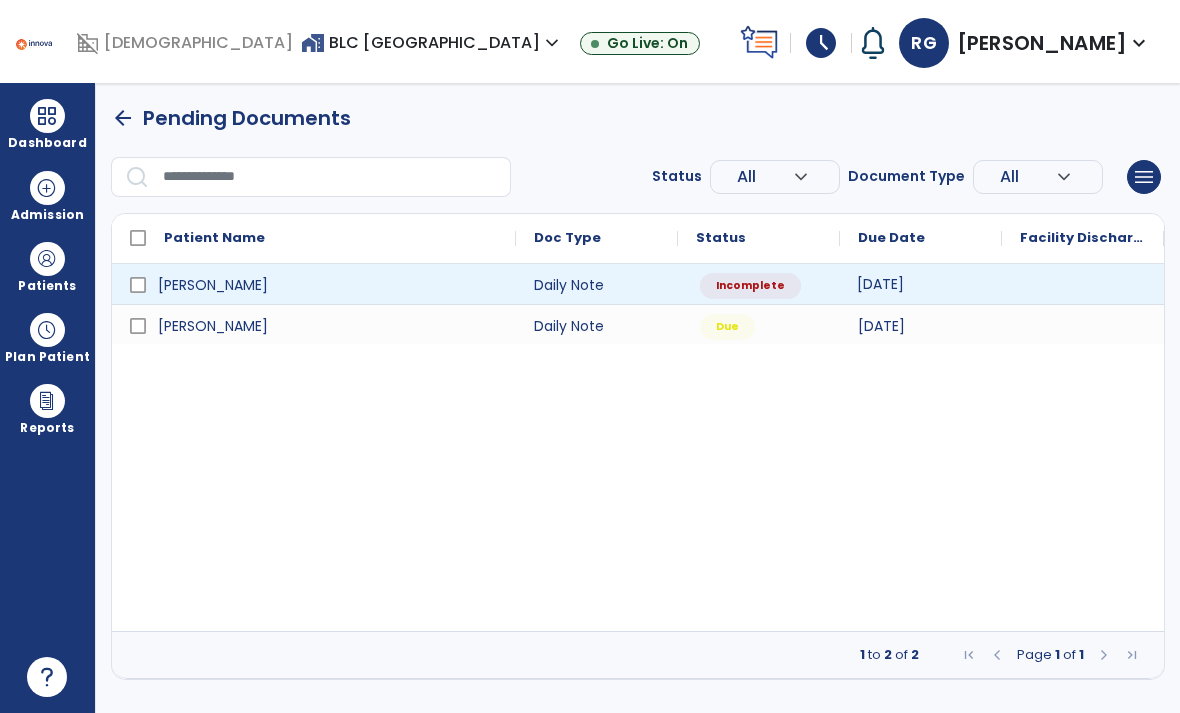 click on "[DATE]" at bounding box center (921, 284) 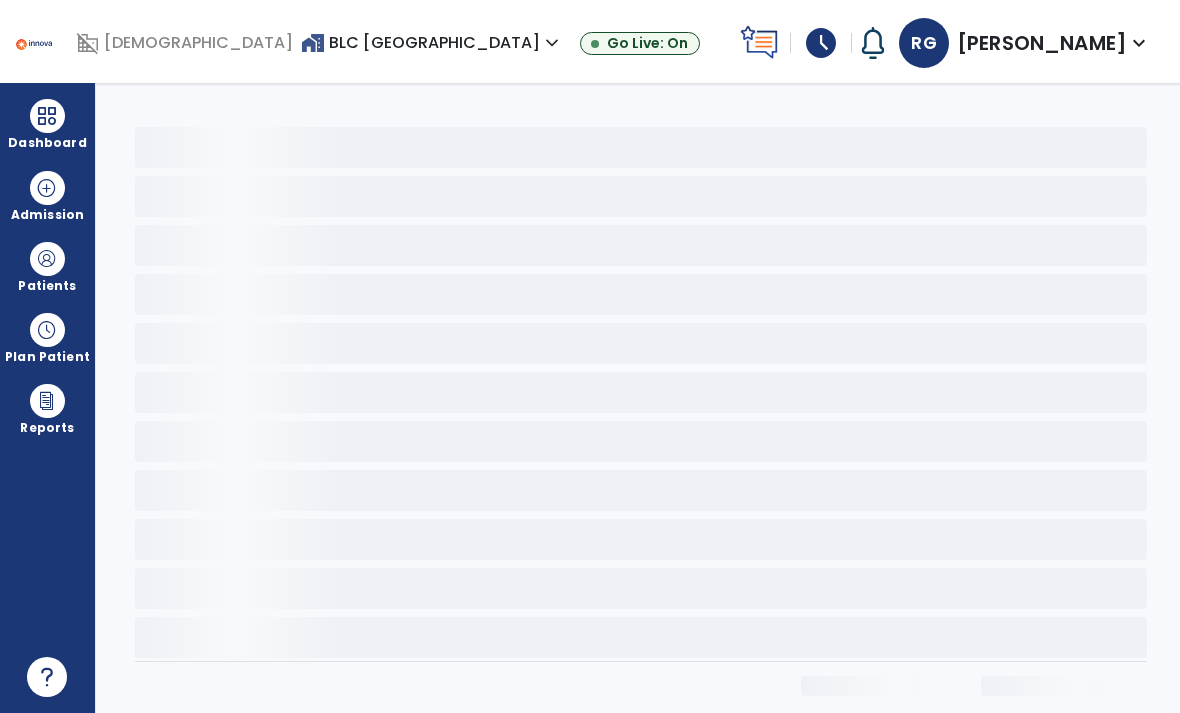 select on "*" 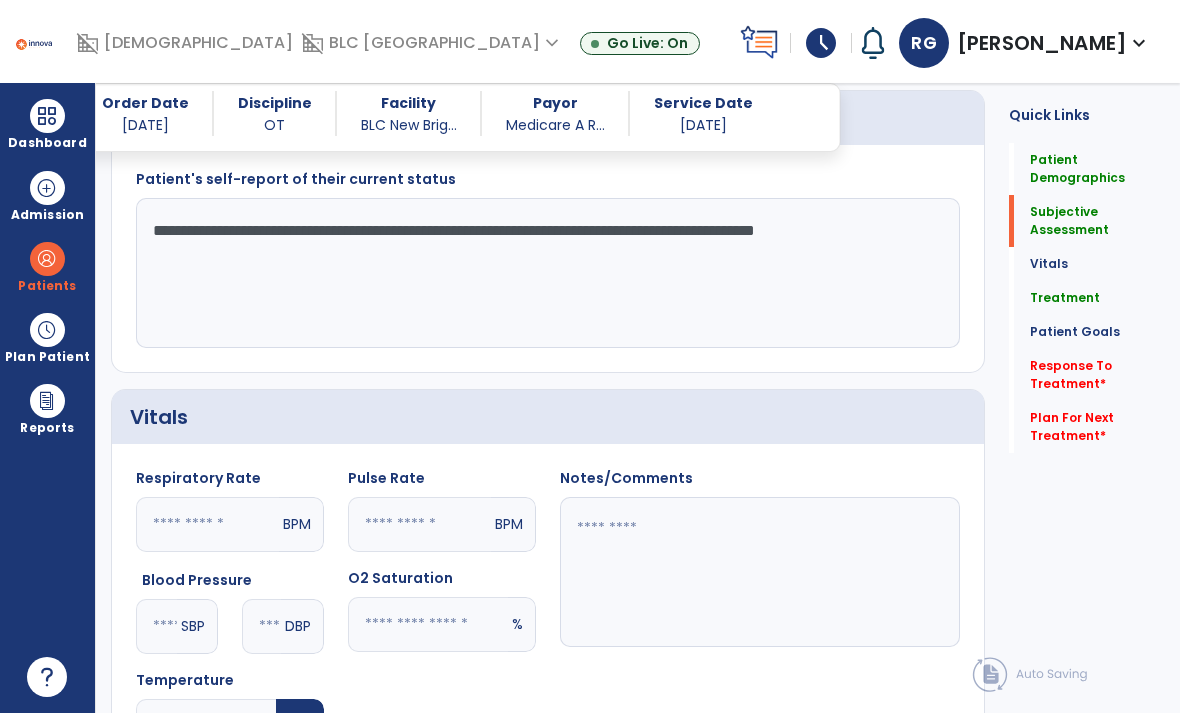 scroll, scrollTop: 487, scrollLeft: 0, axis: vertical 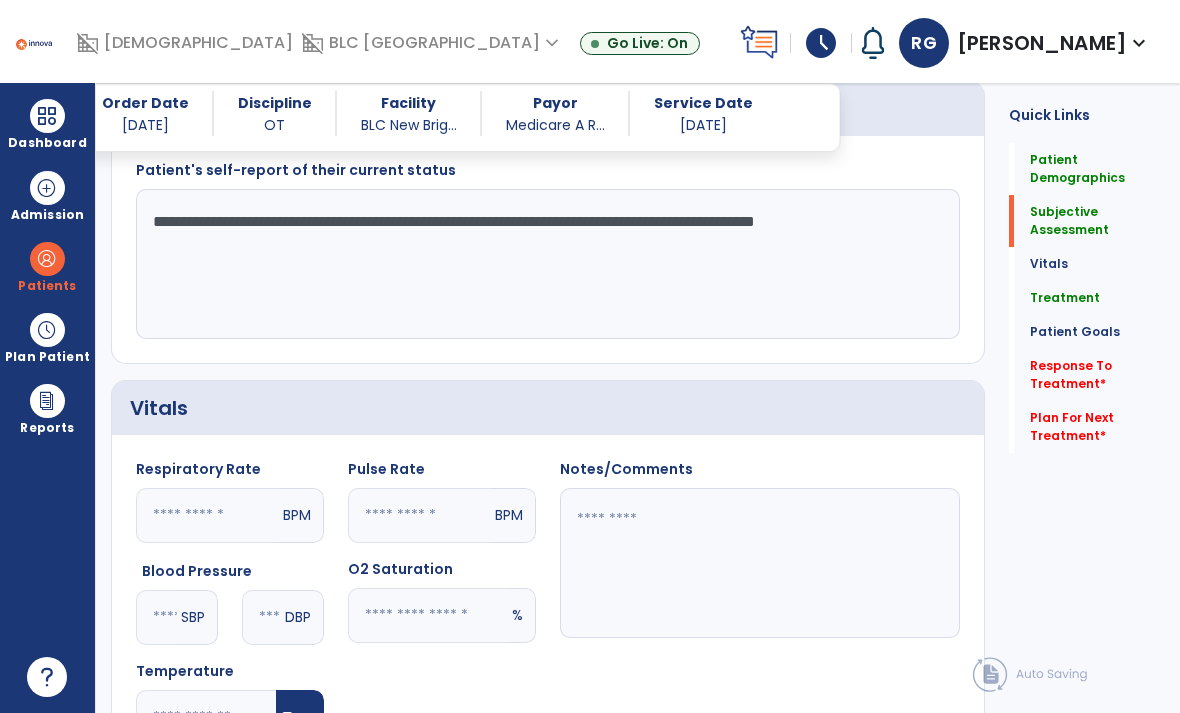 click on "**********" 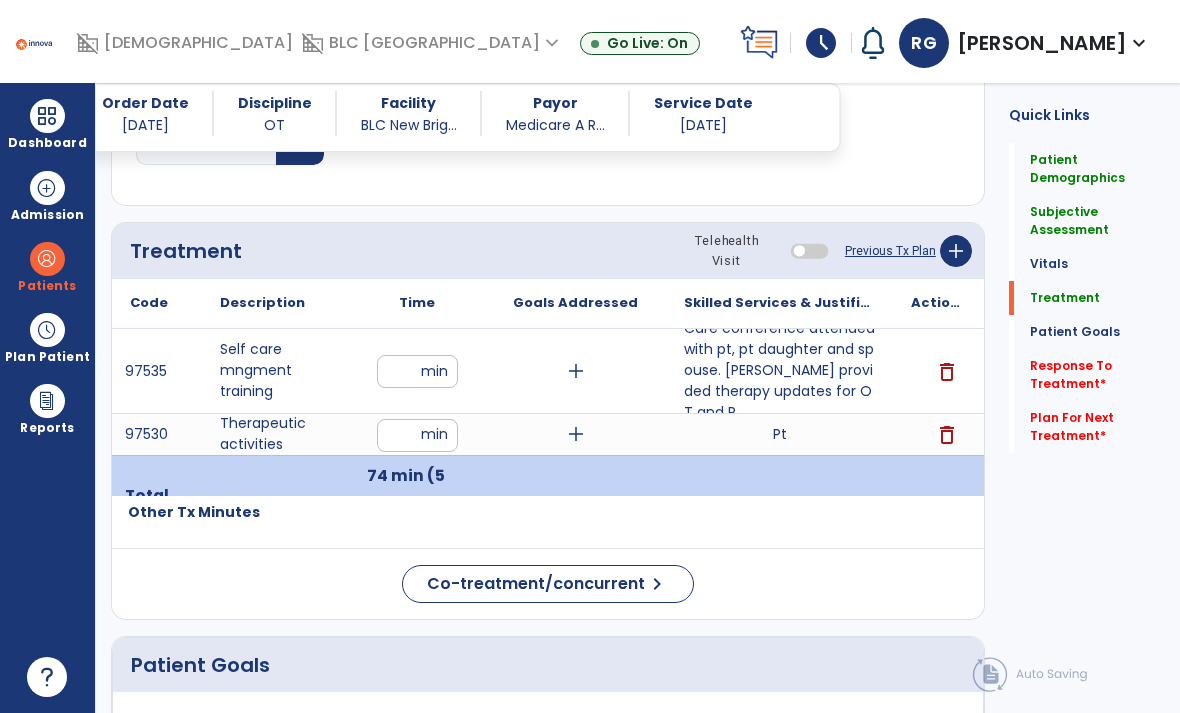 scroll, scrollTop: 1078, scrollLeft: 0, axis: vertical 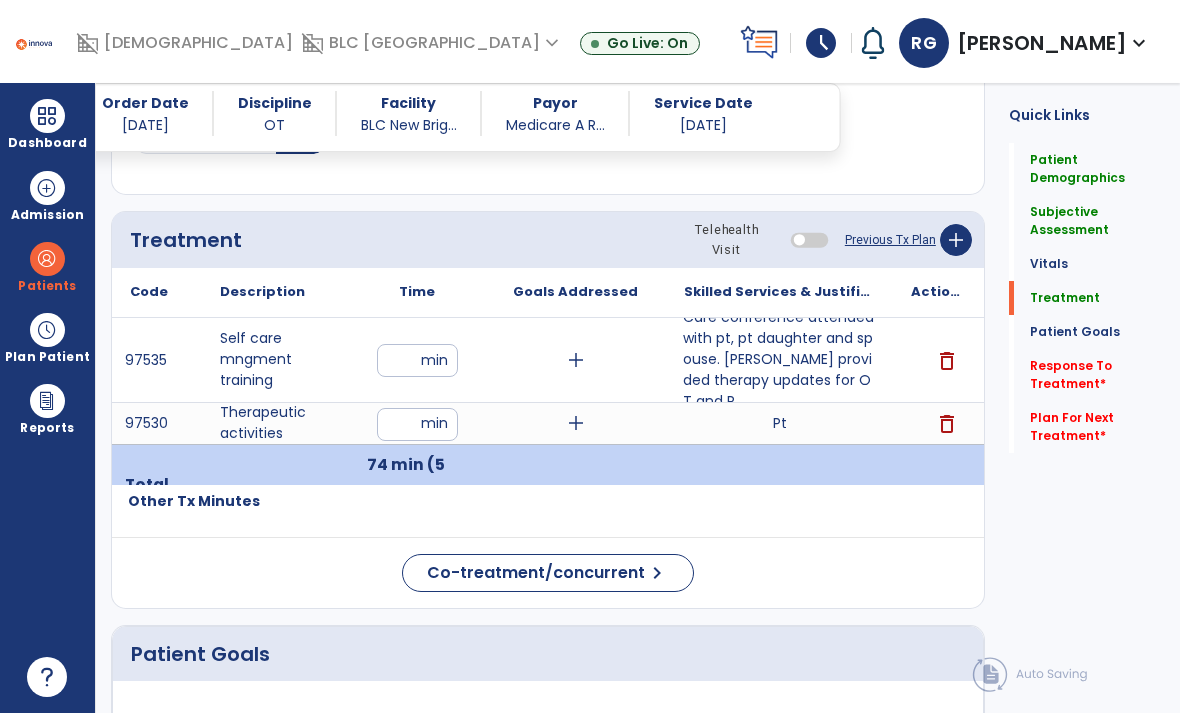click on "Care conference attended with pt, pt daughter and spouse. [PERSON_NAME] provided therapy updates for OT and P..." at bounding box center [779, 359] 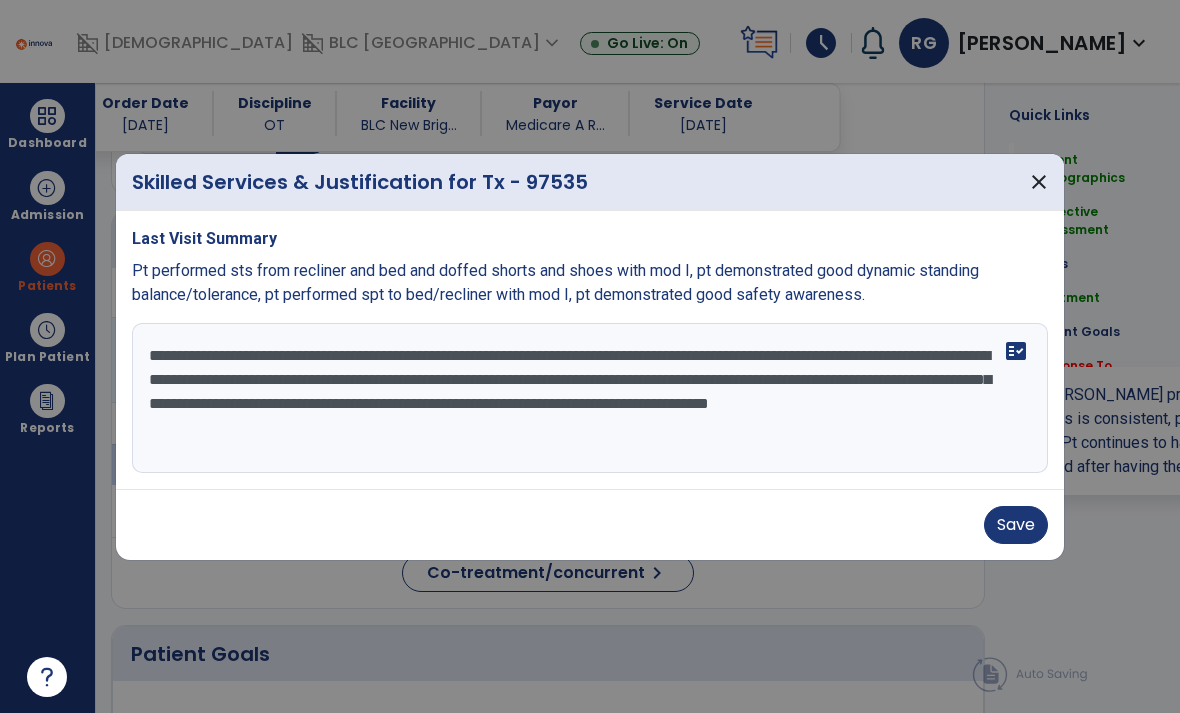 click on "**********" at bounding box center (590, 398) 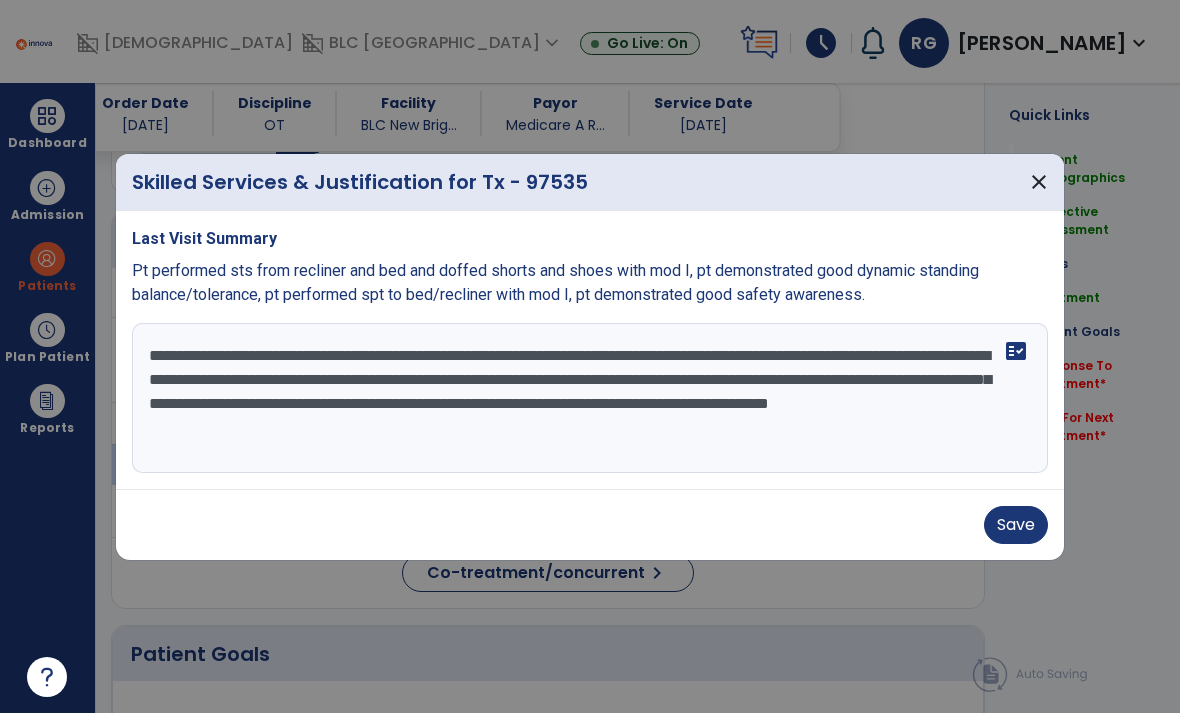 click on "**********" at bounding box center (590, 398) 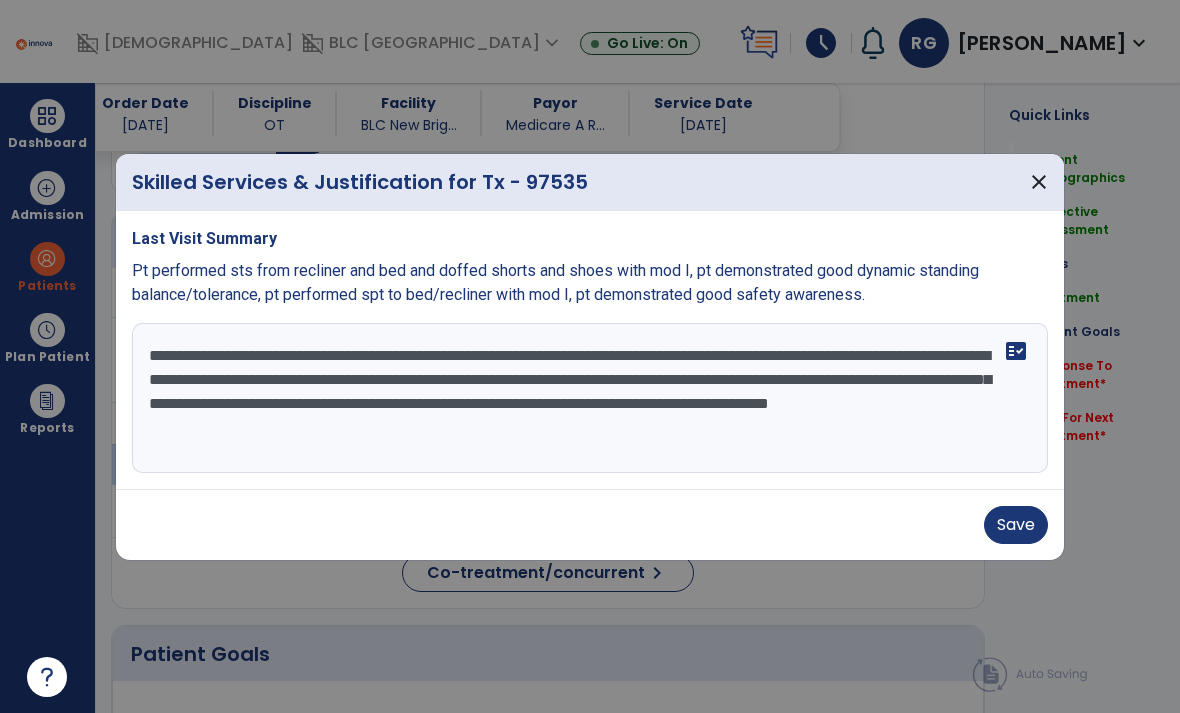 type on "**********" 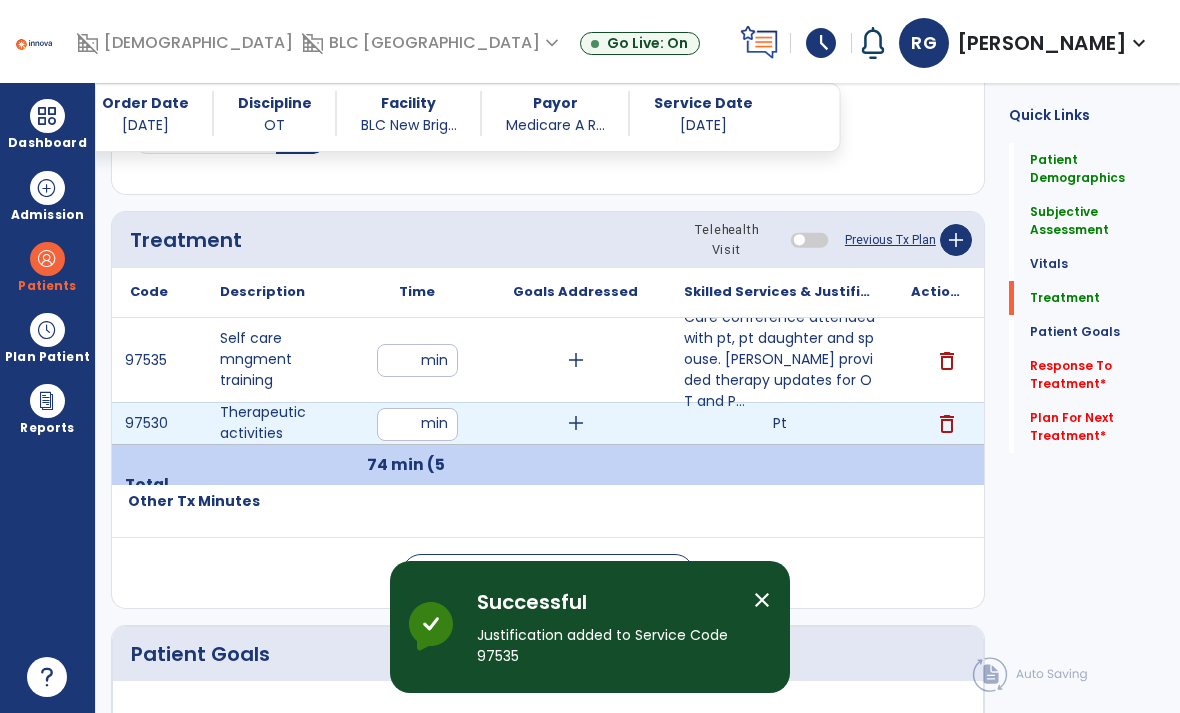 click on "Pt" at bounding box center [780, 423] 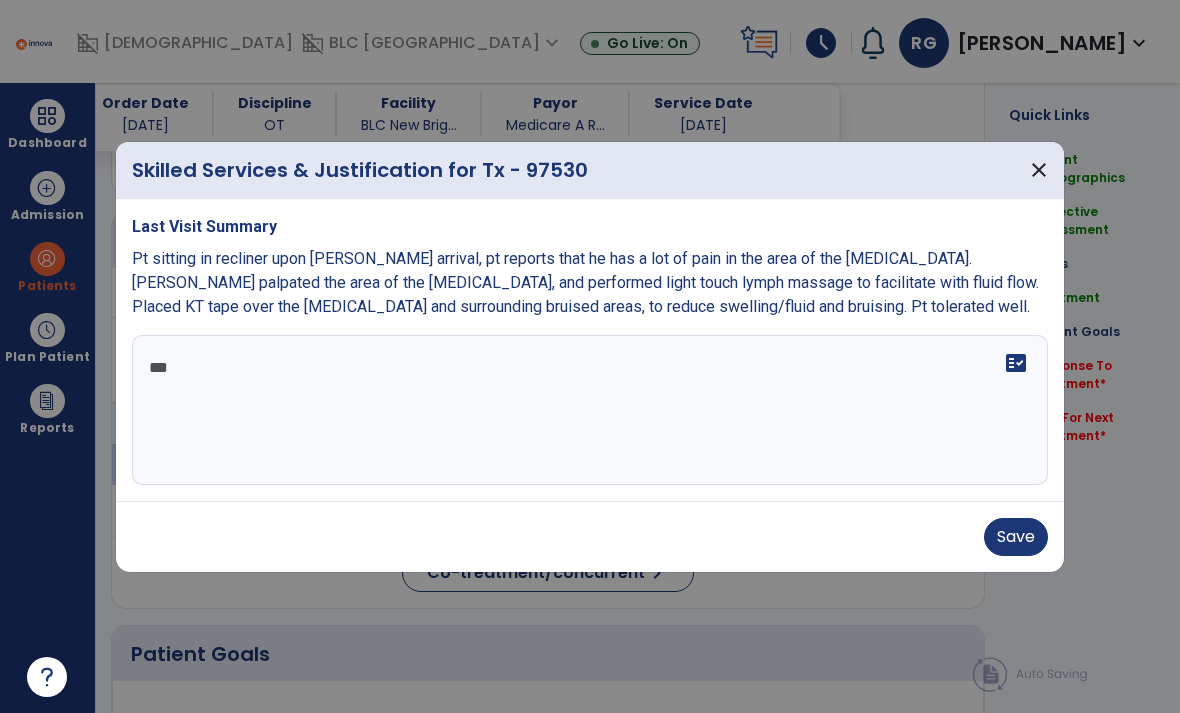 click on "**" at bounding box center [590, 410] 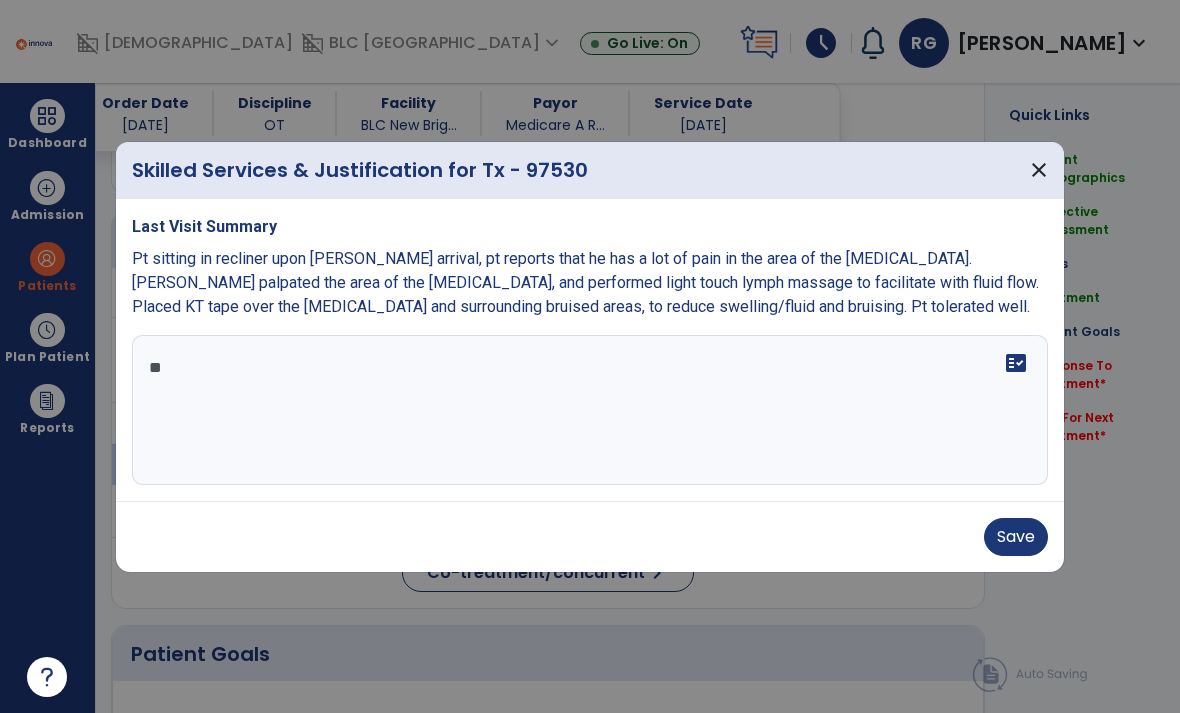 type on "*" 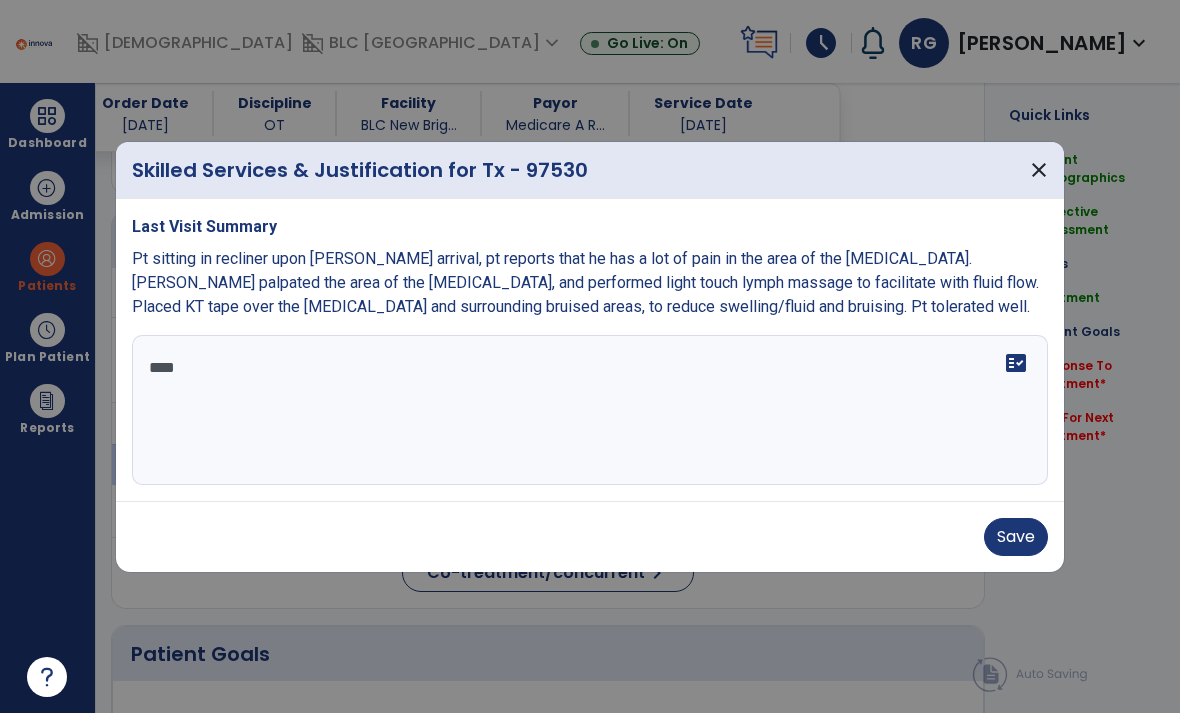 type on "****" 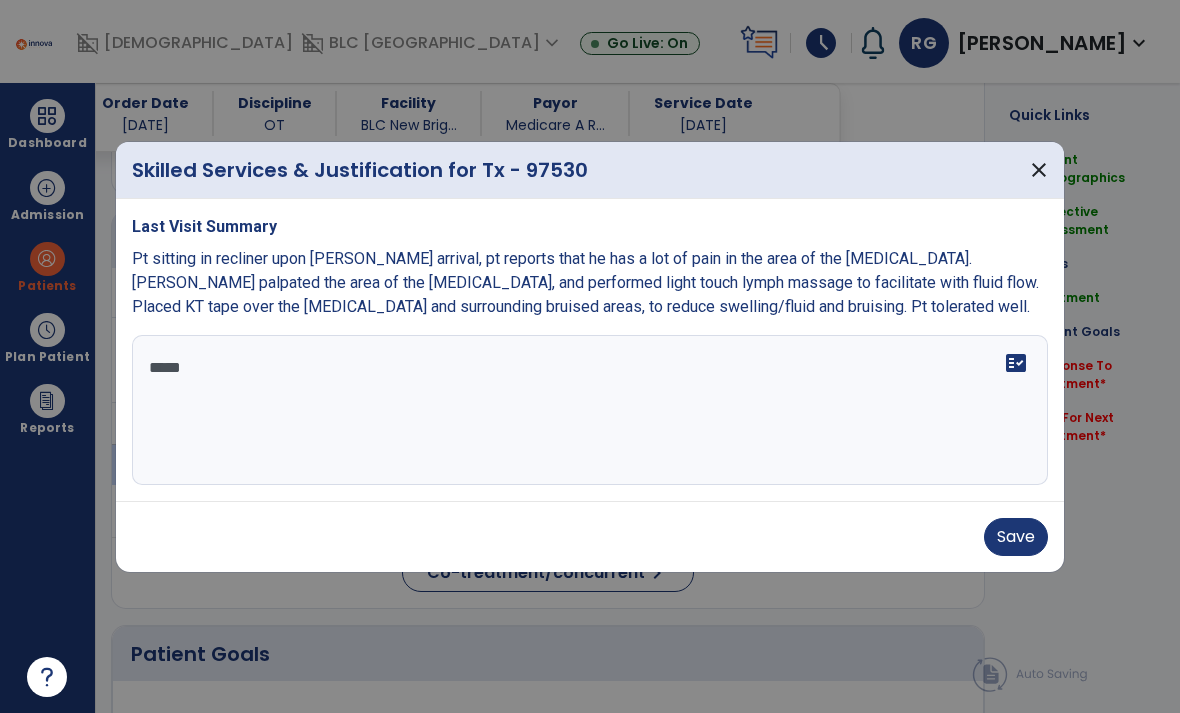 click on "Save" at bounding box center (1016, 537) 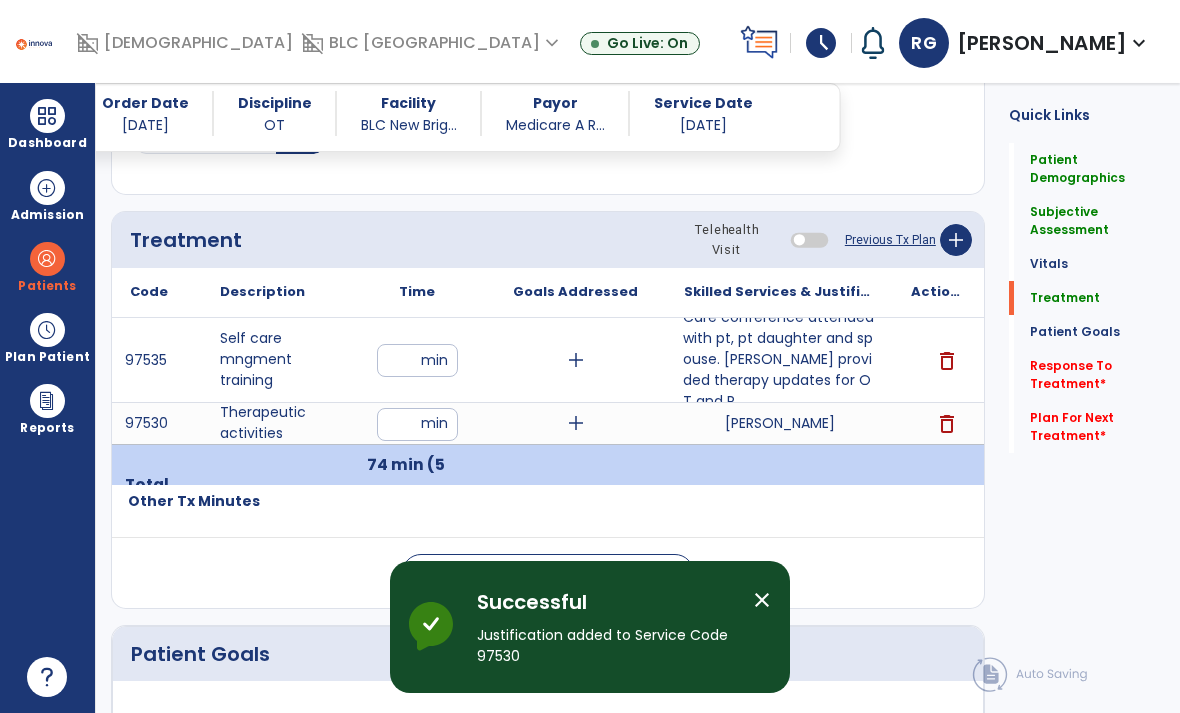 click on "Care conference attended with pt, pt daughter and spouse. [PERSON_NAME] provided therapy updates for OT and P..." at bounding box center [779, 359] 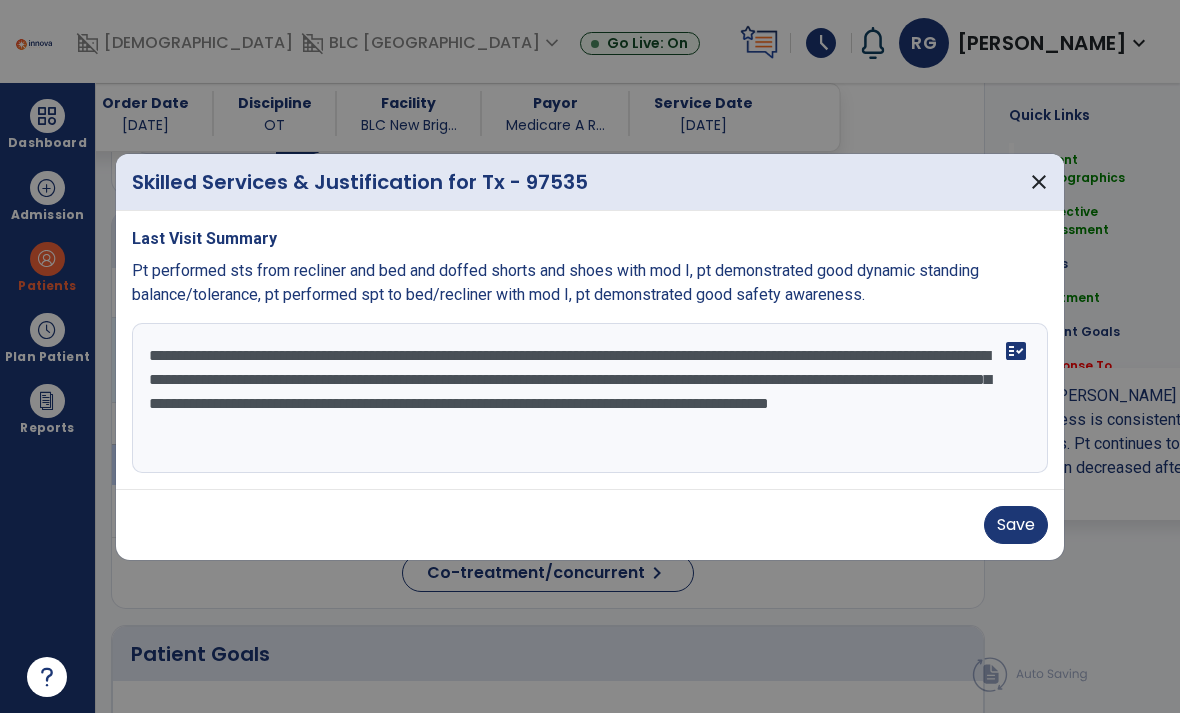 click on "**********" at bounding box center [590, 398] 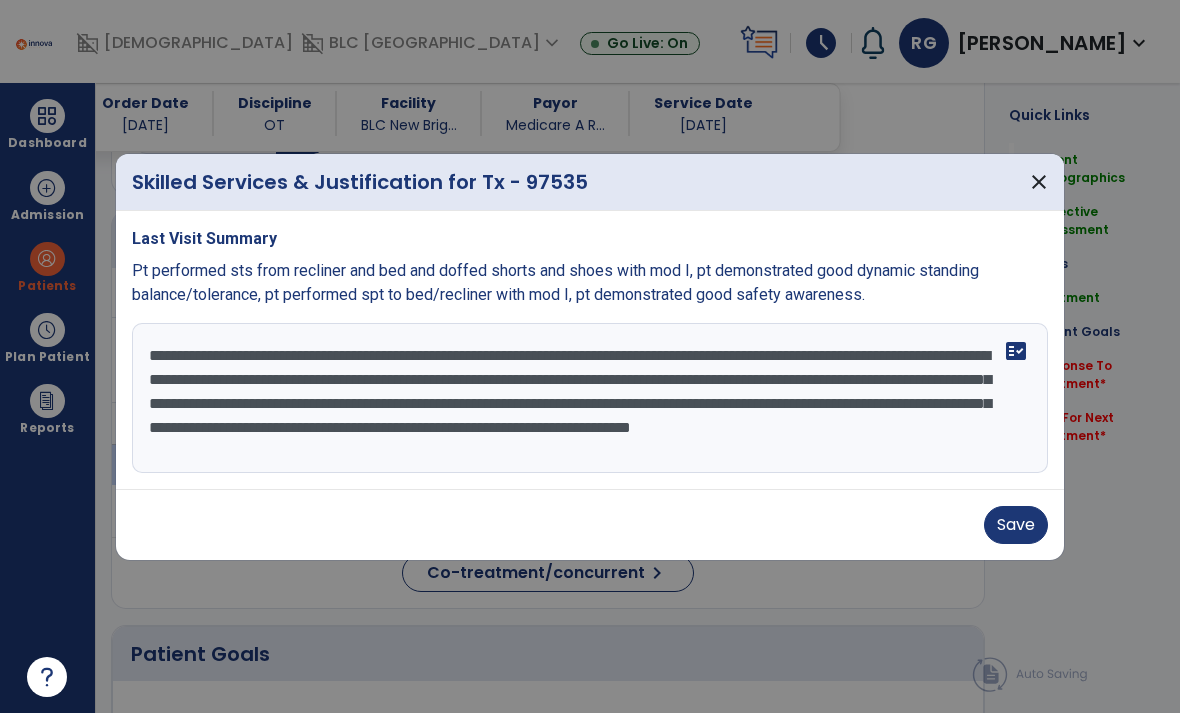 type on "**********" 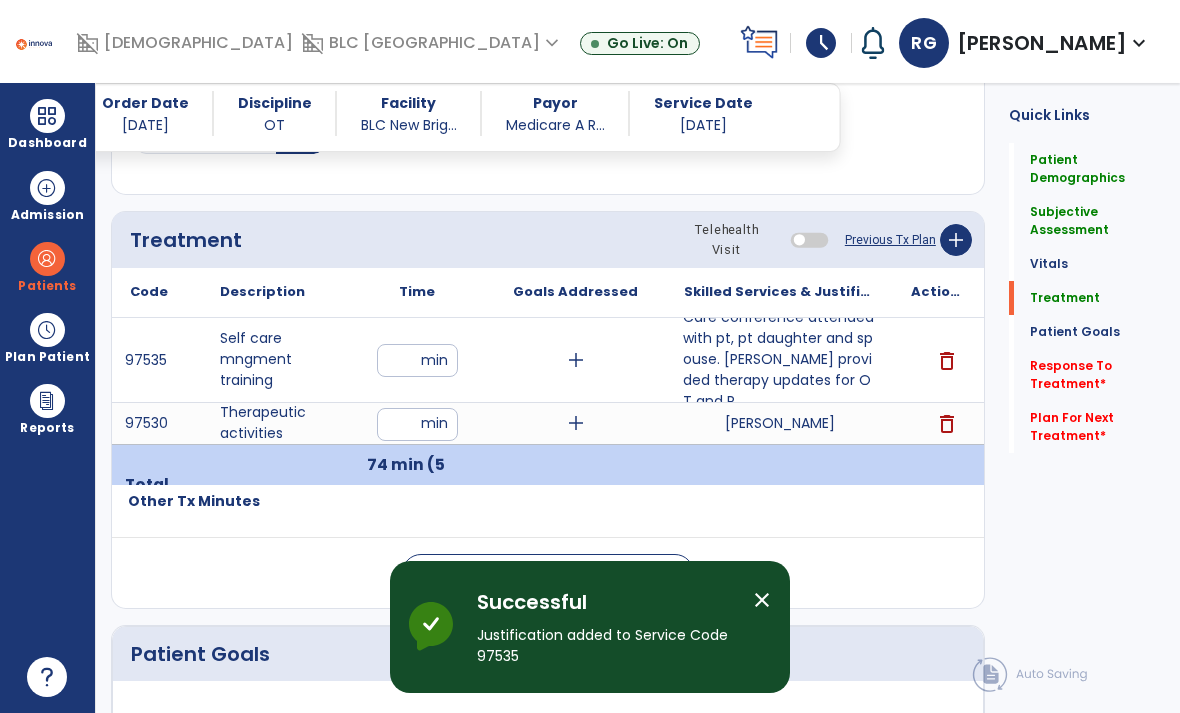 click on "[PERSON_NAME]" at bounding box center [780, 423] 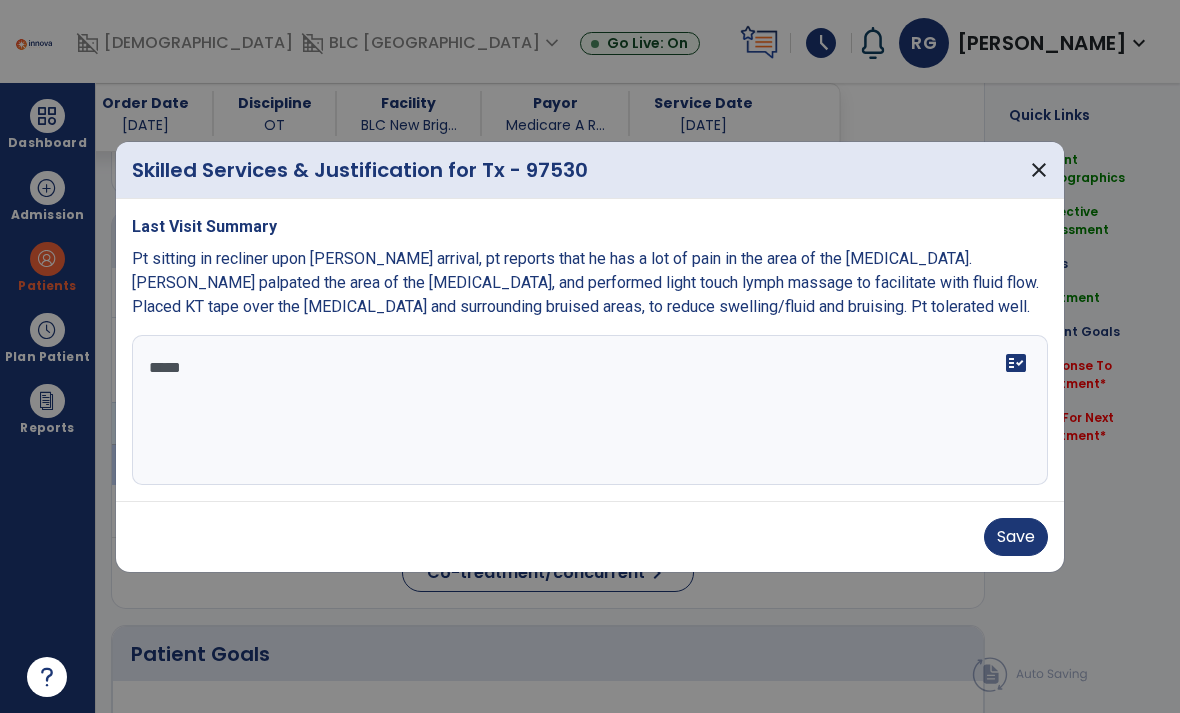 click on "Save" at bounding box center [1016, 537] 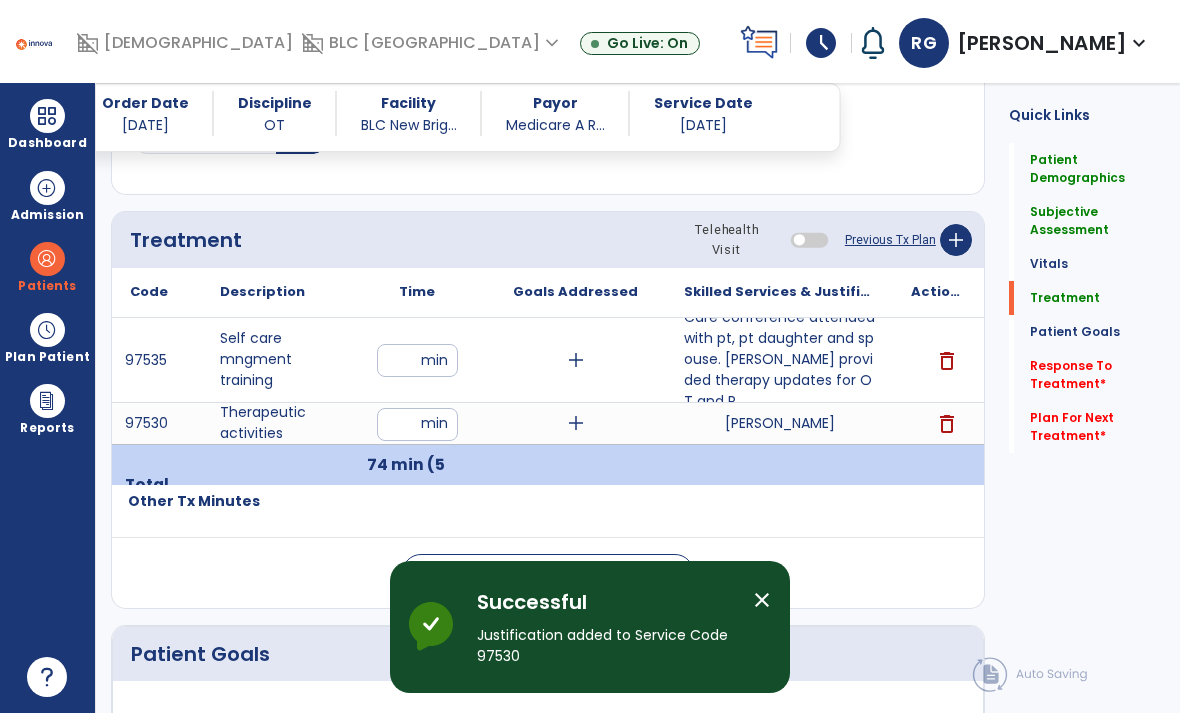 click on "**" at bounding box center (417, 360) 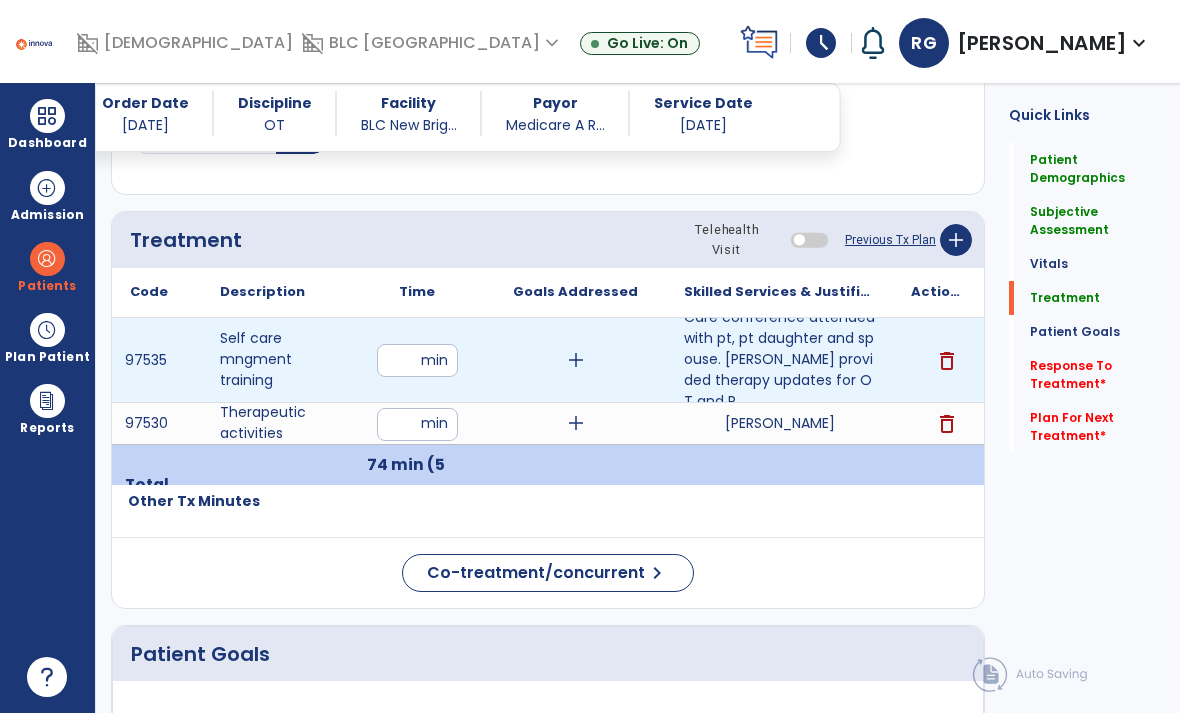 type on "*" 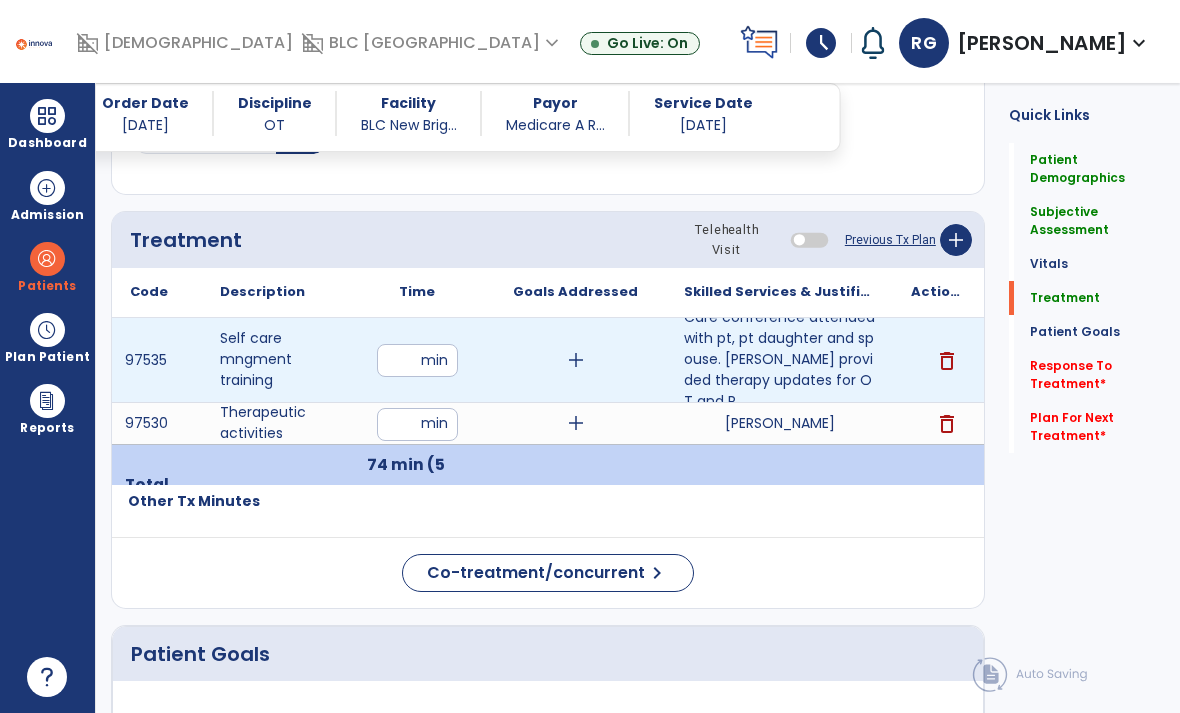 type on "**" 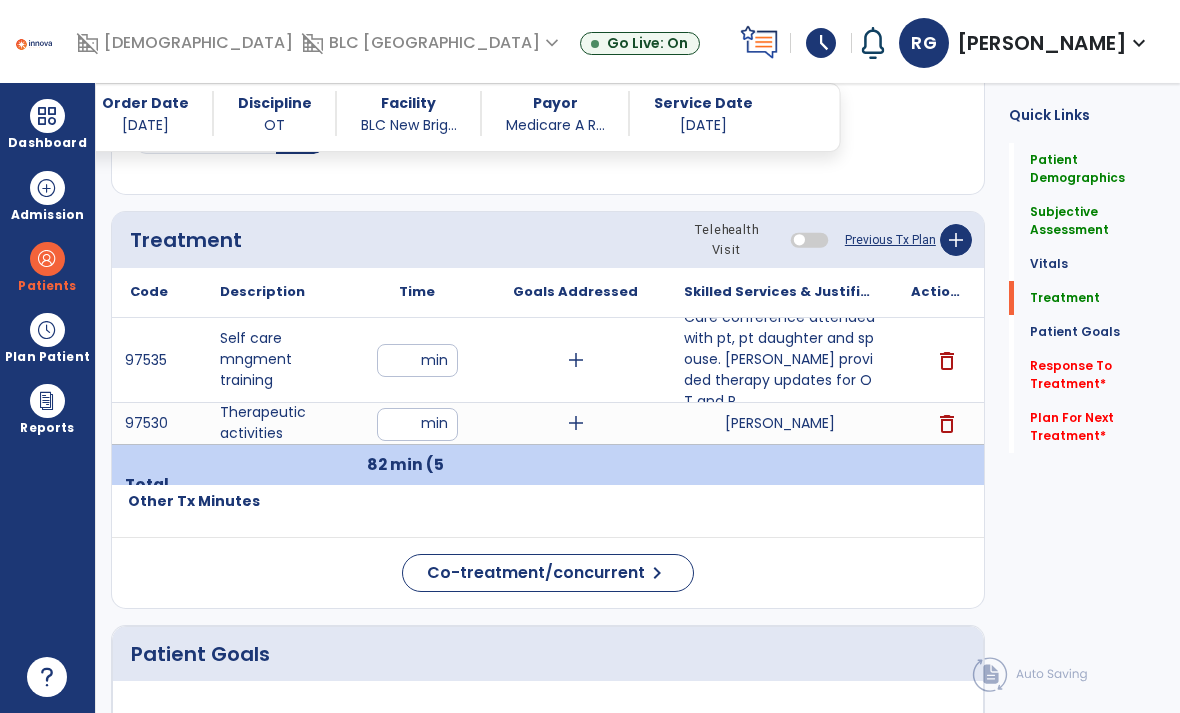 click on "**" at bounding box center (417, 424) 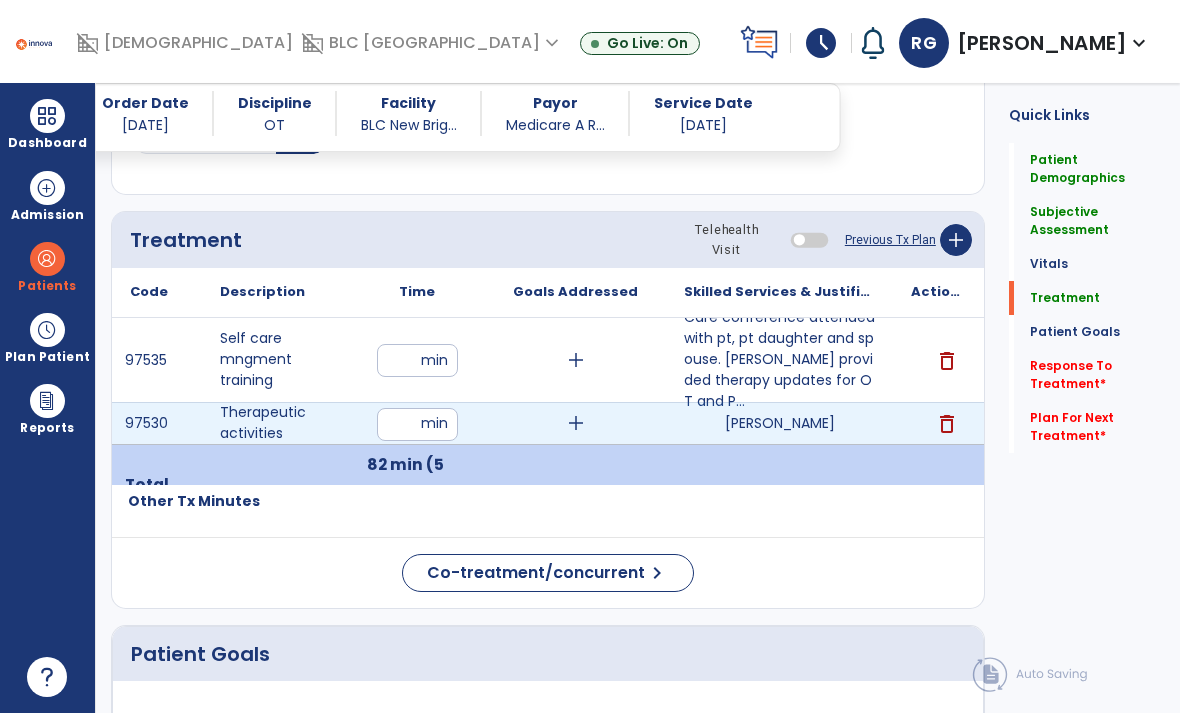 type on "*" 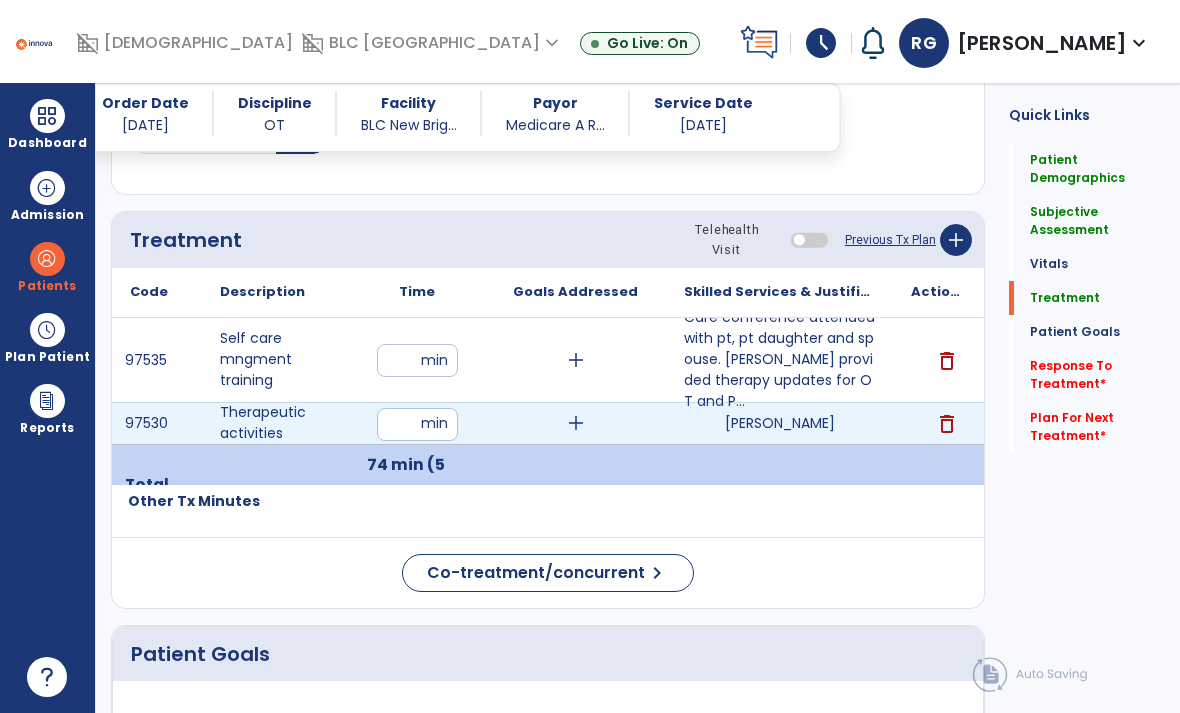 click on "[PERSON_NAME]" at bounding box center [780, 423] 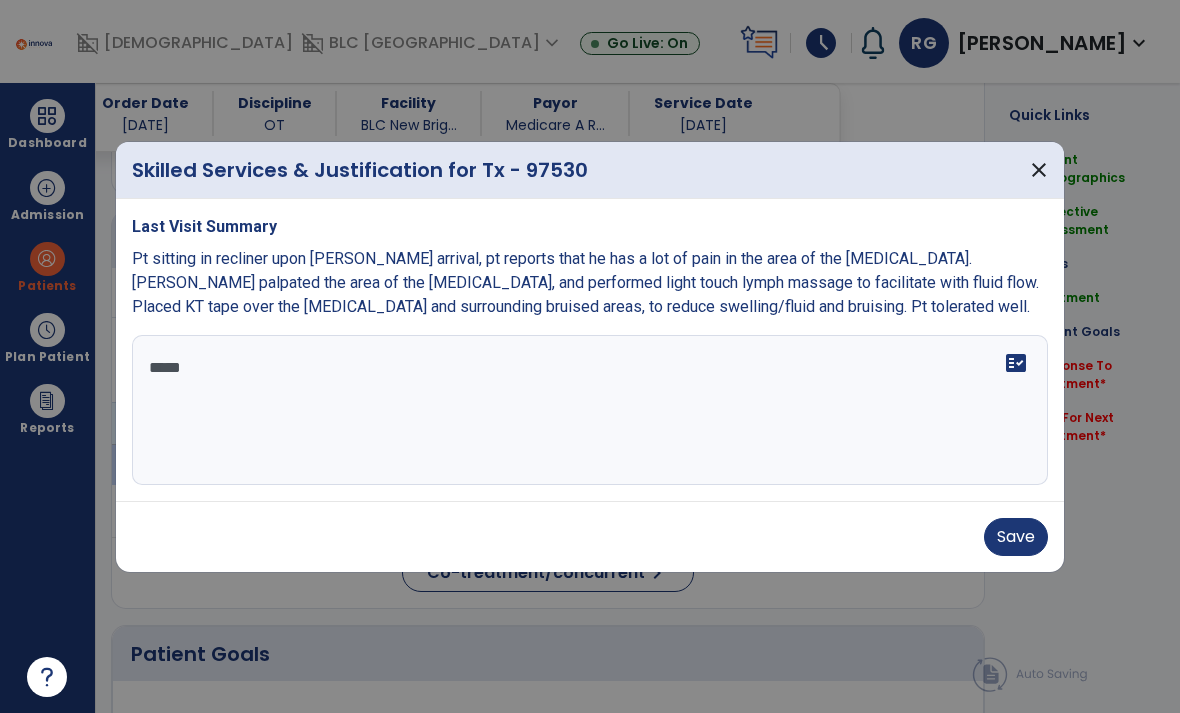 click on "****" at bounding box center [590, 410] 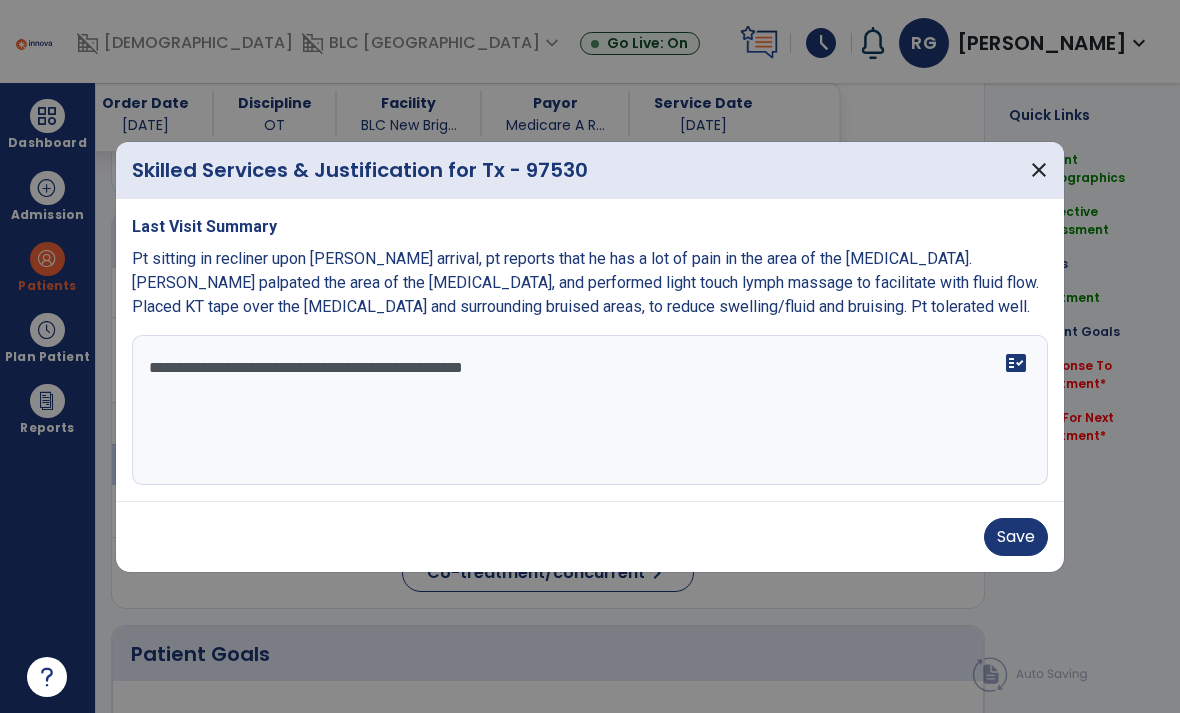 click on "**********" at bounding box center [590, 410] 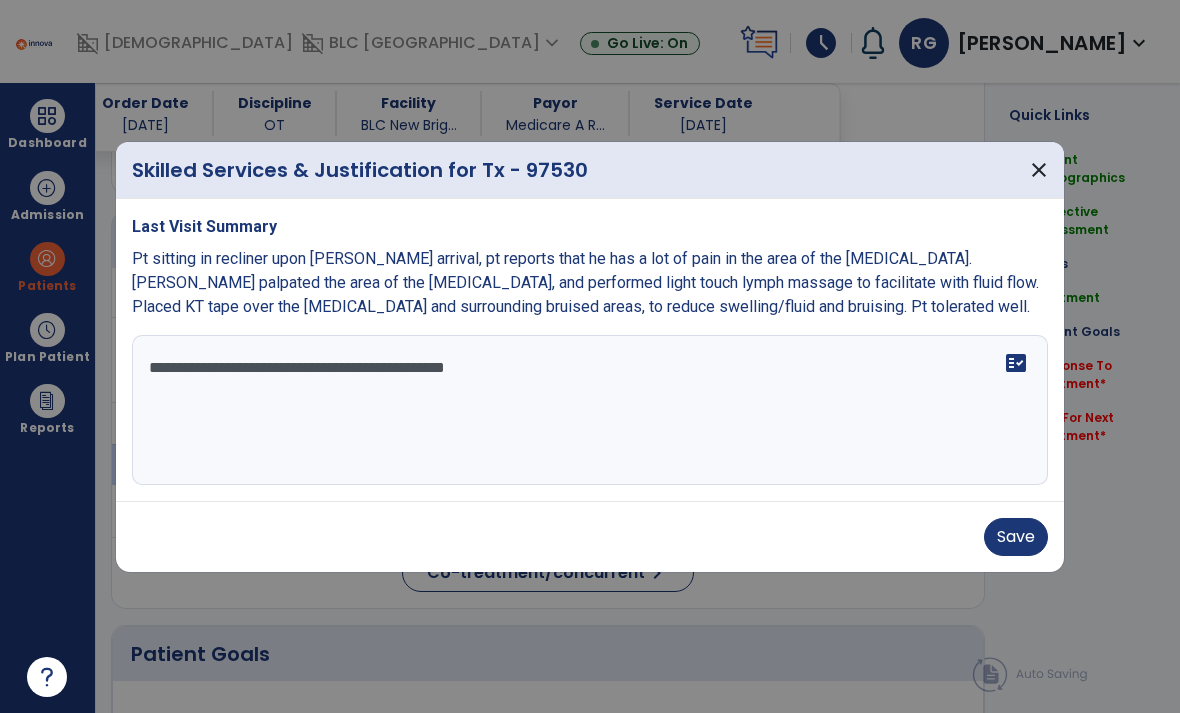 click on "**********" at bounding box center (590, 410) 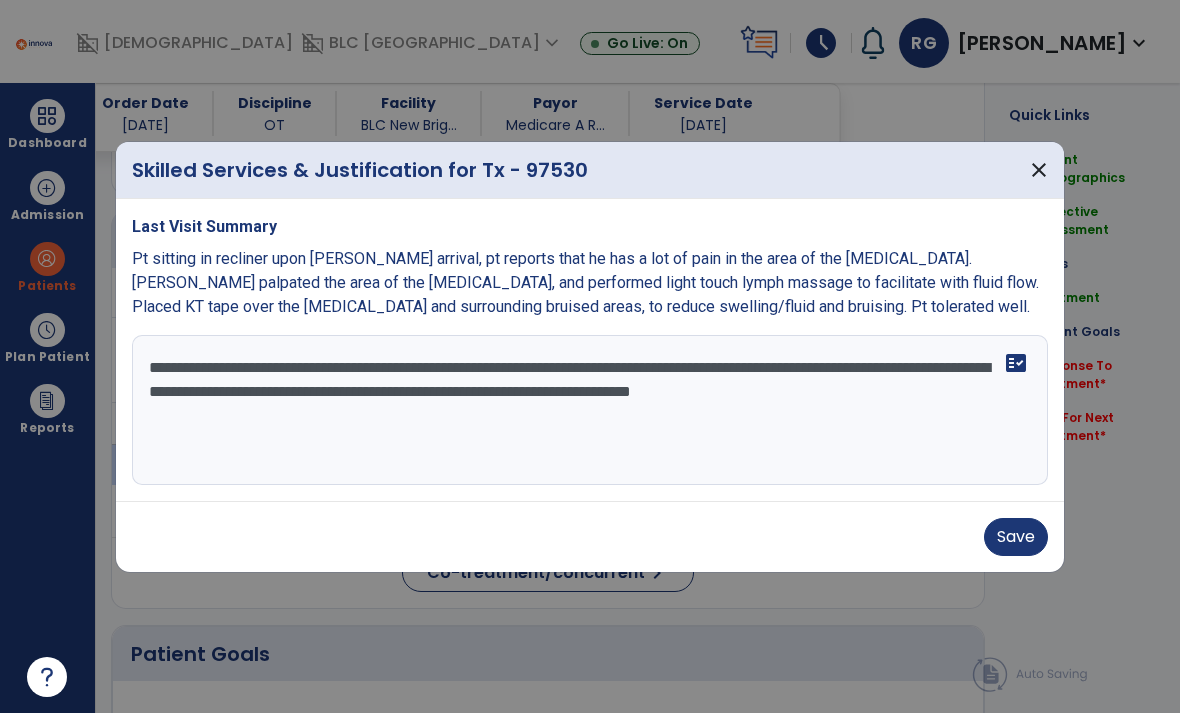 type on "**********" 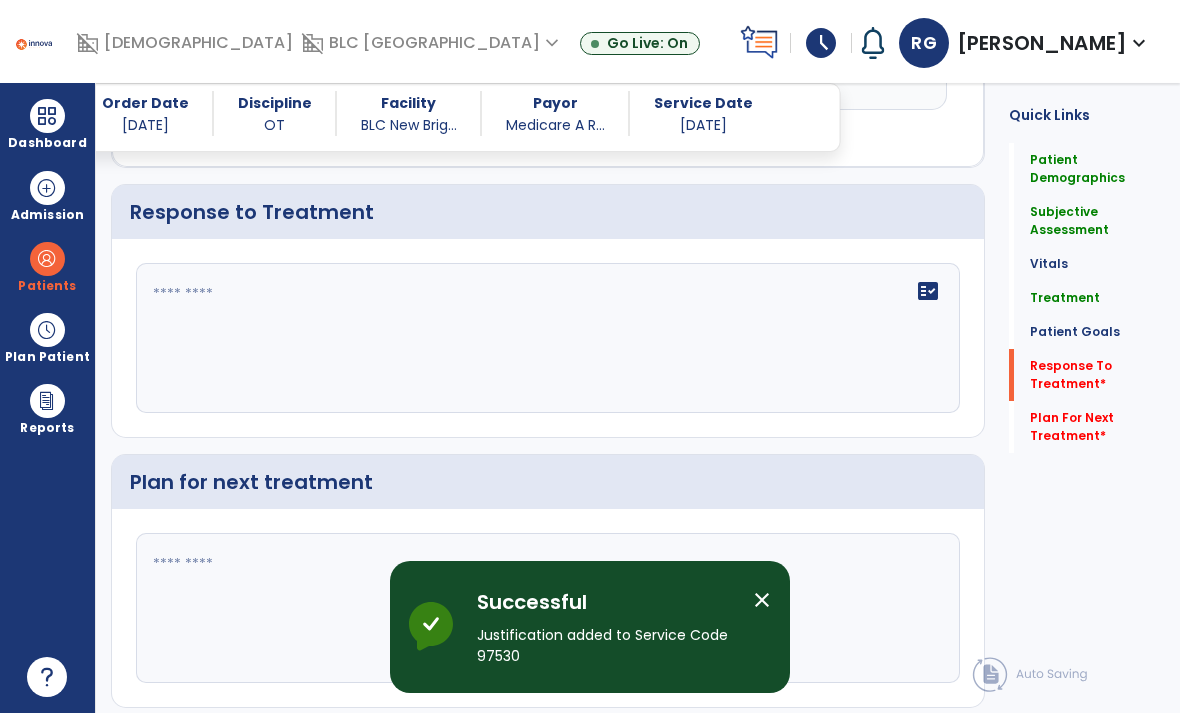 scroll, scrollTop: 2799, scrollLeft: 0, axis: vertical 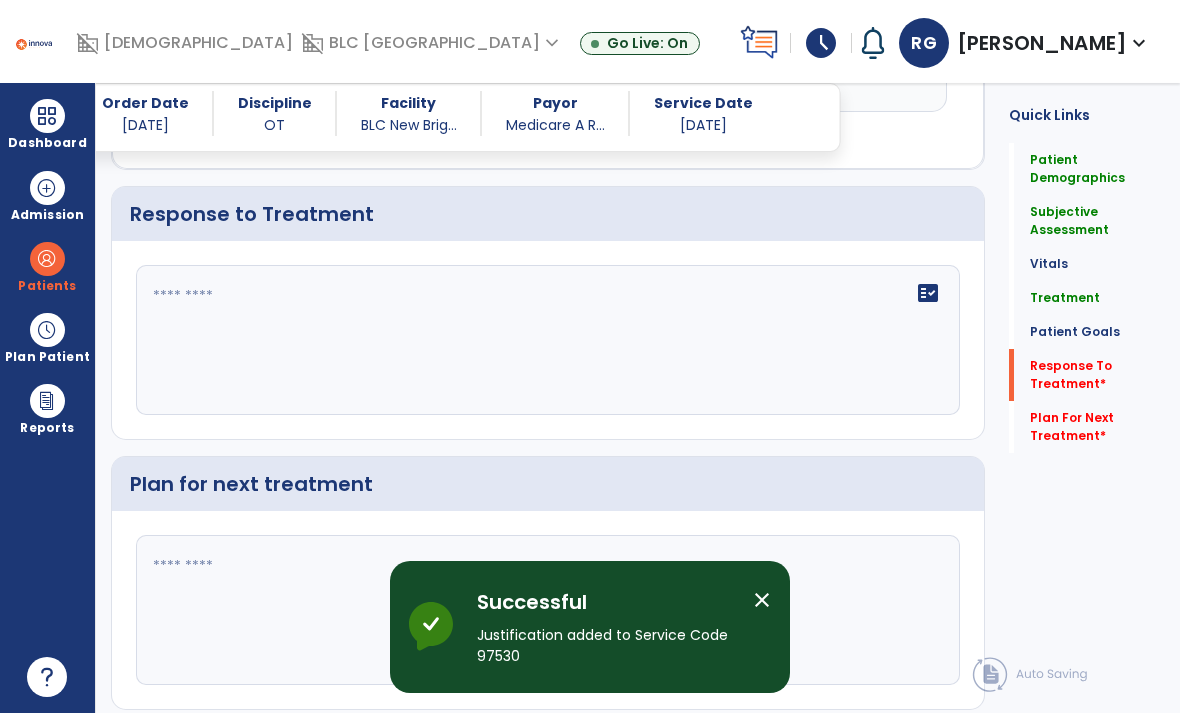 click 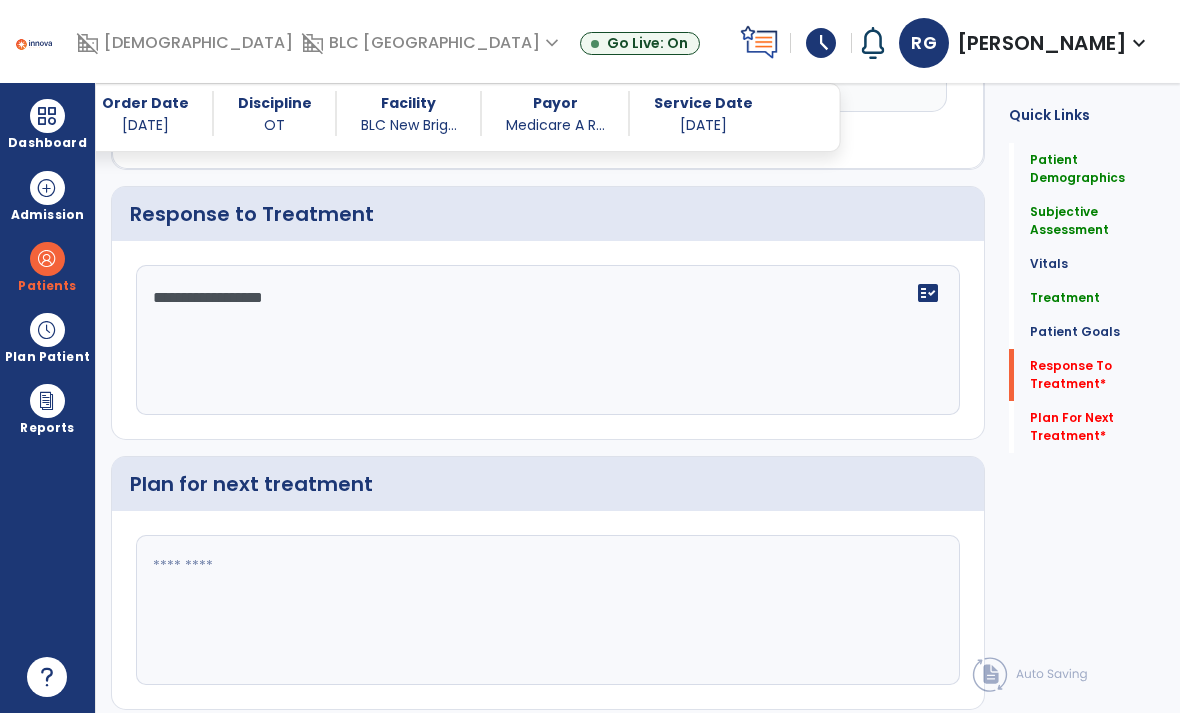 type on "**********" 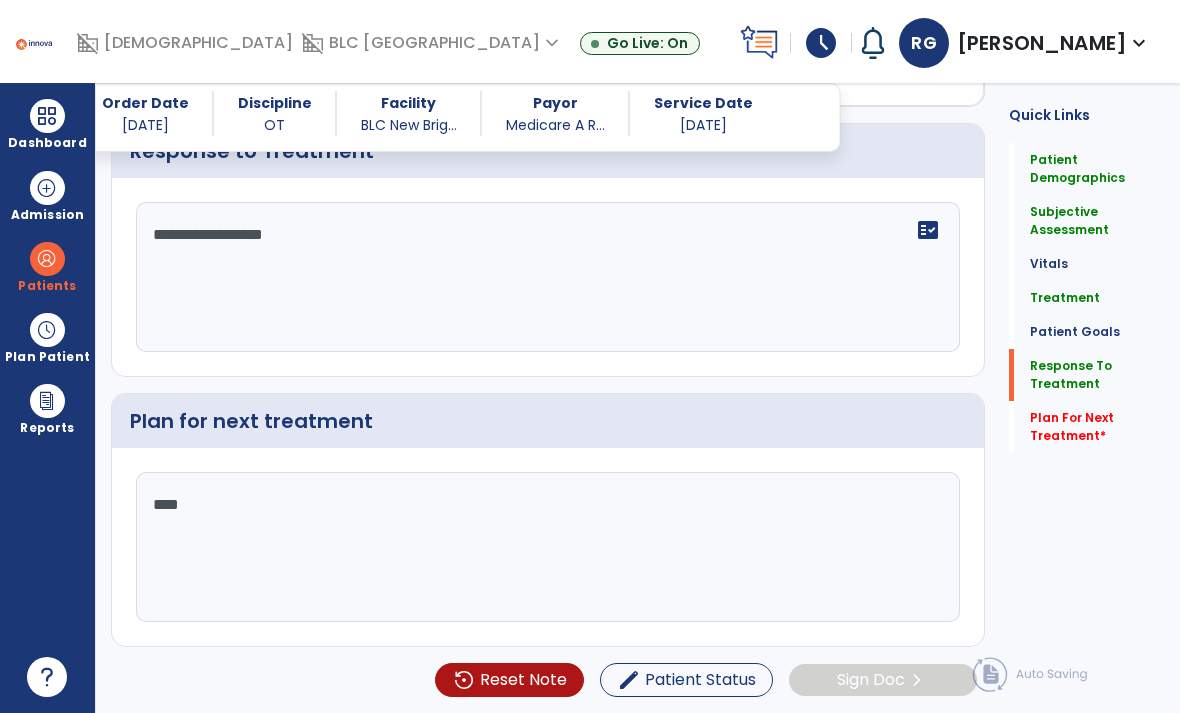 scroll, scrollTop: 2711, scrollLeft: 0, axis: vertical 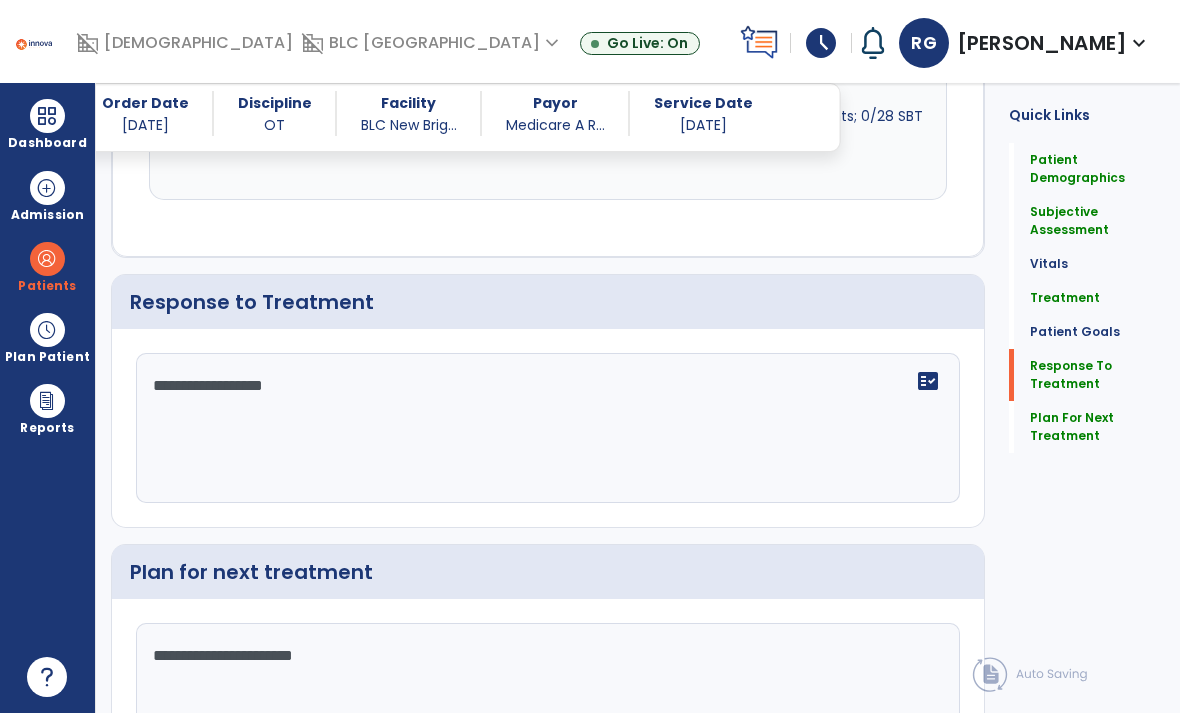 type on "**********" 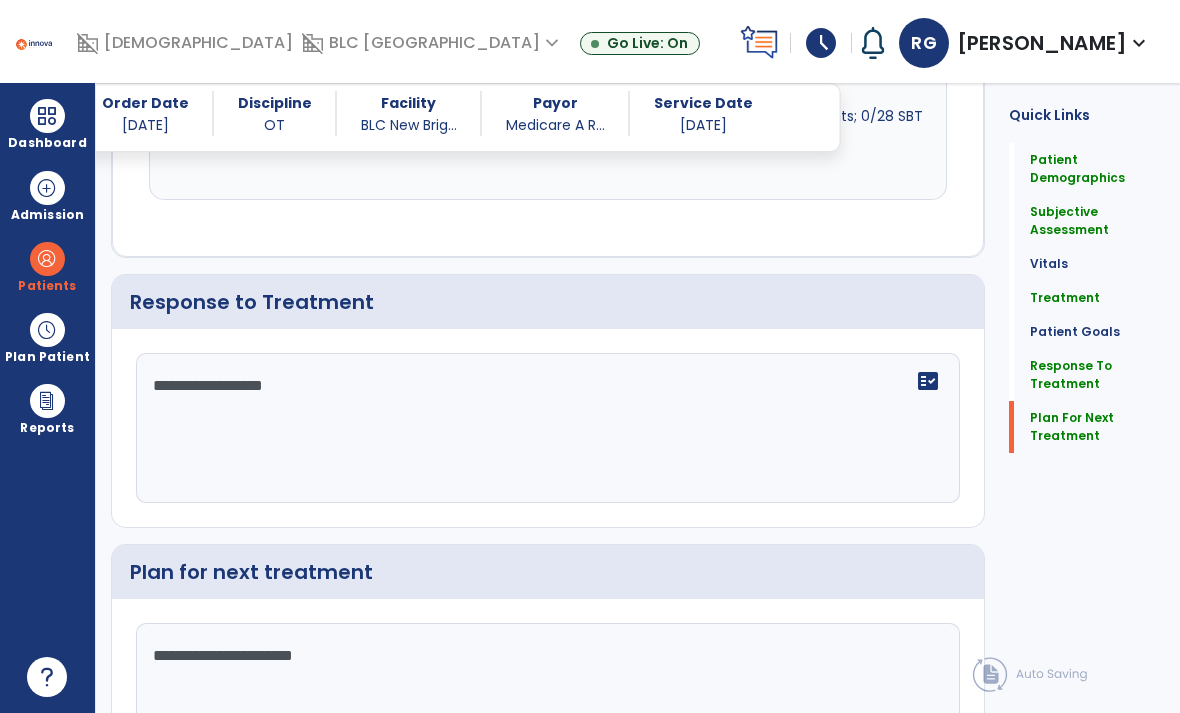 scroll, scrollTop: 25, scrollLeft: 0, axis: vertical 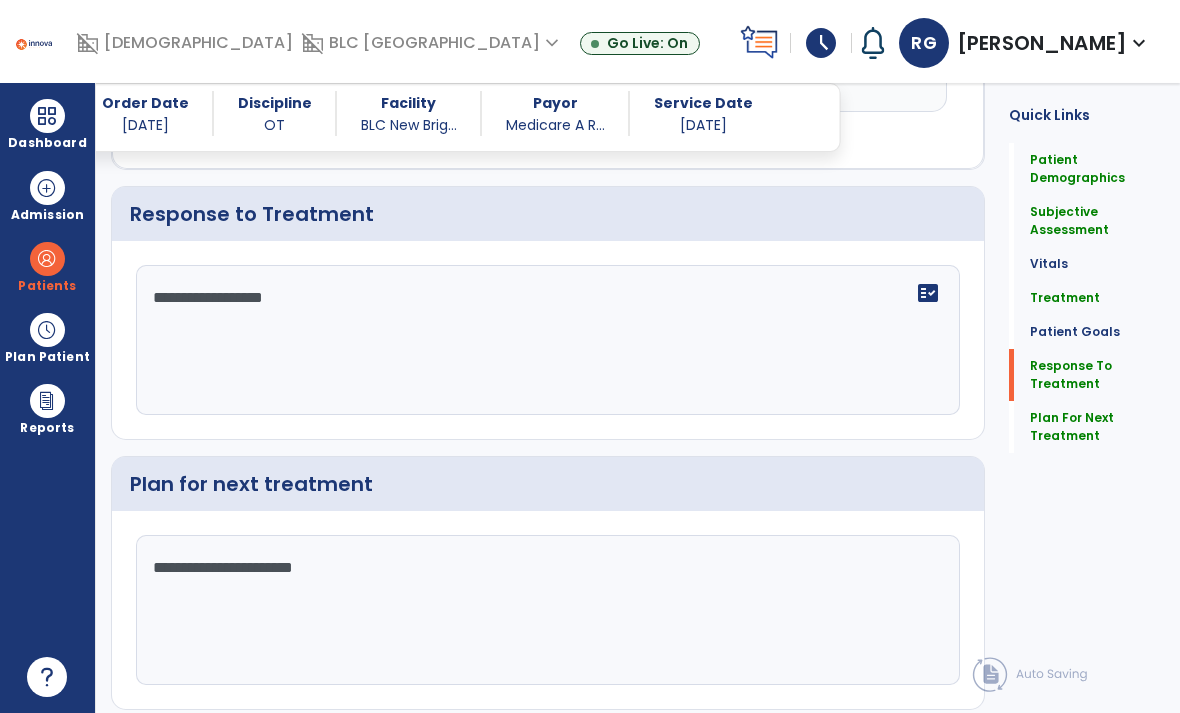 click on "Sign Doc" 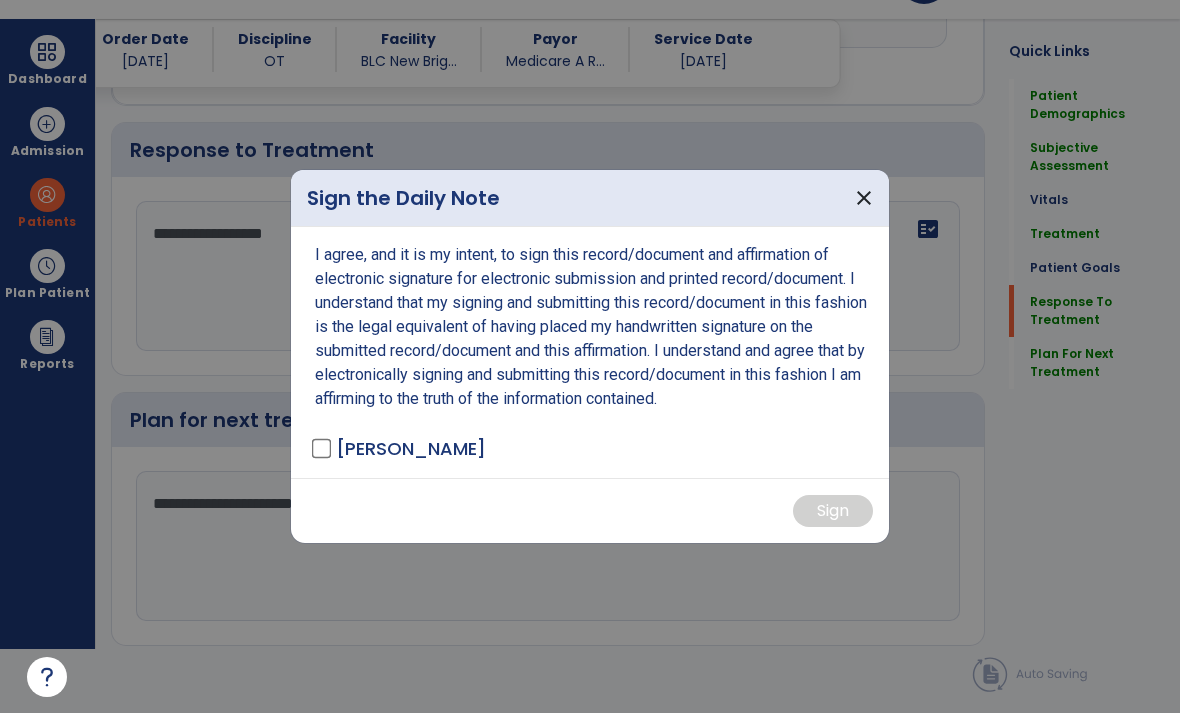 scroll, scrollTop: 0, scrollLeft: 0, axis: both 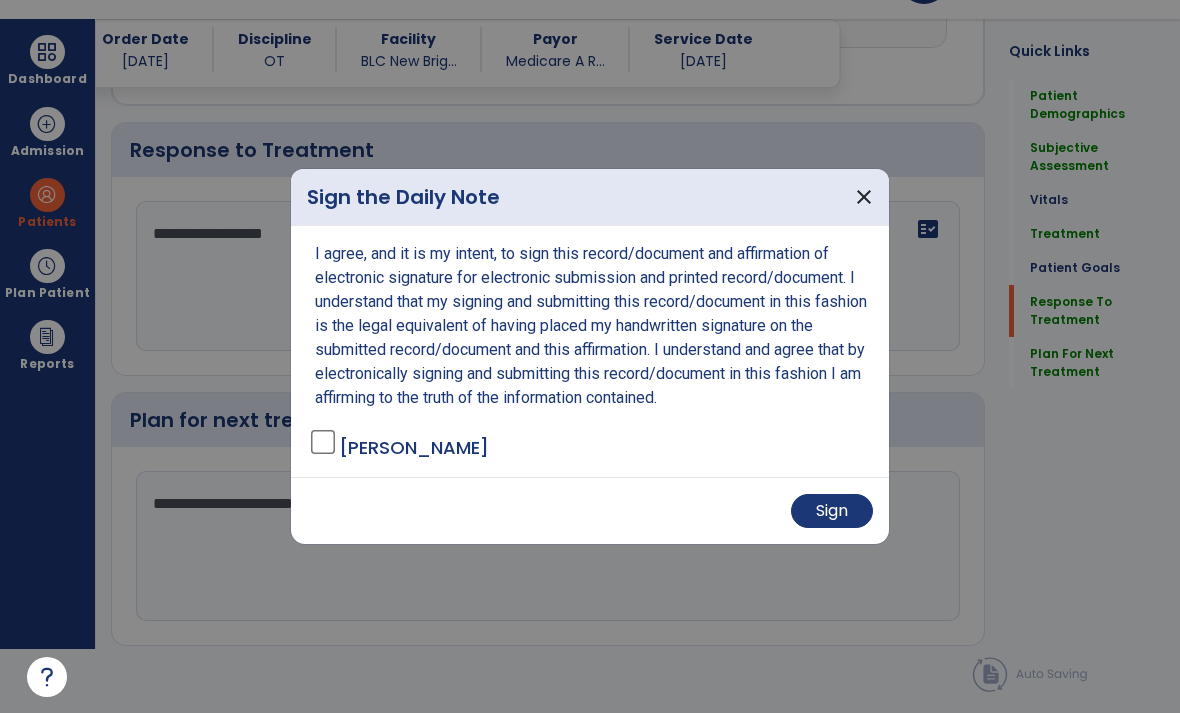 click on "Sign" at bounding box center (832, 511) 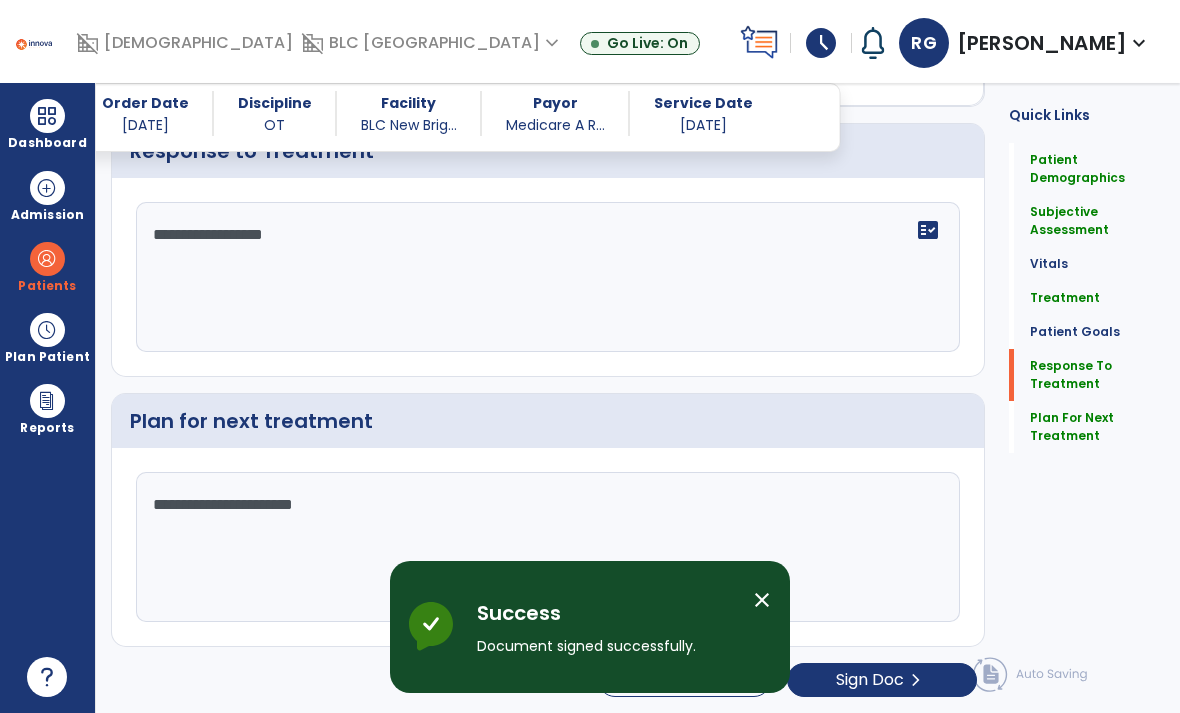 scroll, scrollTop: 0, scrollLeft: 0, axis: both 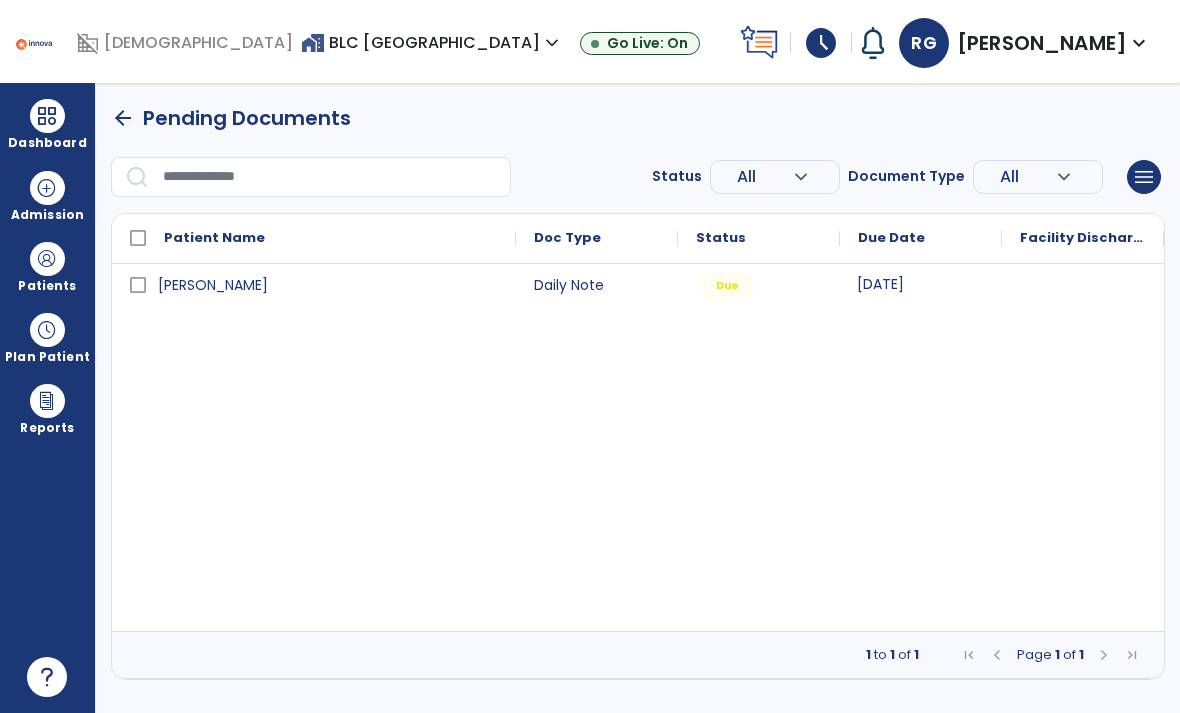 click on "[DATE]" at bounding box center [880, 284] 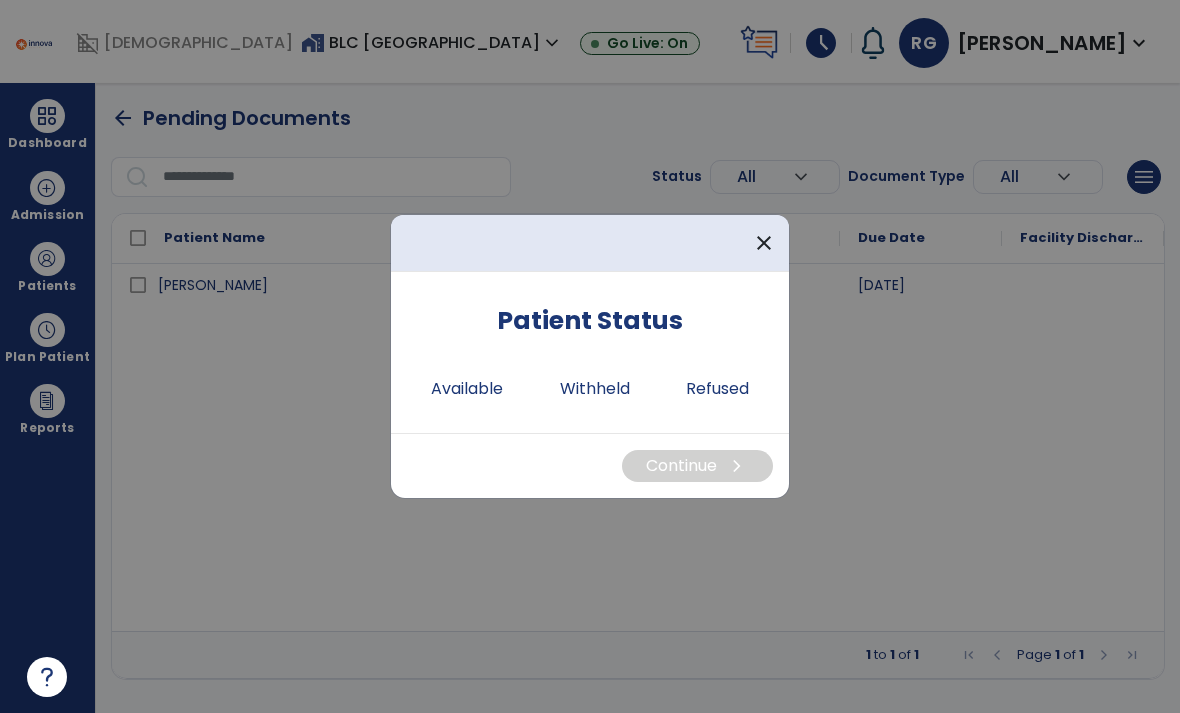 click on "Available" at bounding box center [467, 389] 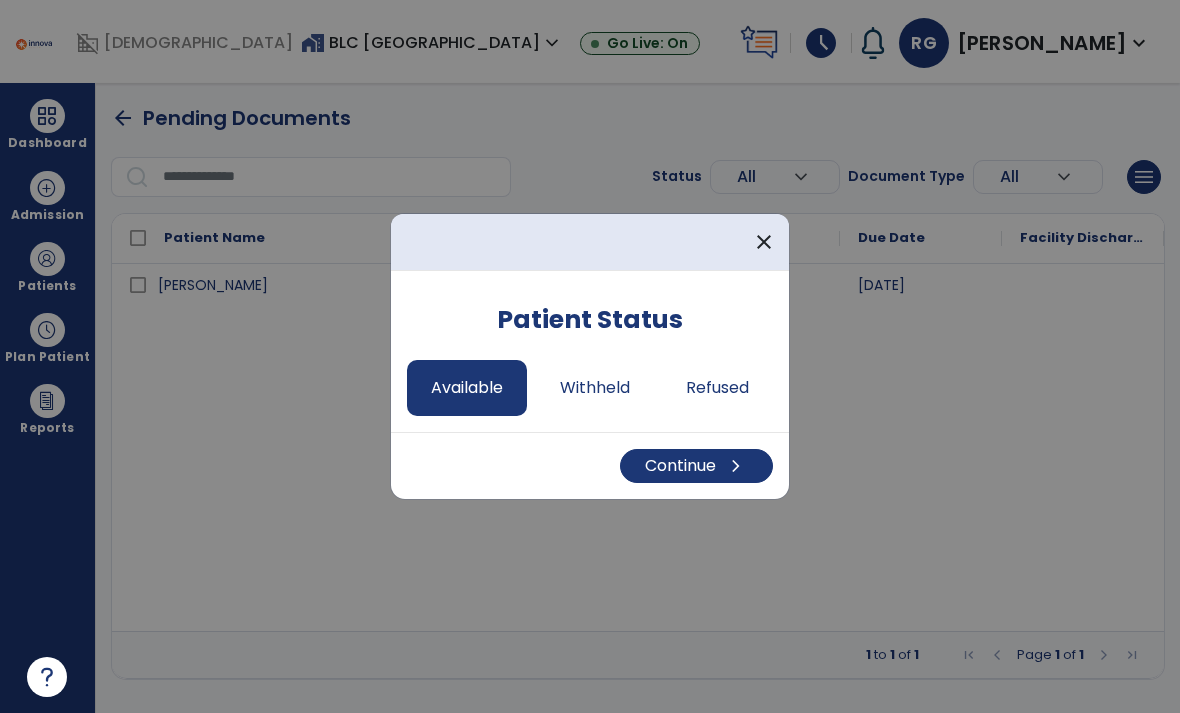 click on "Continue   chevron_right" at bounding box center (696, 466) 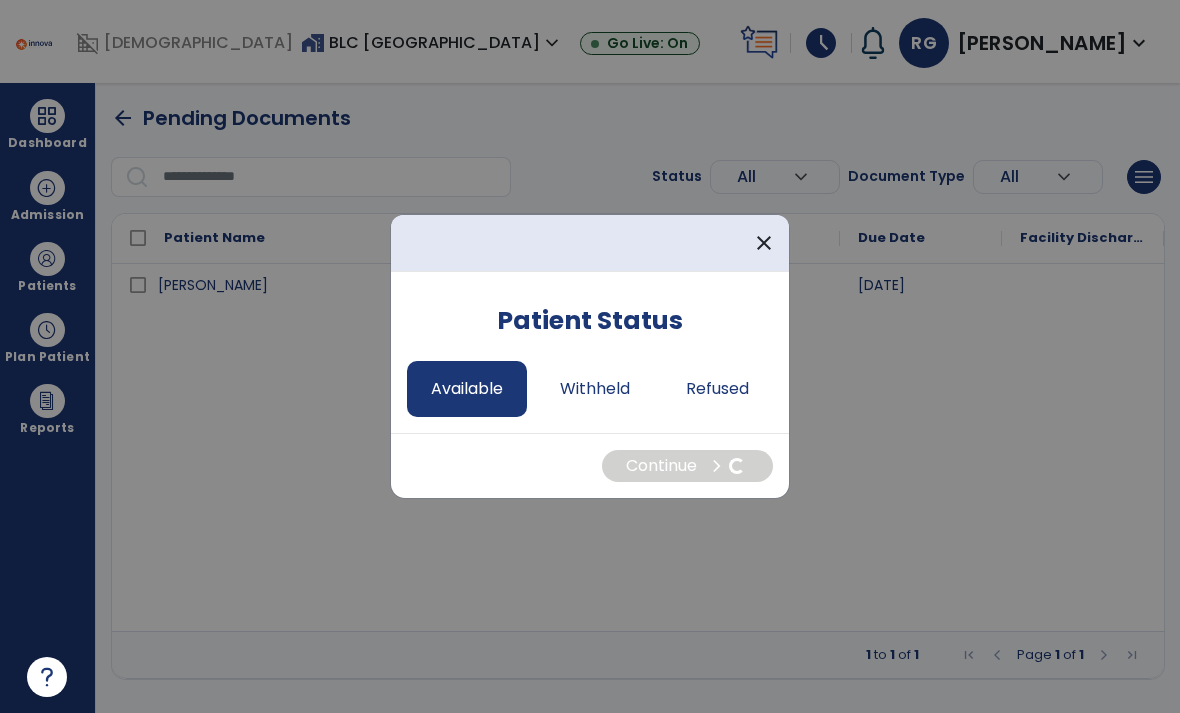 select on "*" 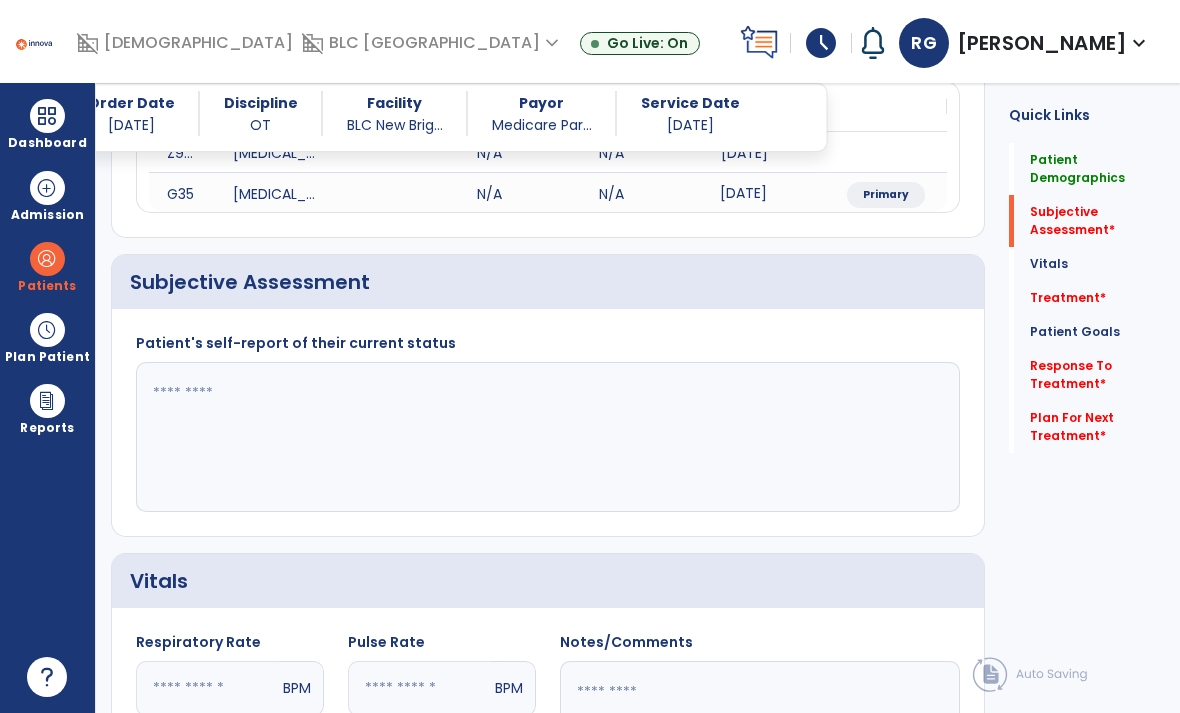 scroll, scrollTop: 308, scrollLeft: 0, axis: vertical 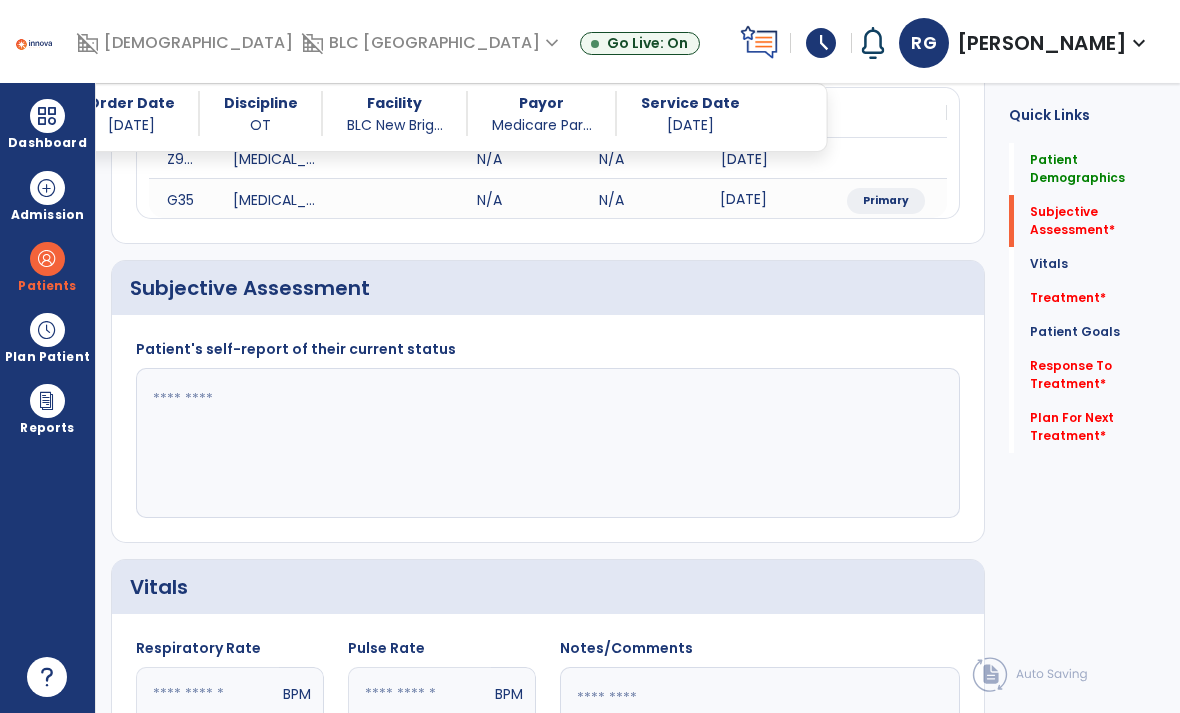 click 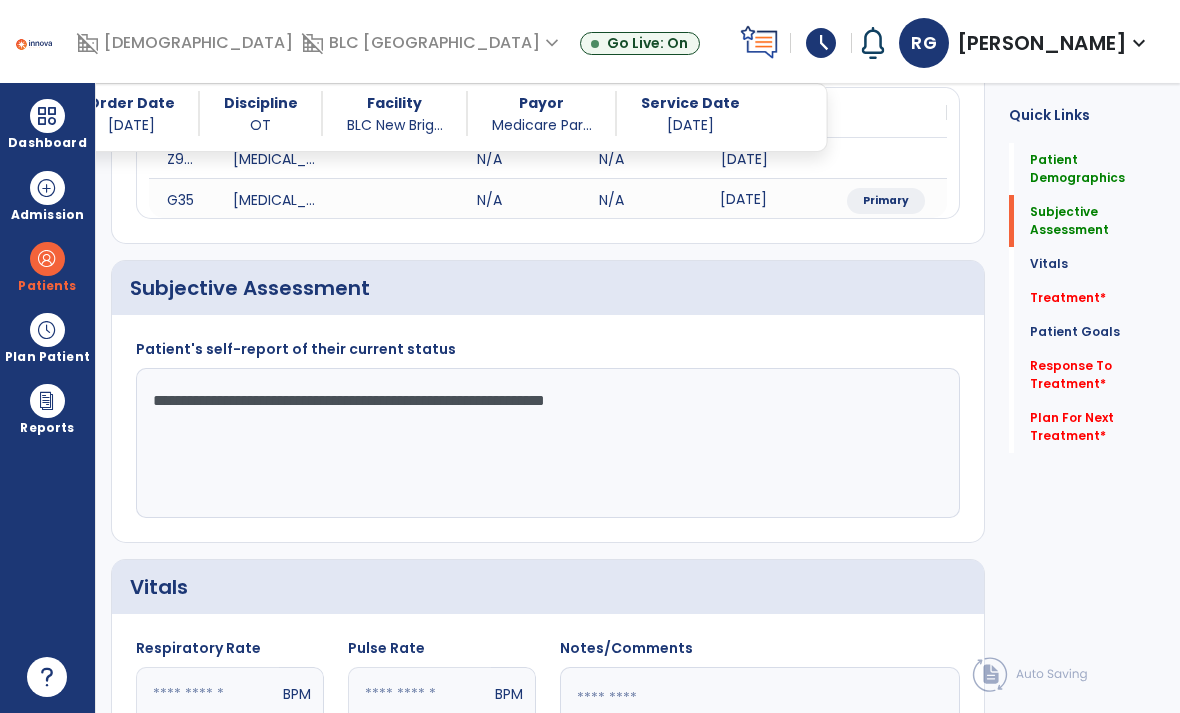 click on "**********" 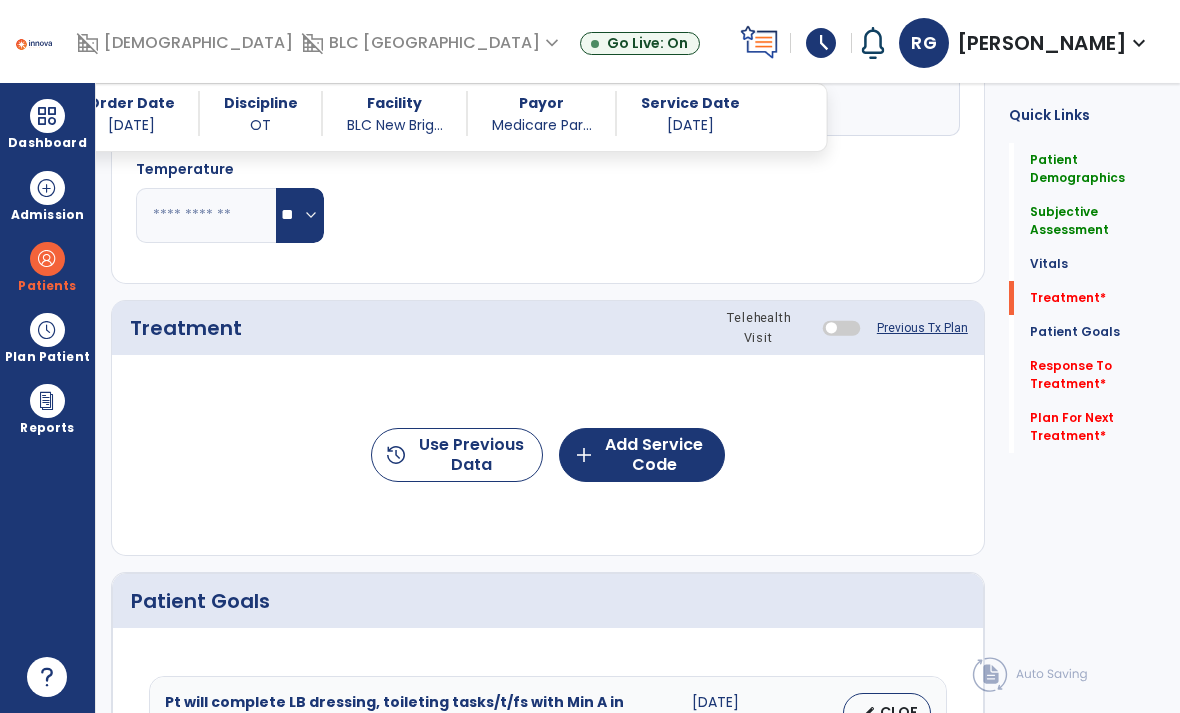 scroll, scrollTop: 994, scrollLeft: 0, axis: vertical 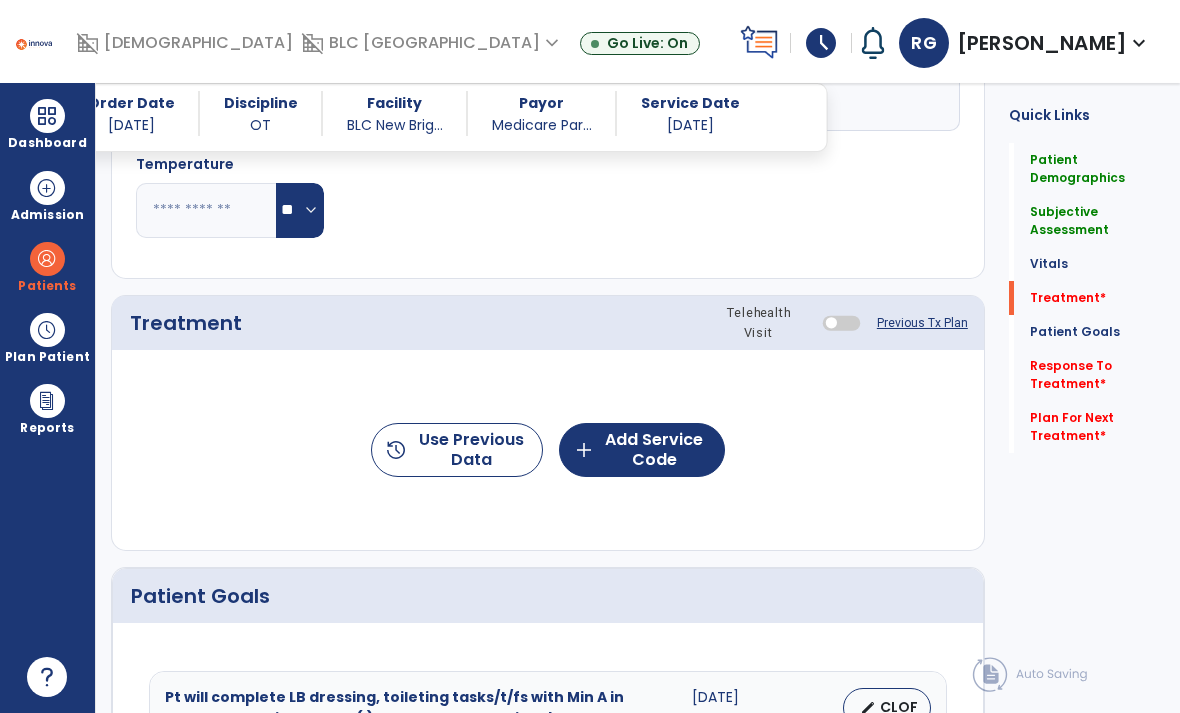 type on "**********" 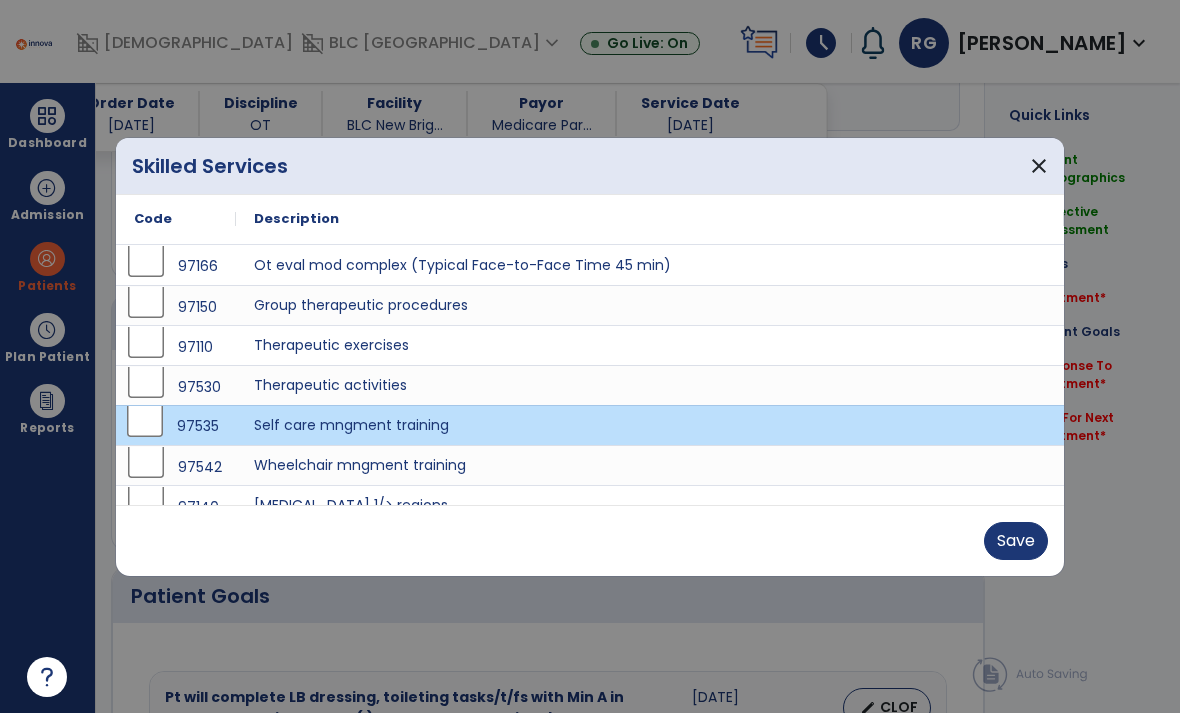 click on "Save" at bounding box center (1016, 541) 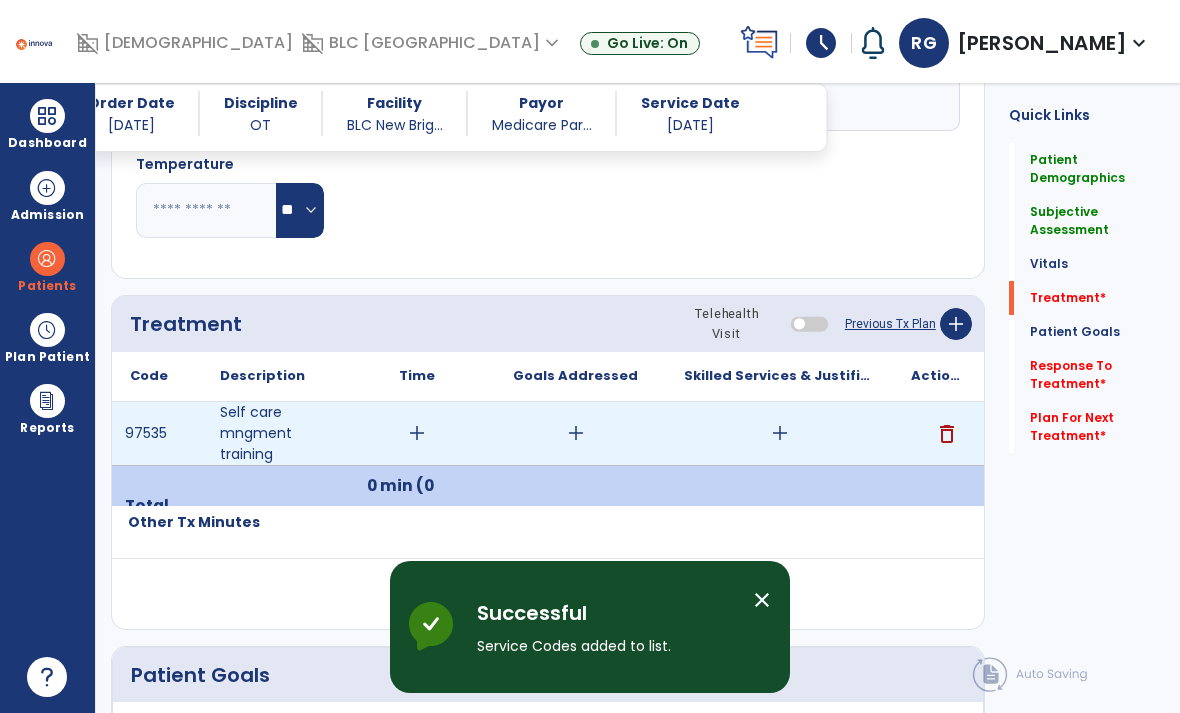 click on "add" at bounding box center (417, 433) 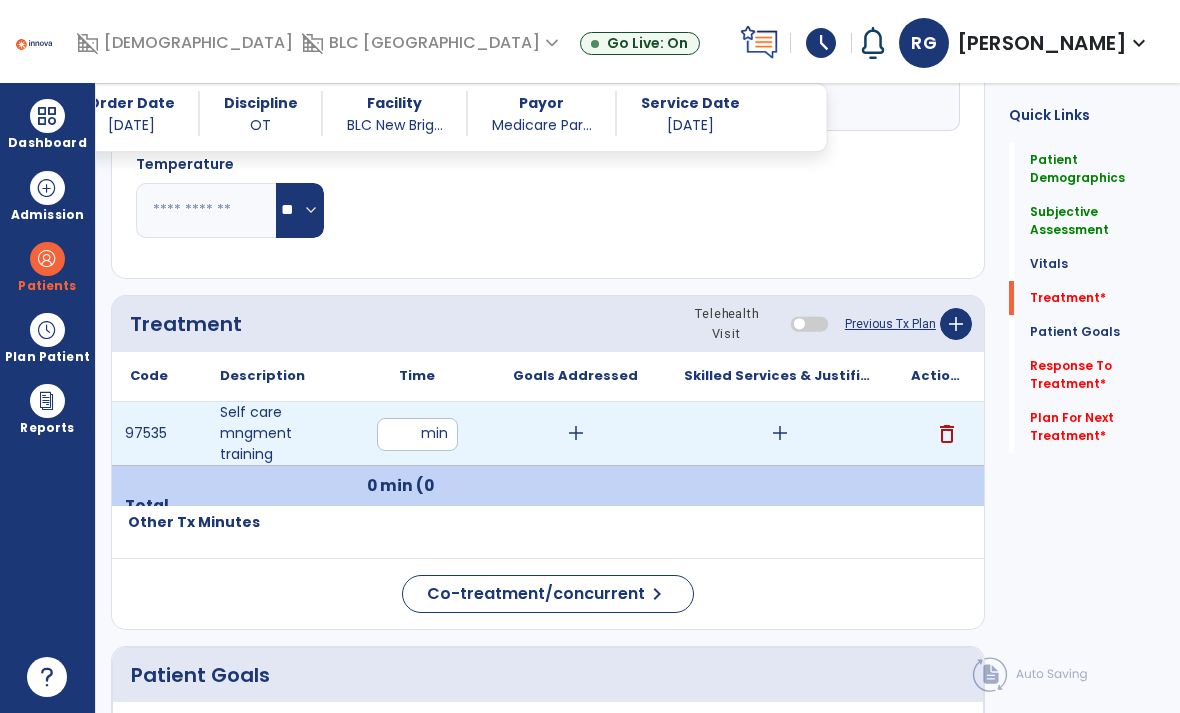 type on "**" 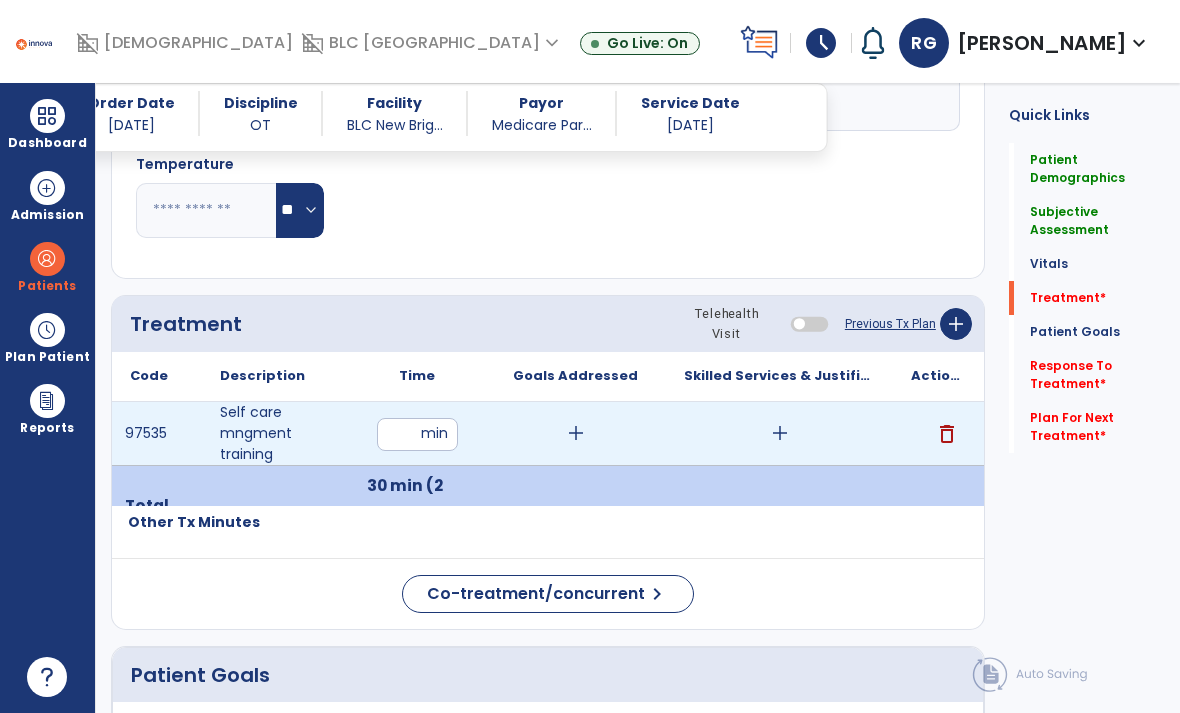 click on "delete" at bounding box center (947, 434) 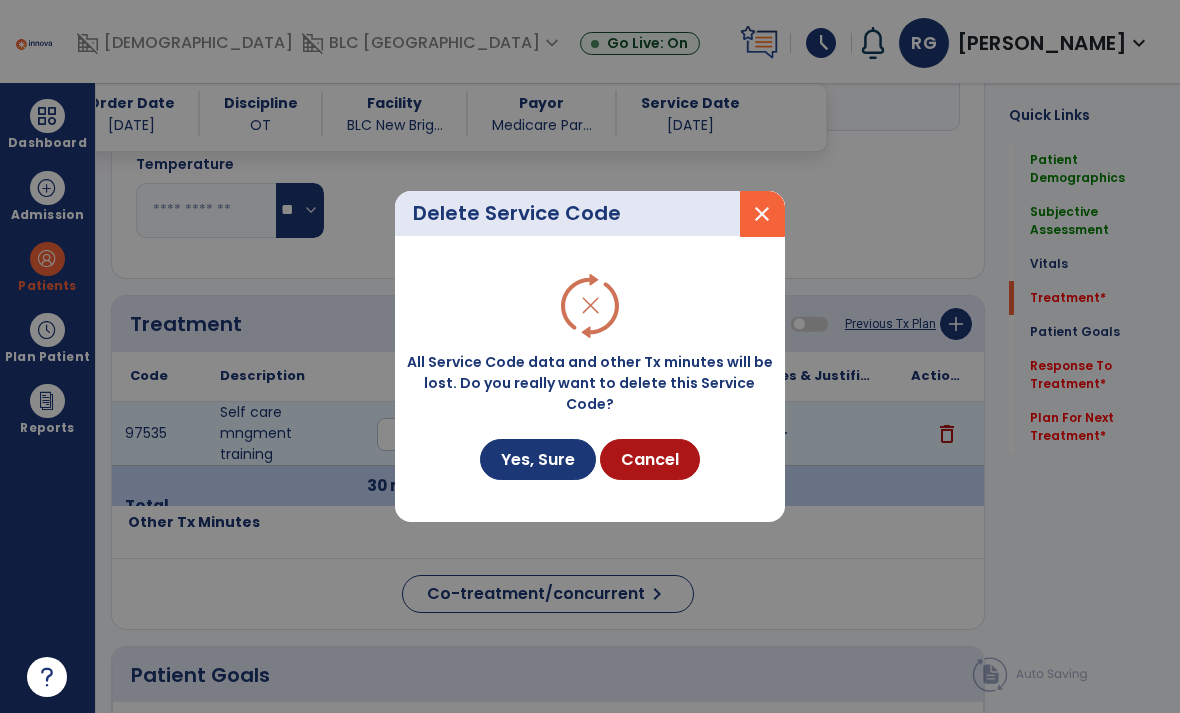 click on "Yes, Sure" at bounding box center (538, 459) 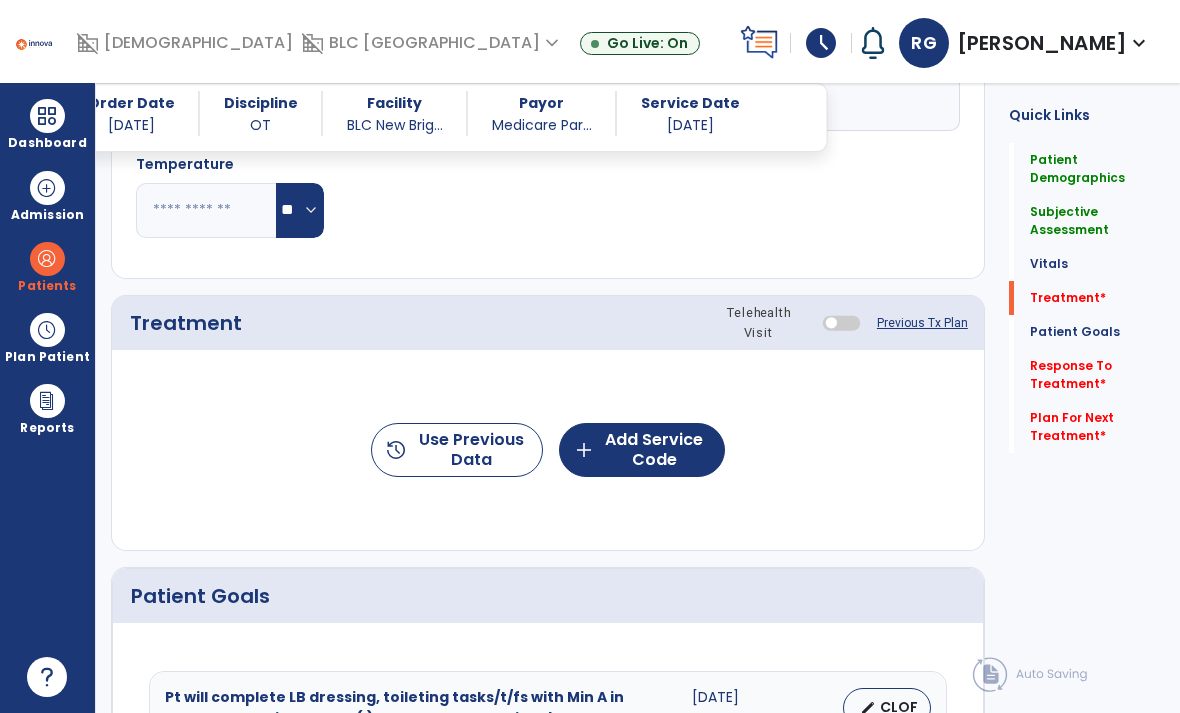 click on "add  Add Service Code" 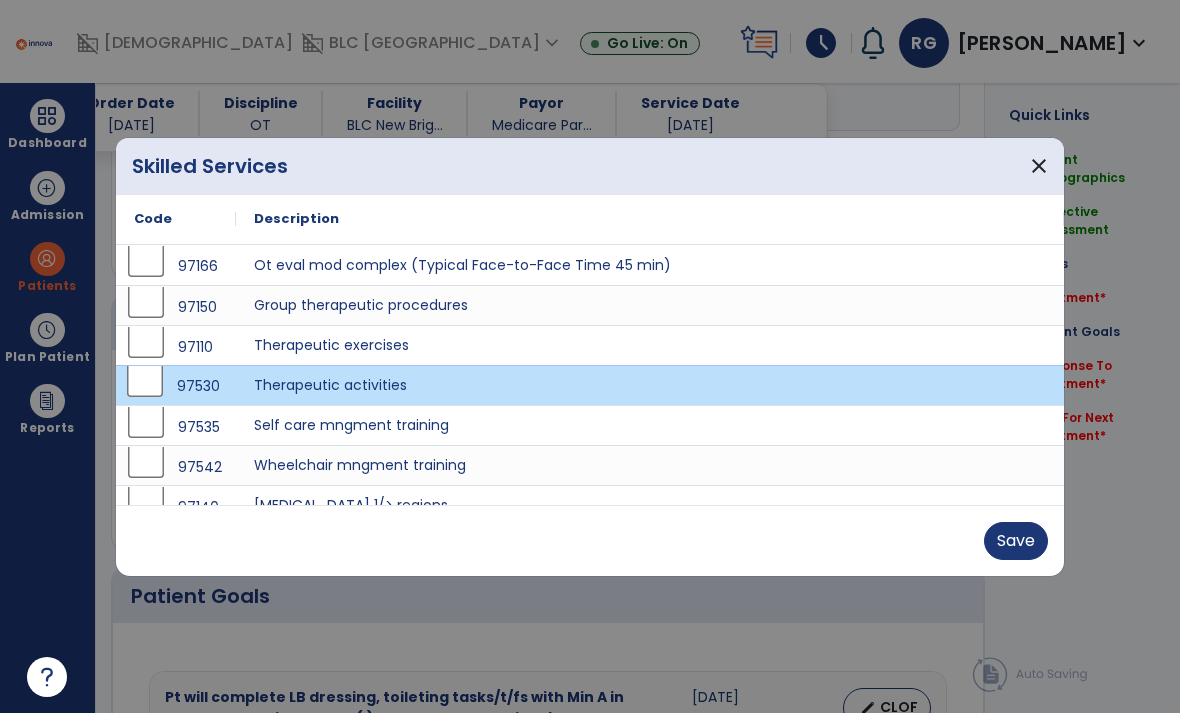 click on "Save" at bounding box center (1016, 541) 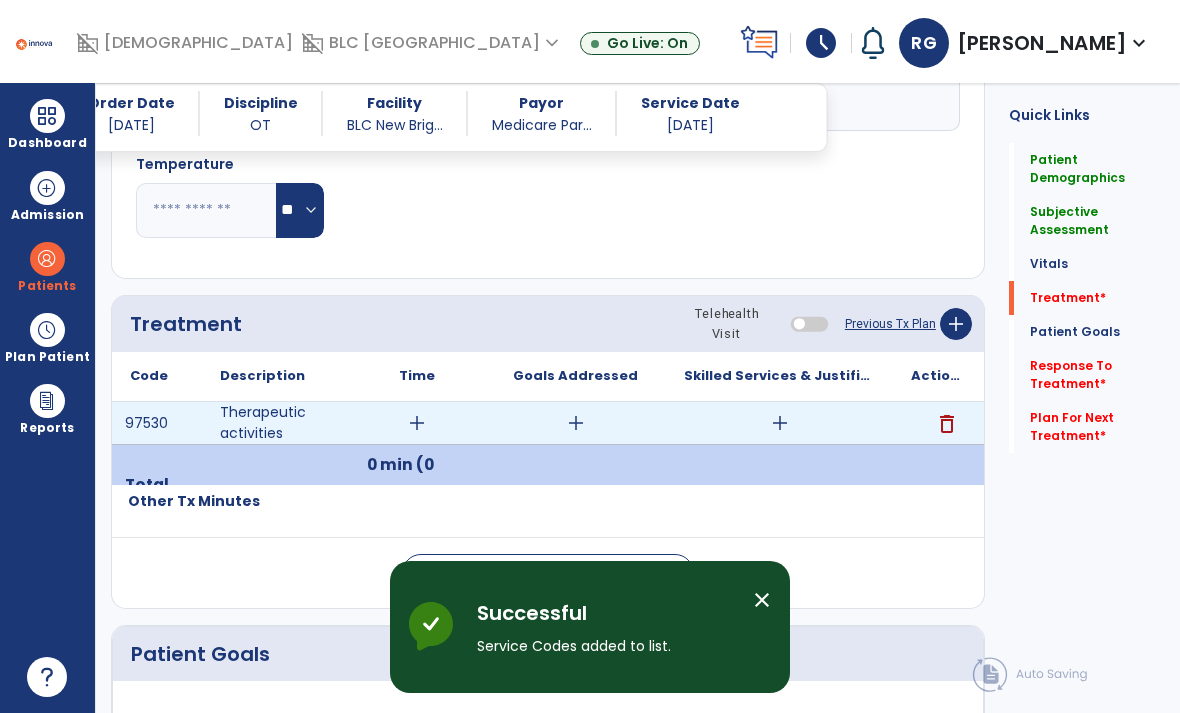click on "add" at bounding box center [417, 423] 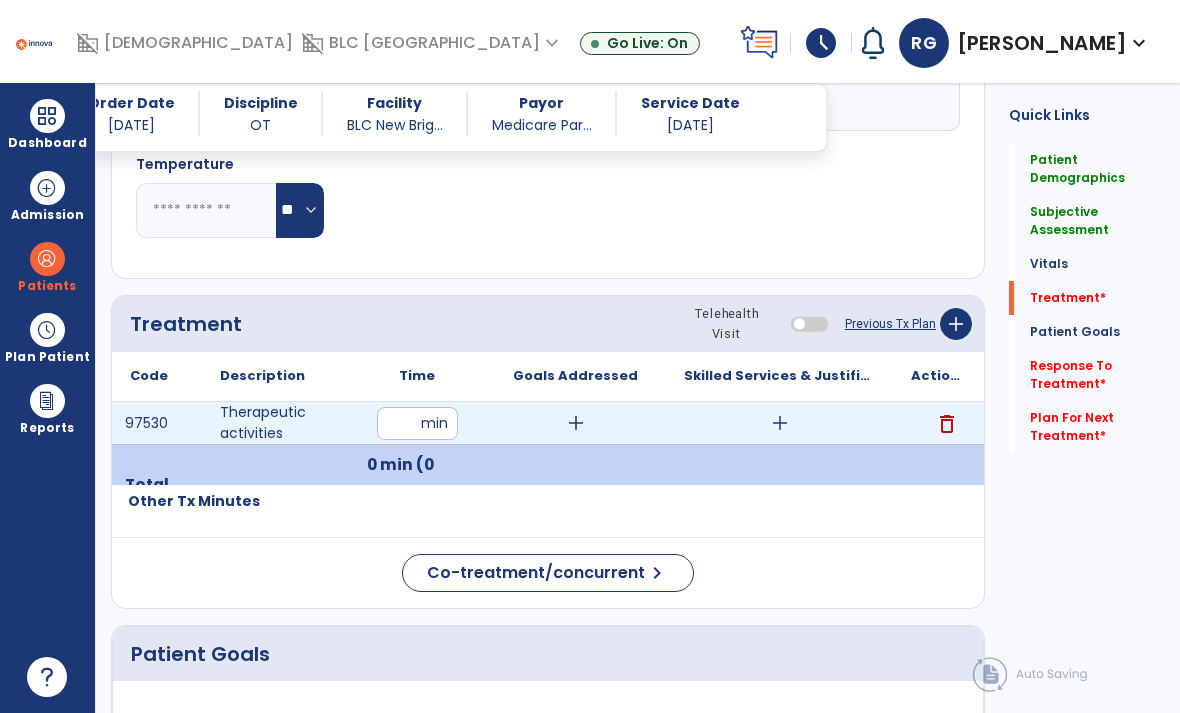 type on "**" 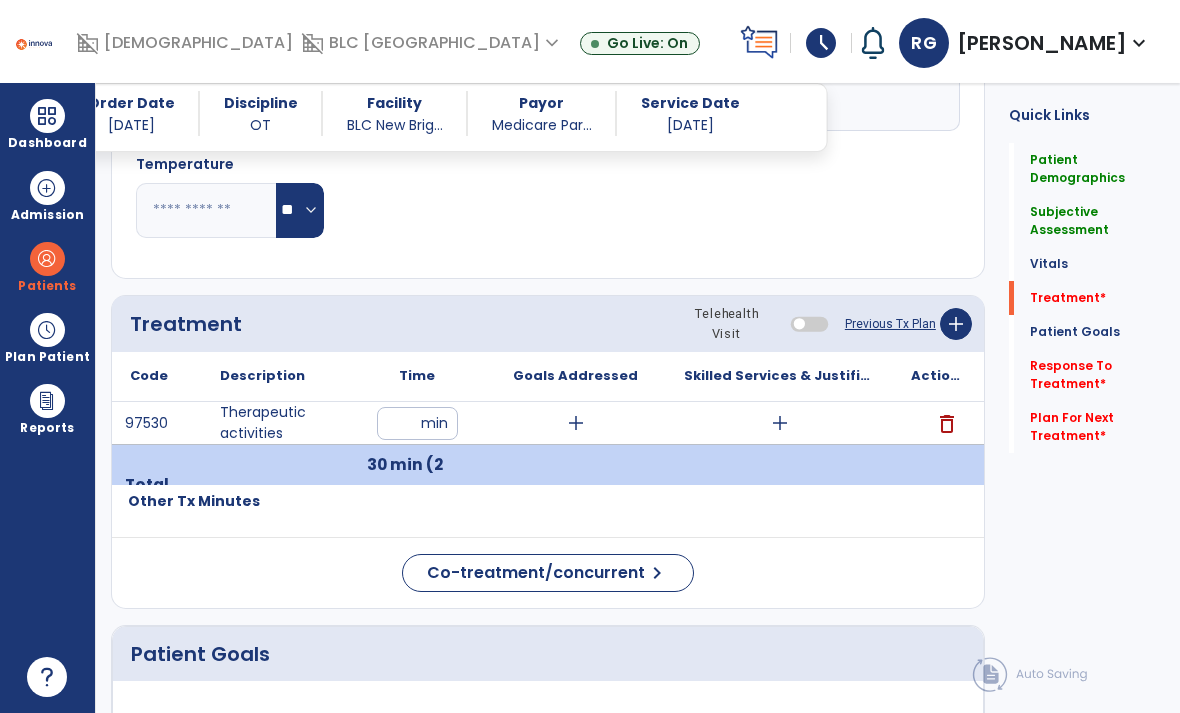 click on "add" at bounding box center [576, 423] 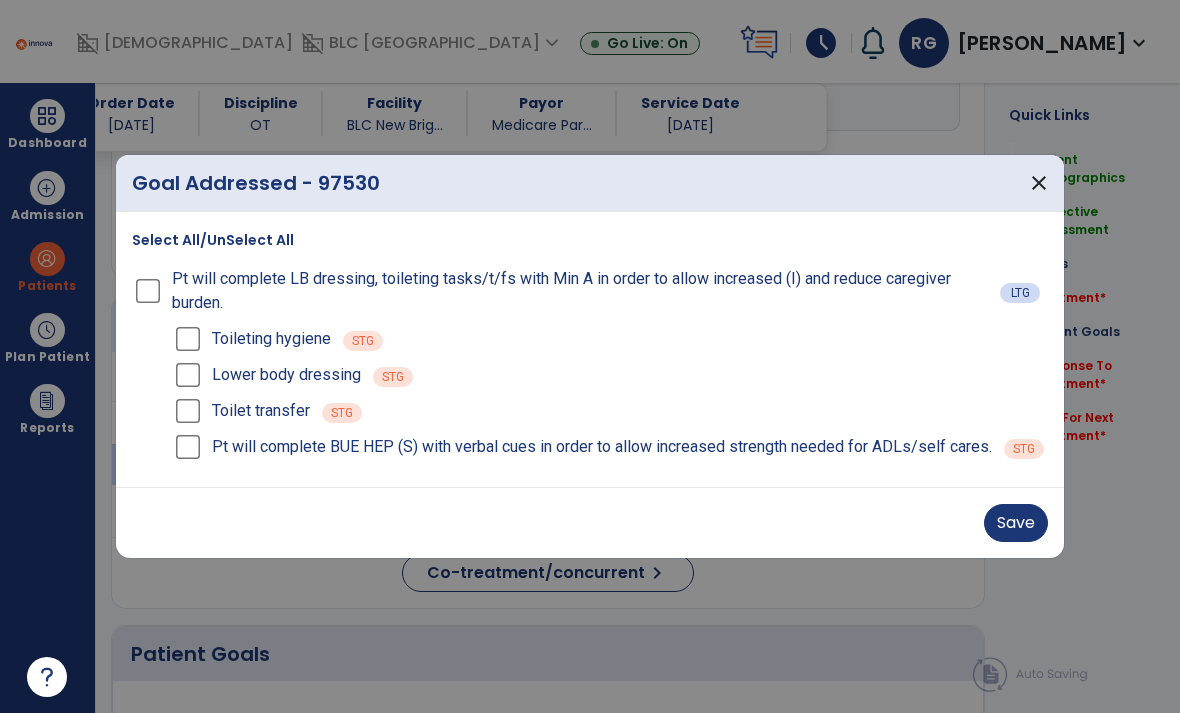 click on "Save" at bounding box center (1016, 523) 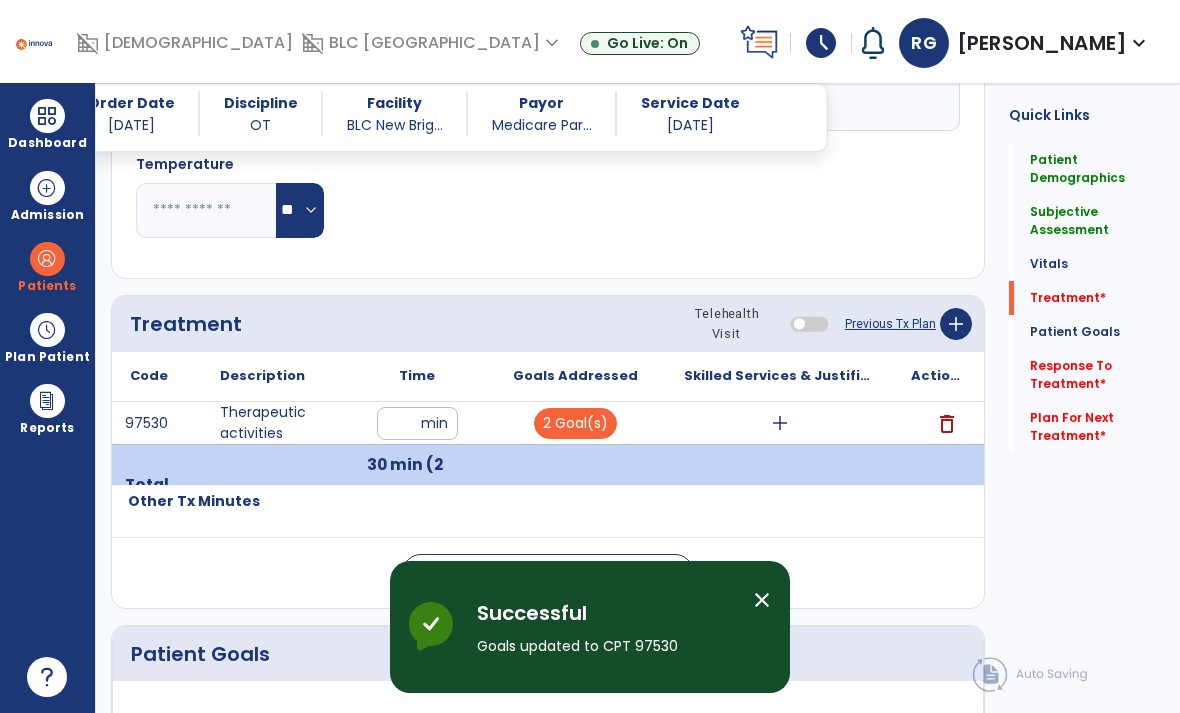 click on "add" at bounding box center [780, 423] 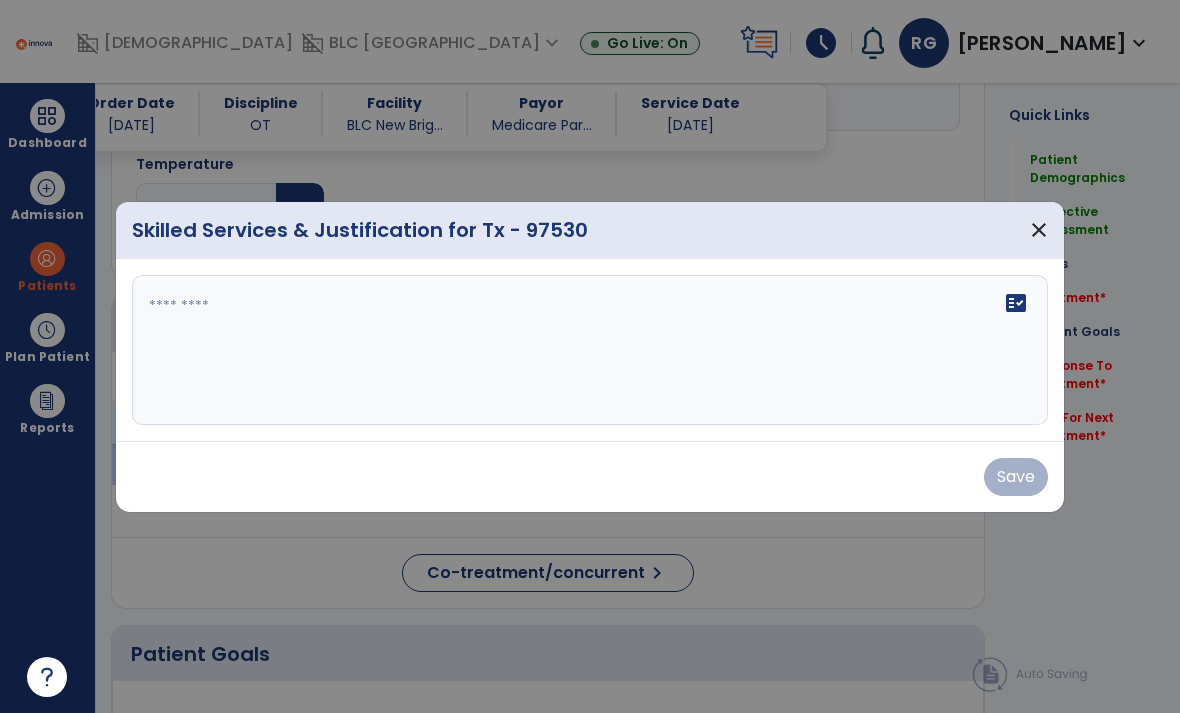 click at bounding box center (590, 350) 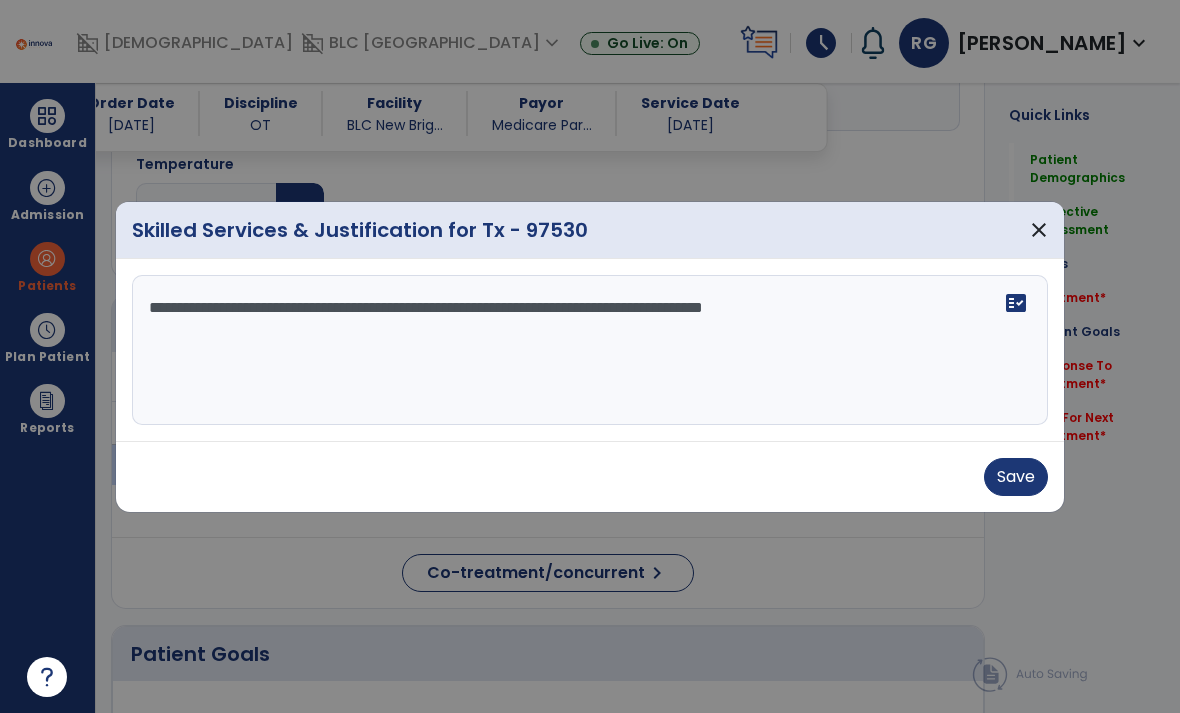 click on "**********" at bounding box center [590, 350] 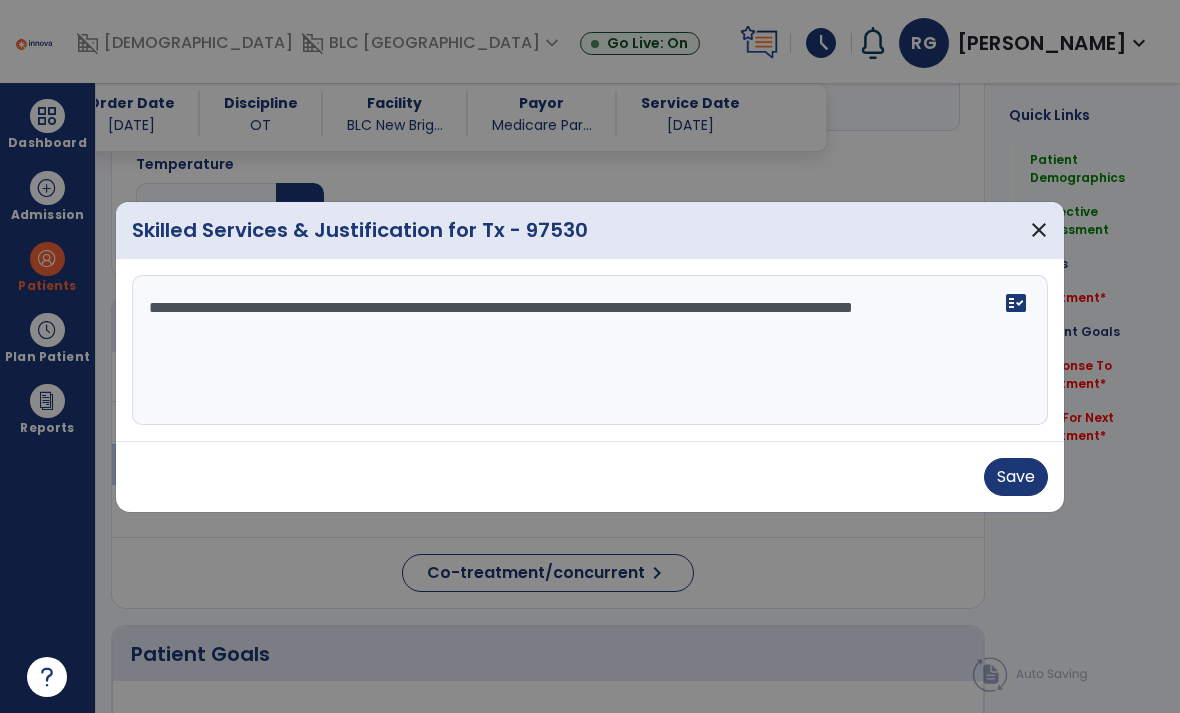 click on "**********" at bounding box center [590, 350] 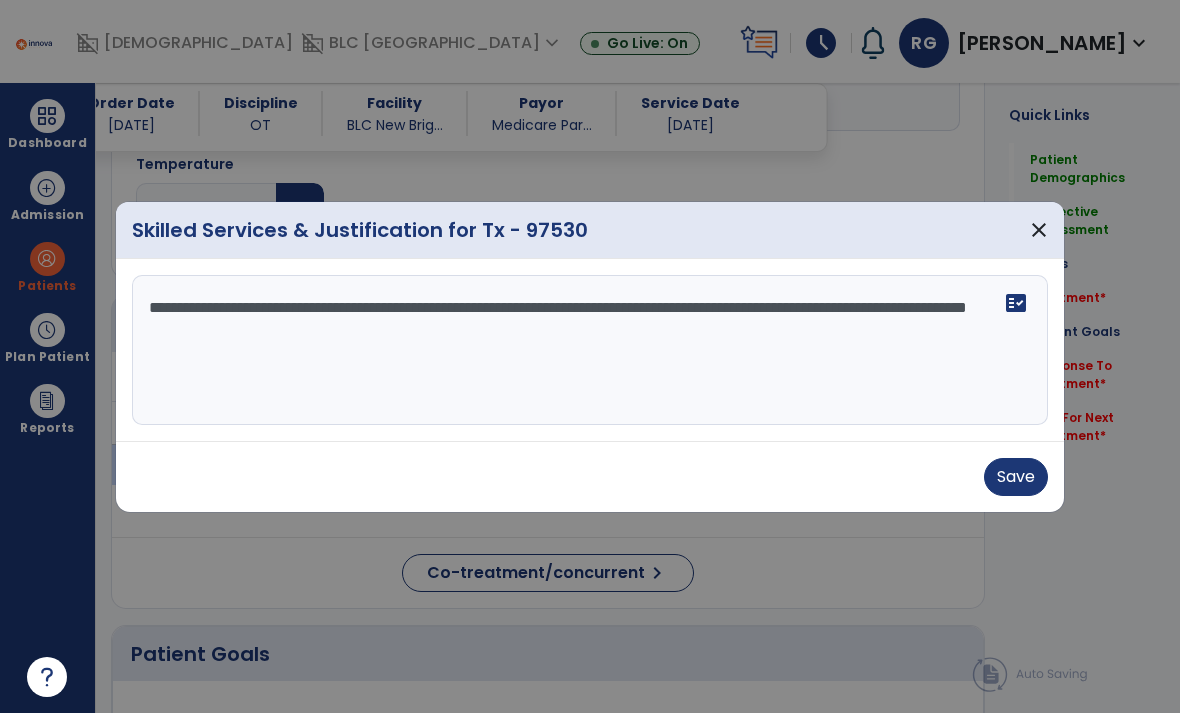 click on "**********" at bounding box center (590, 350) 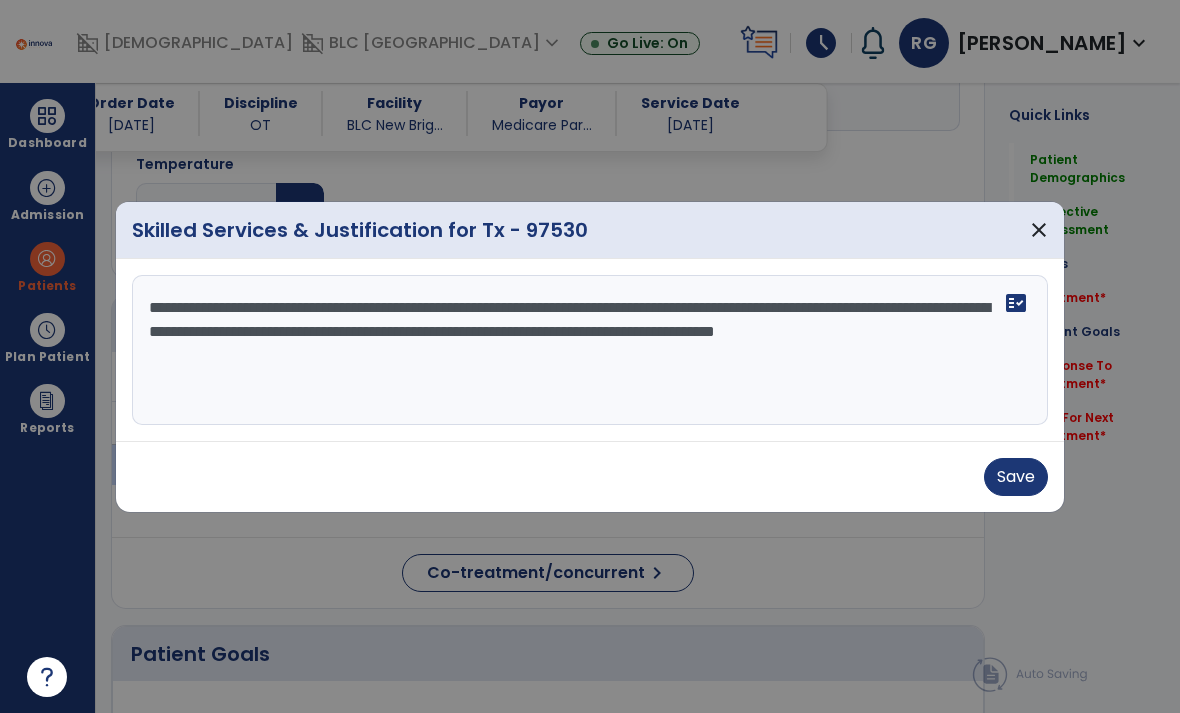 click on "**********" at bounding box center [590, 350] 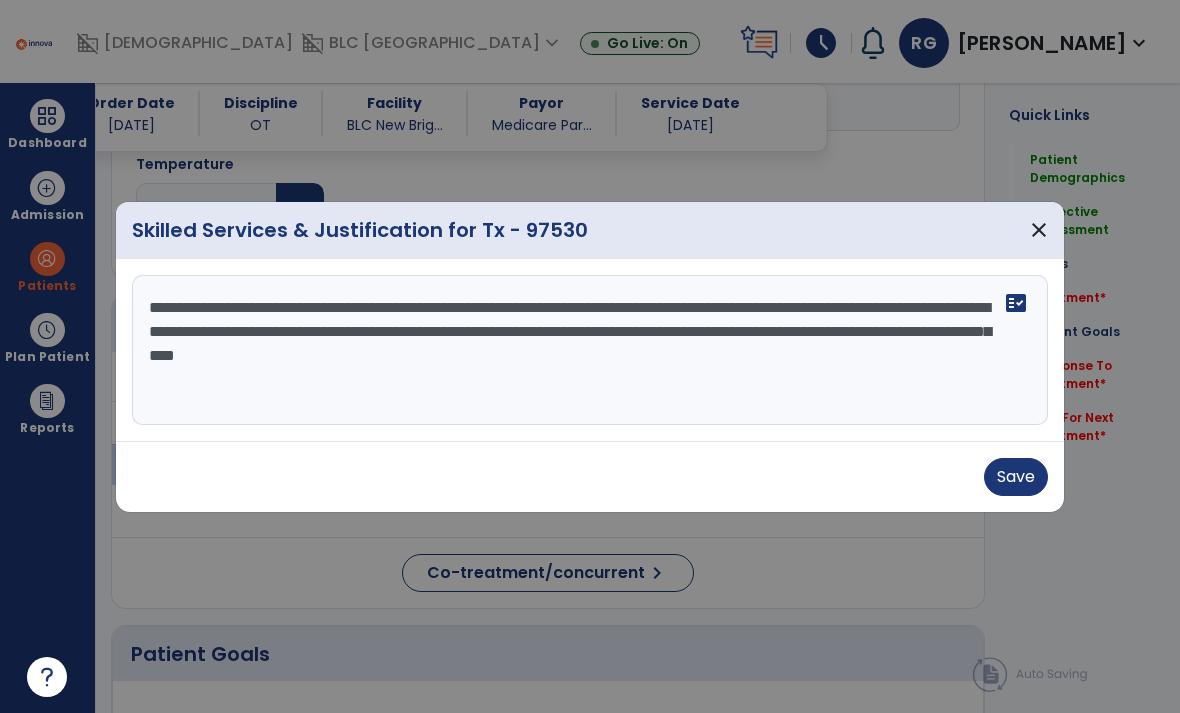 type on "**********" 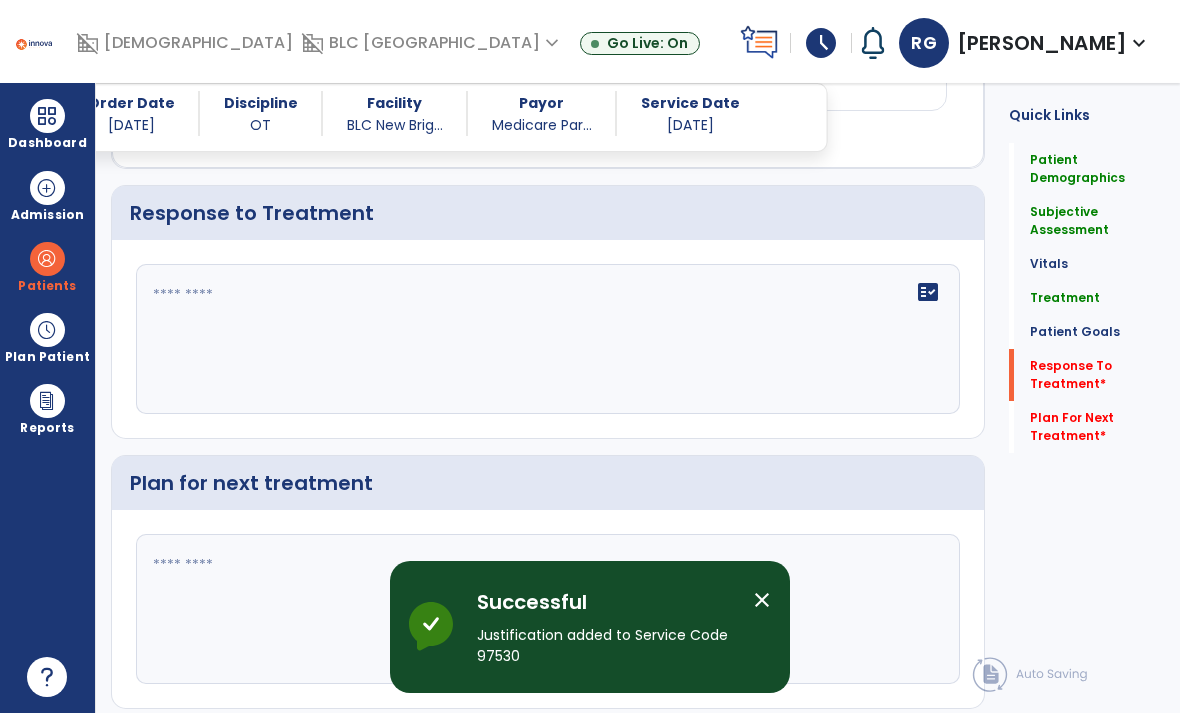 scroll, scrollTop: 2356, scrollLeft: 0, axis: vertical 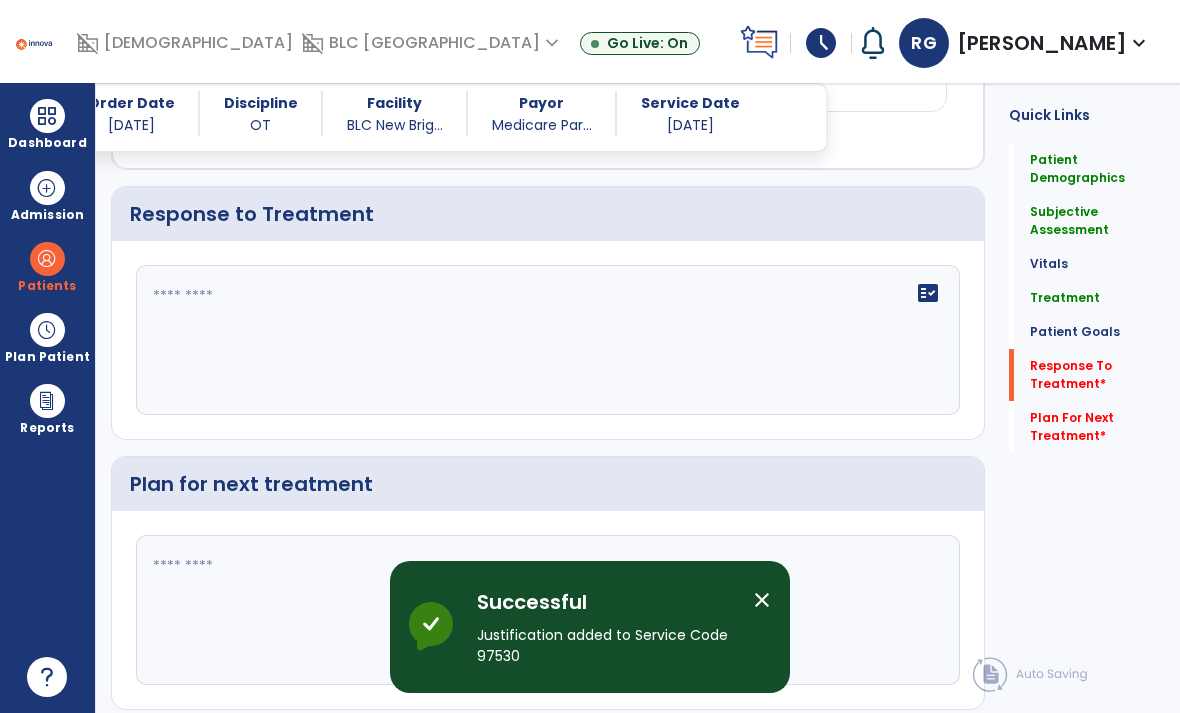 click 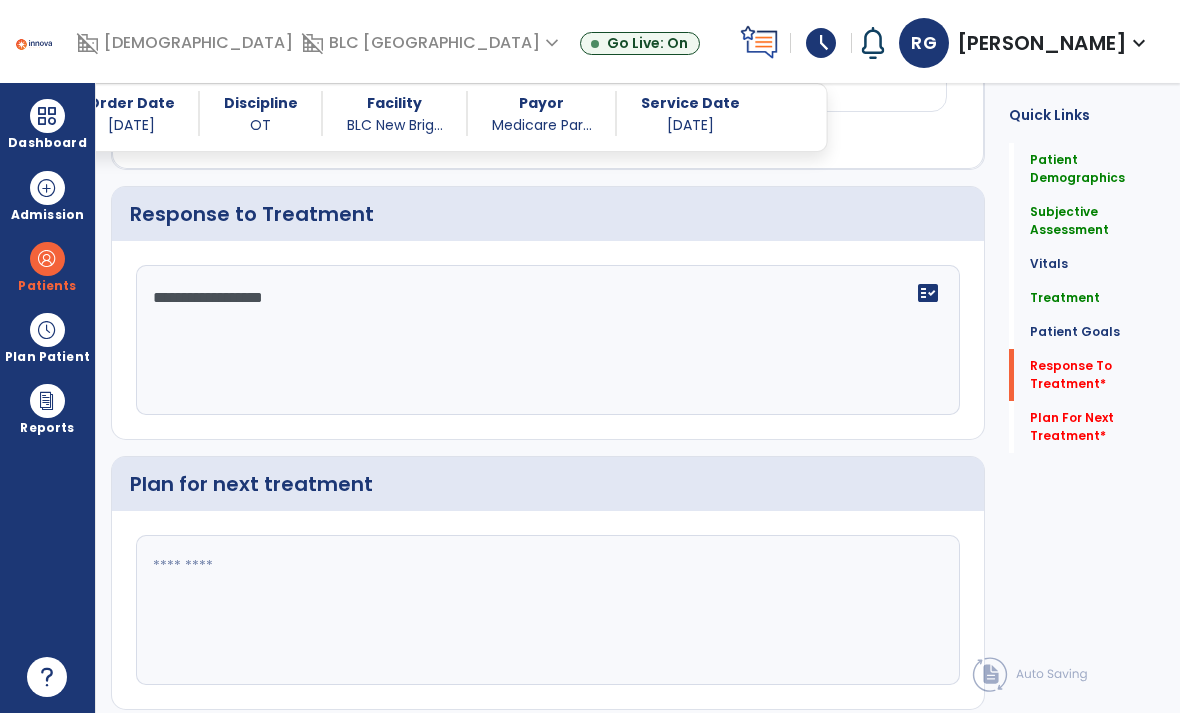 type on "**********" 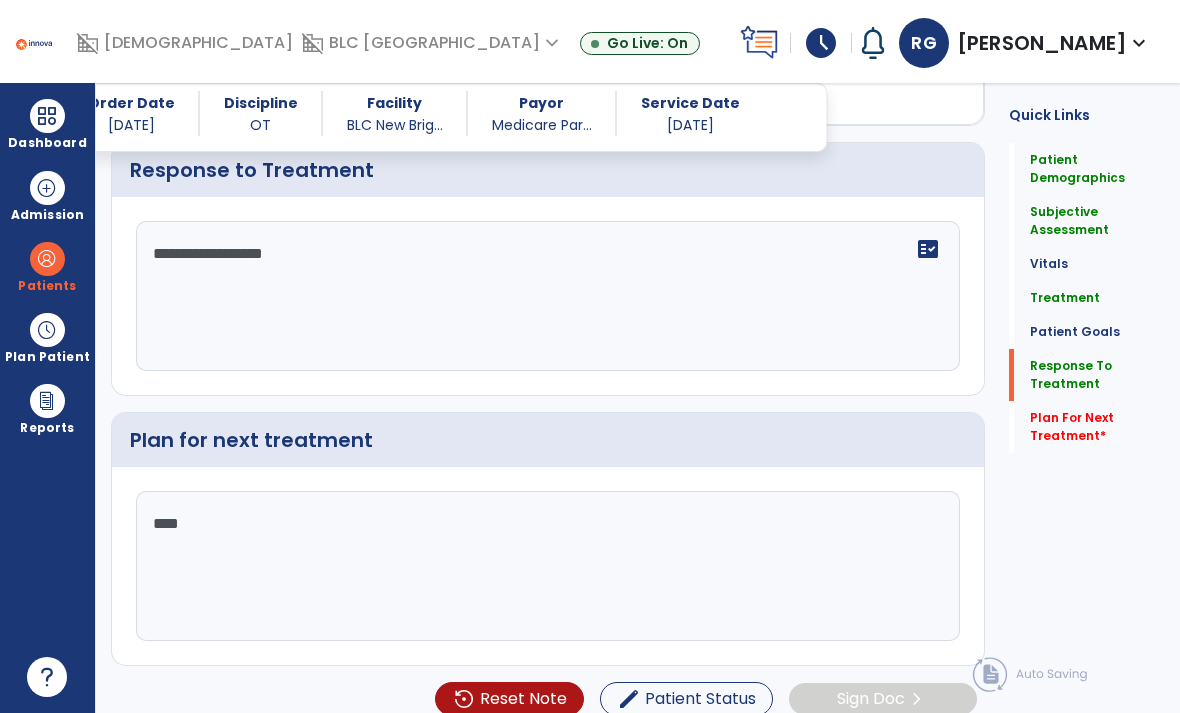 scroll, scrollTop: 2312, scrollLeft: 0, axis: vertical 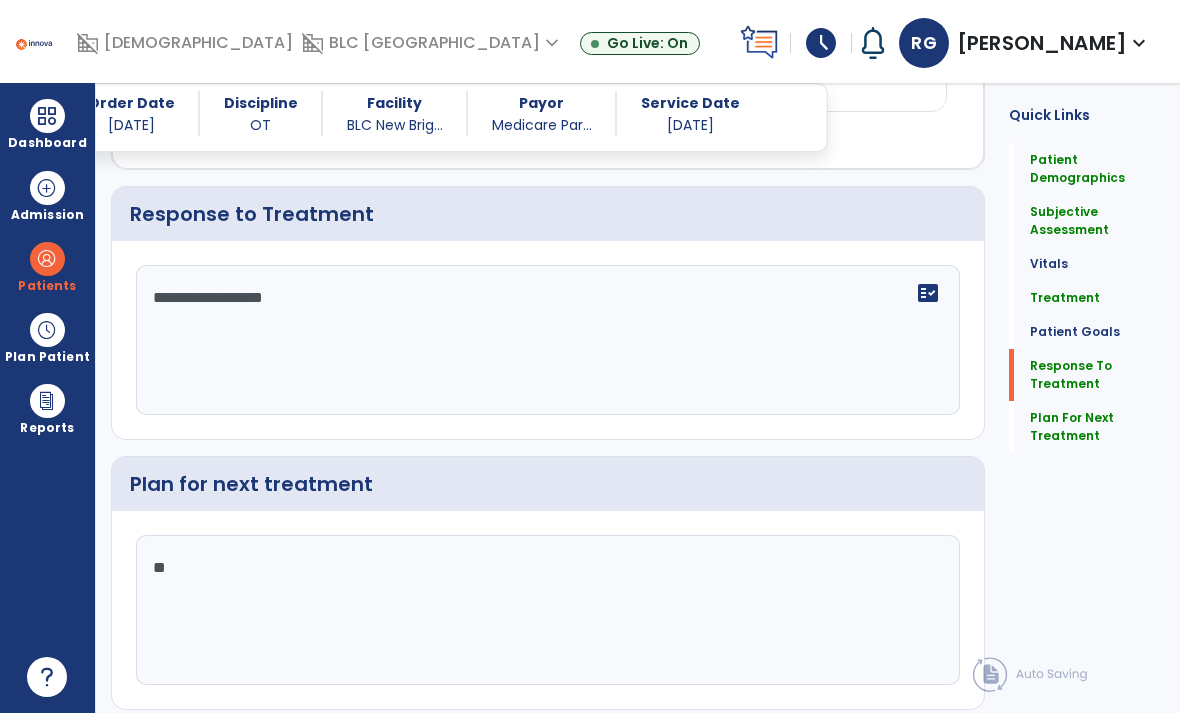 type on "*" 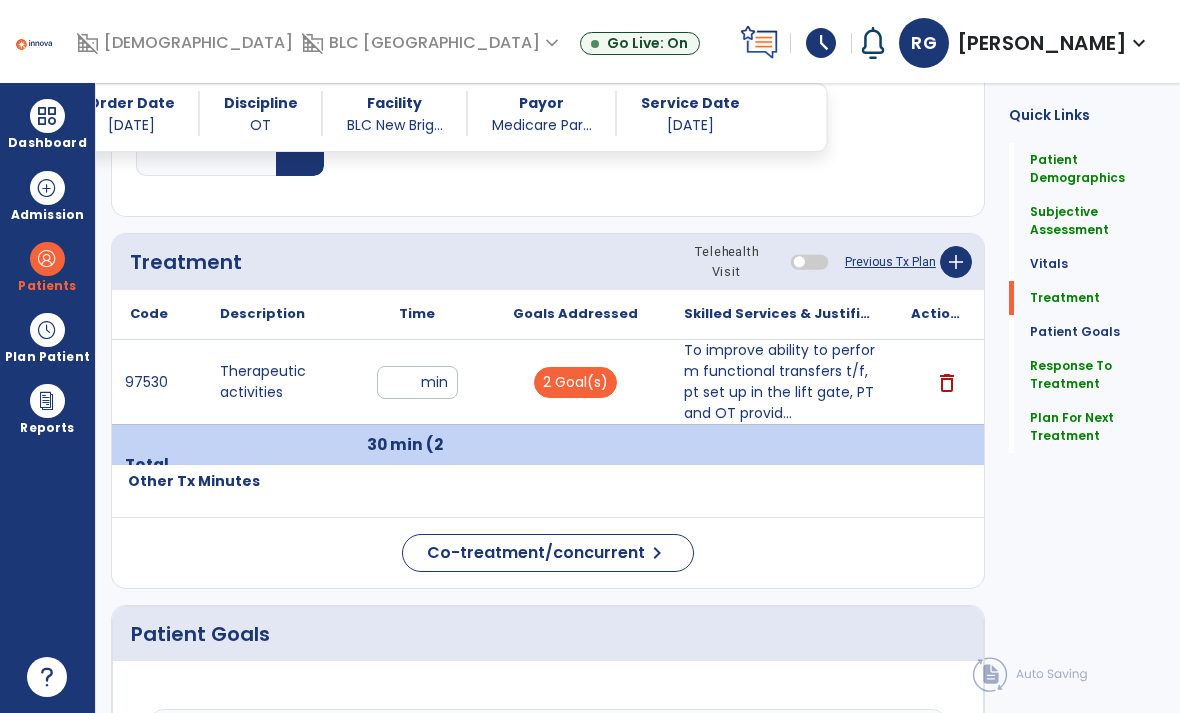 scroll, scrollTop: 1237, scrollLeft: 0, axis: vertical 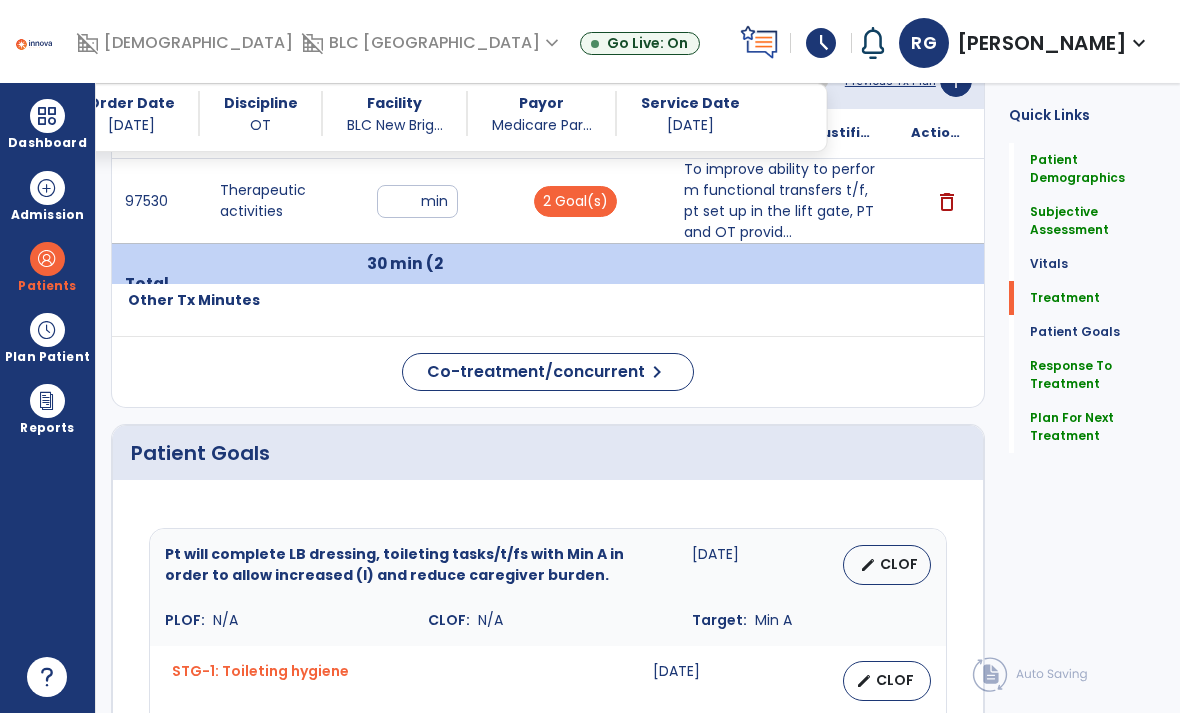 type on "*********" 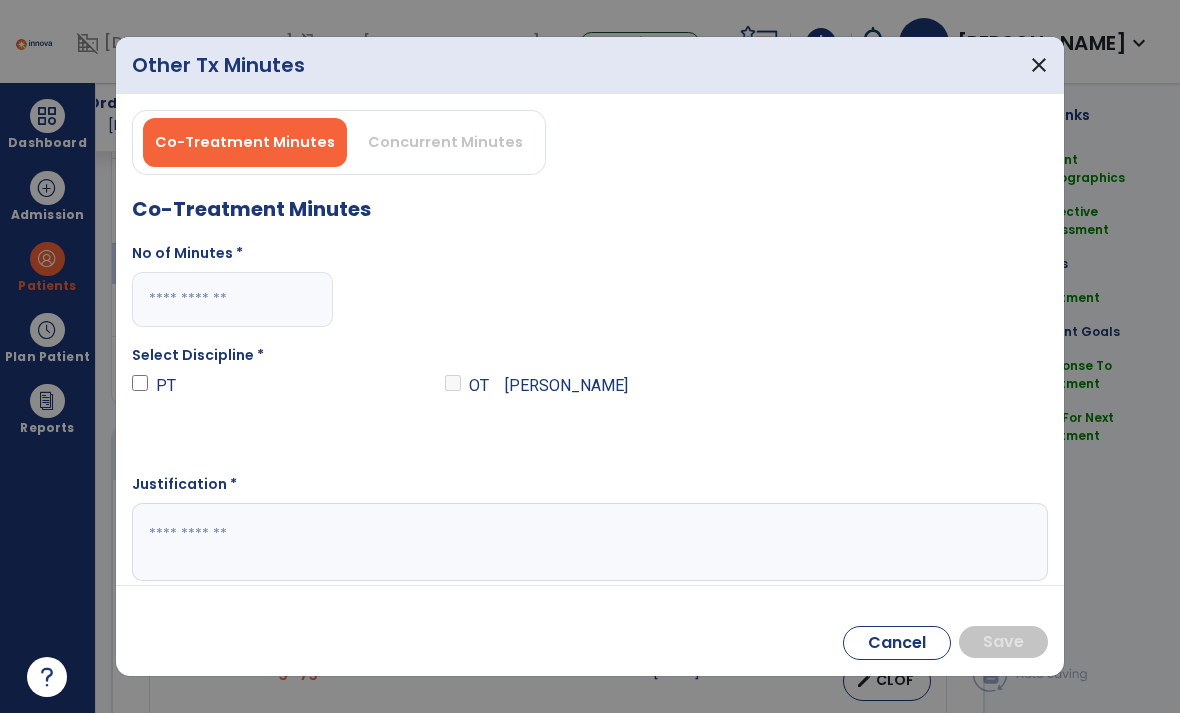 click at bounding box center [232, 299] 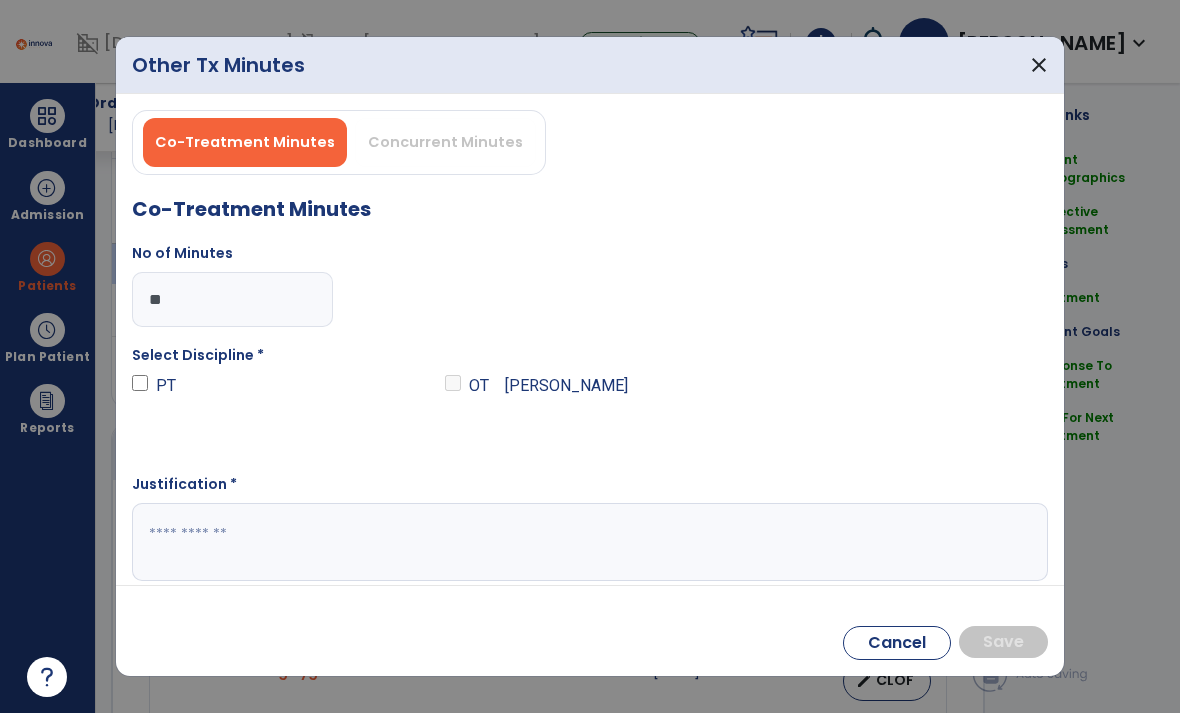 type on "**" 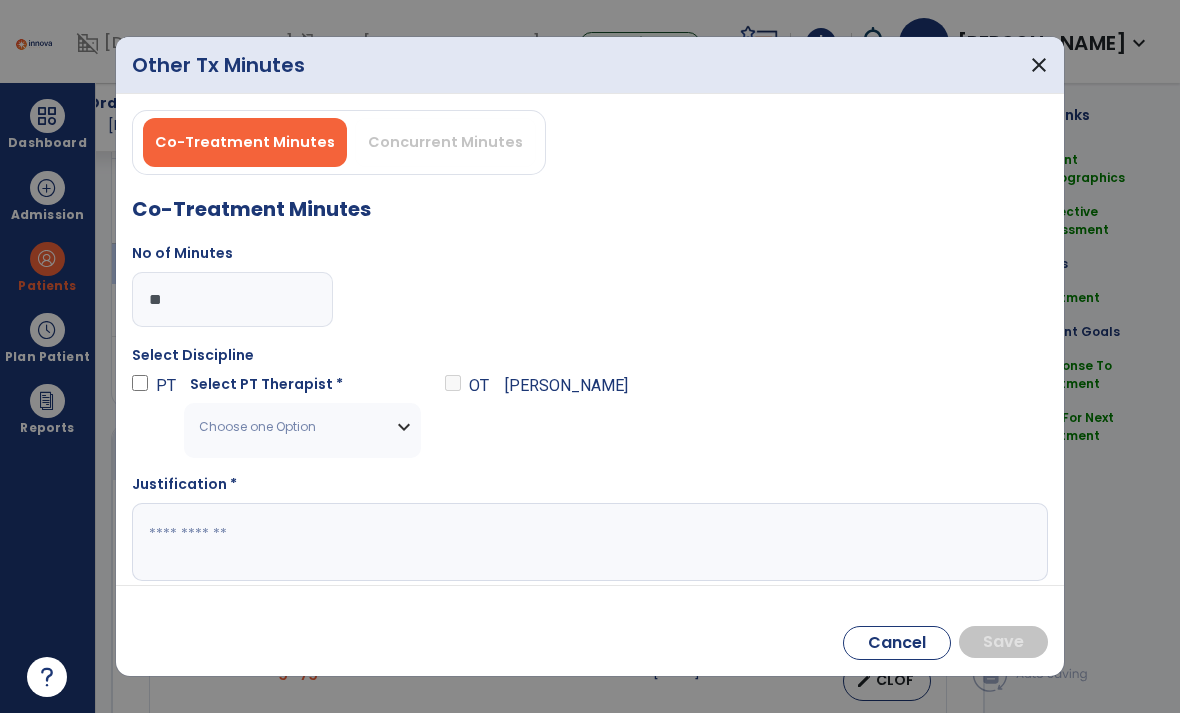 click on "Choose one Option" at bounding box center (290, 427) 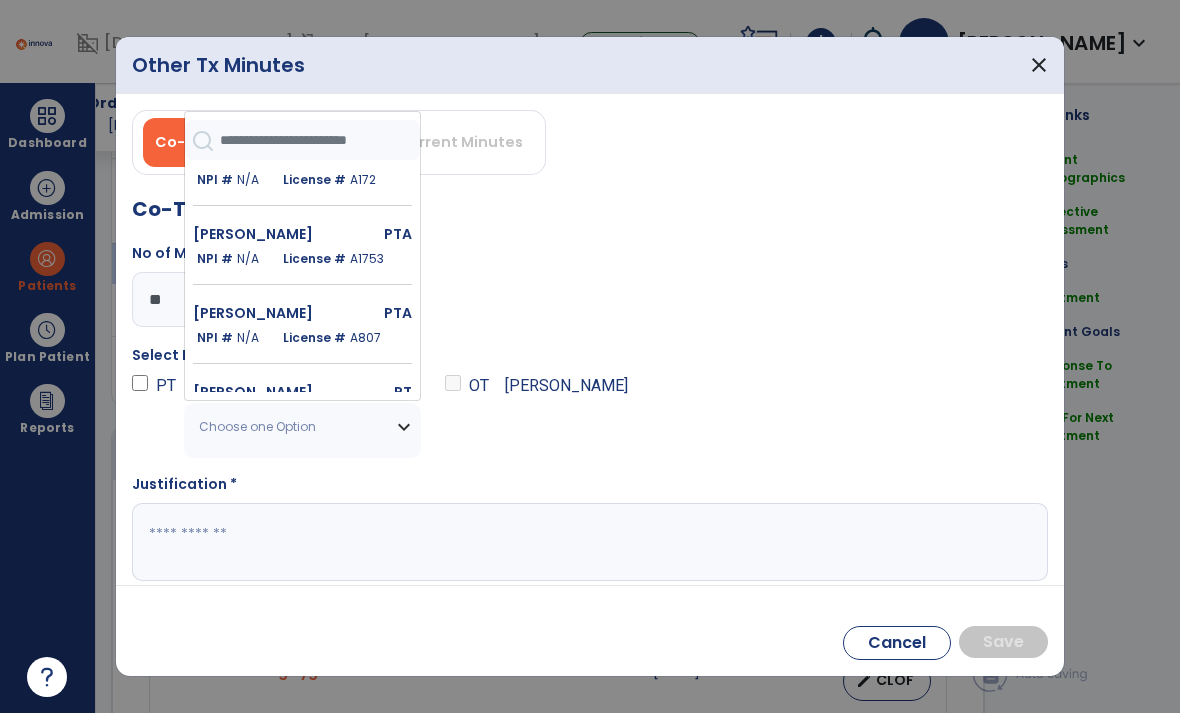 scroll, scrollTop: 1220, scrollLeft: 0, axis: vertical 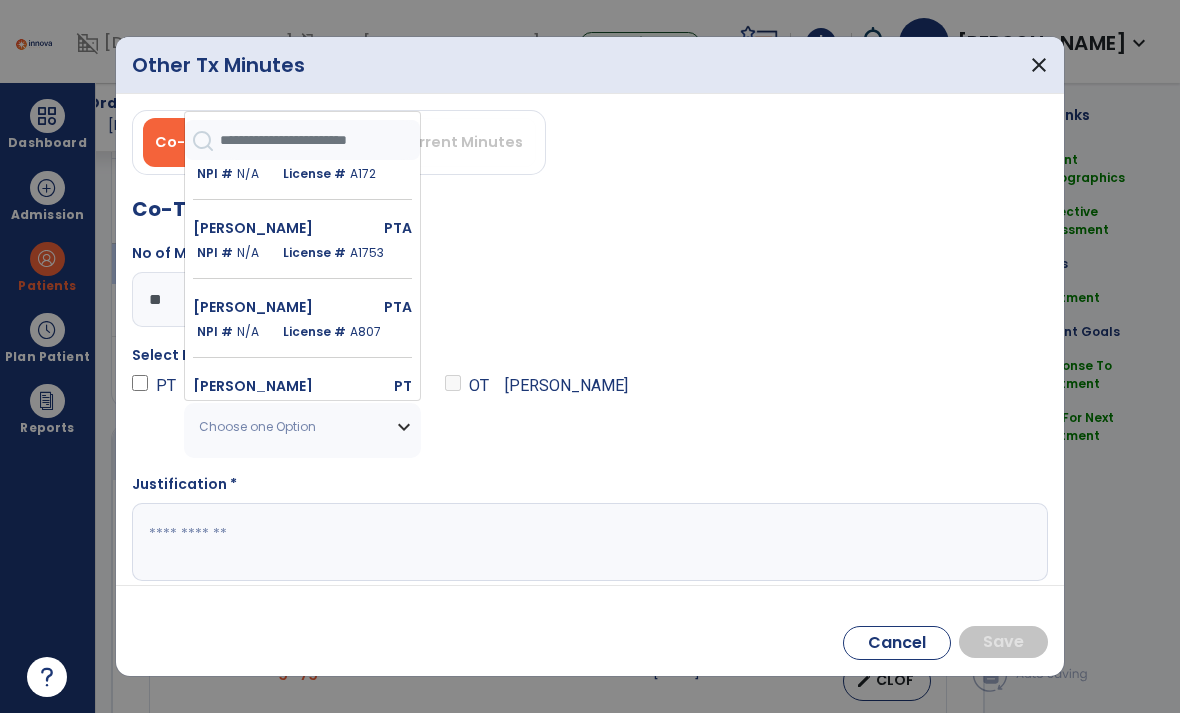 click on "[PERSON_NAME]" at bounding box center (262, 228) 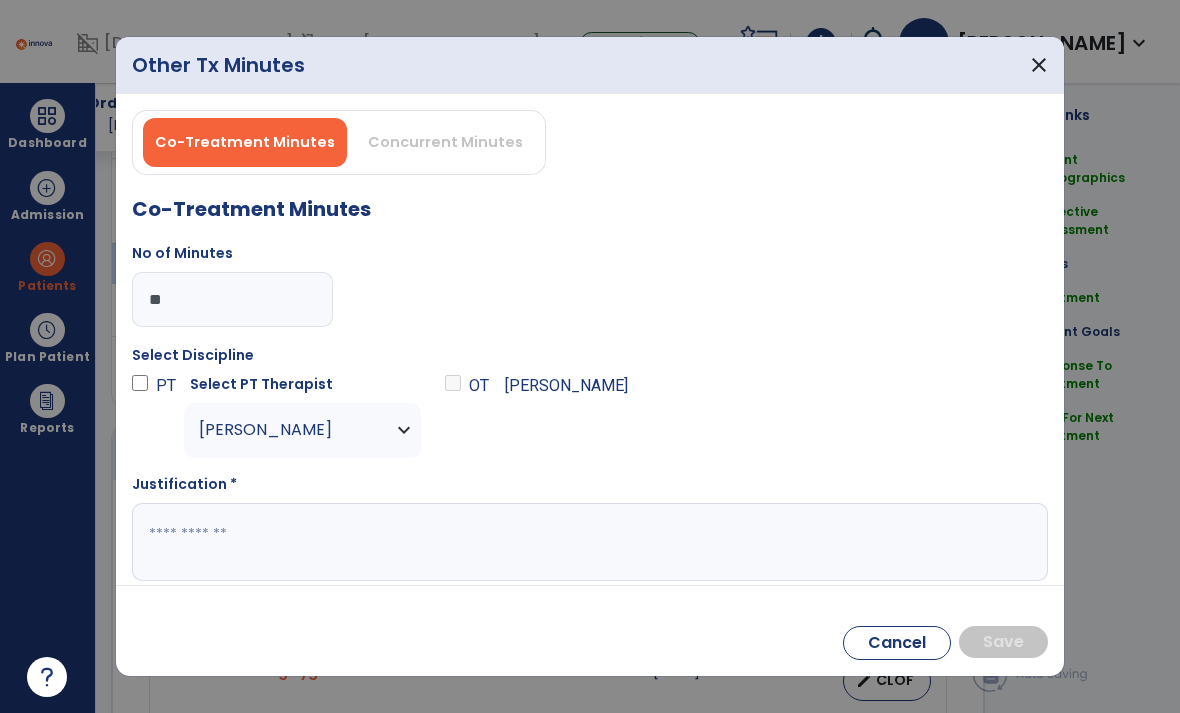 click at bounding box center [590, 542] 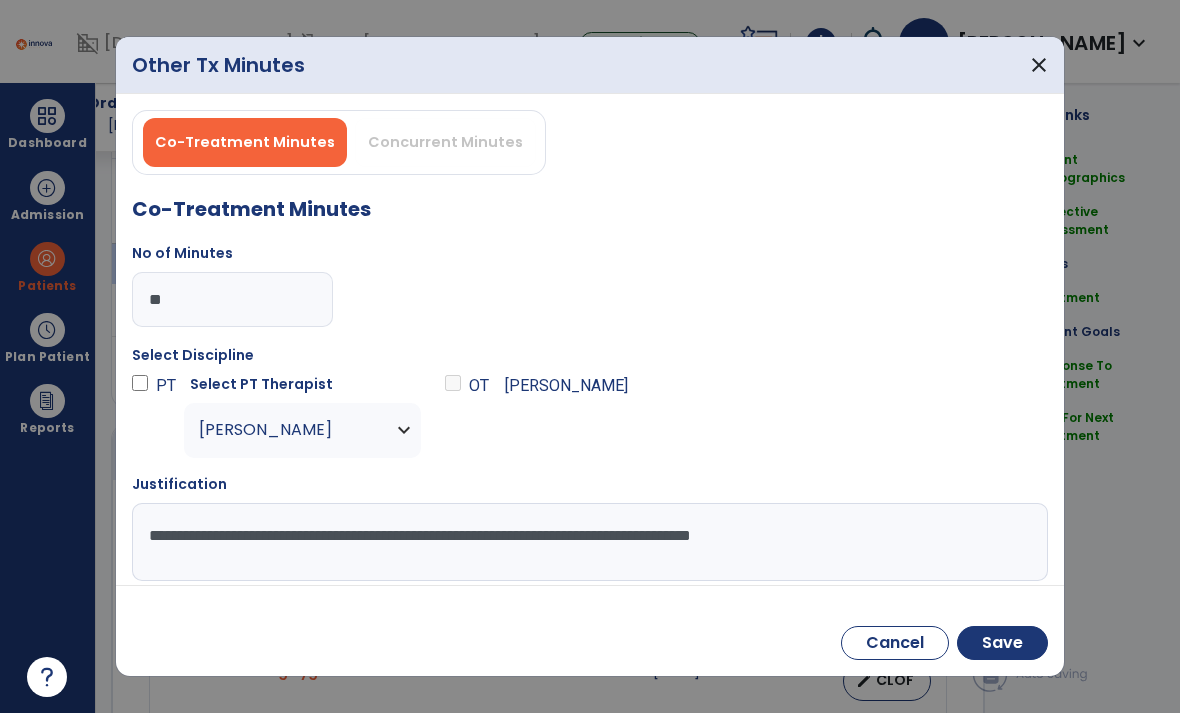 type on "**********" 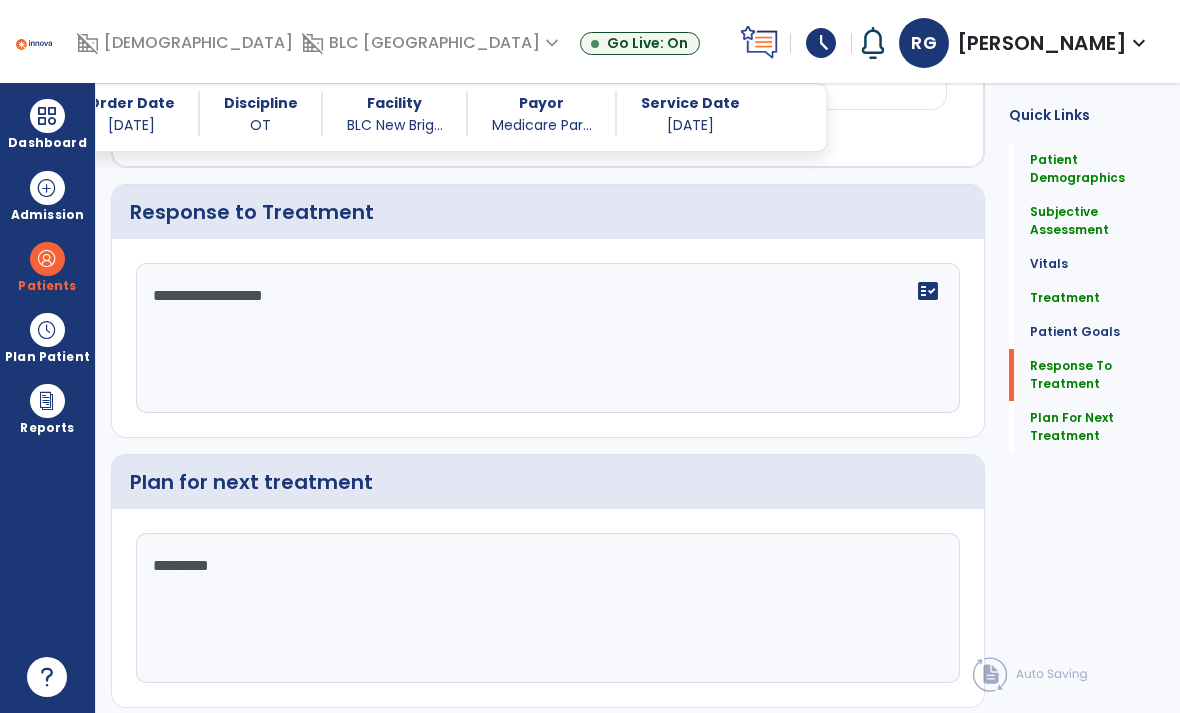 scroll, scrollTop: 2512, scrollLeft: 0, axis: vertical 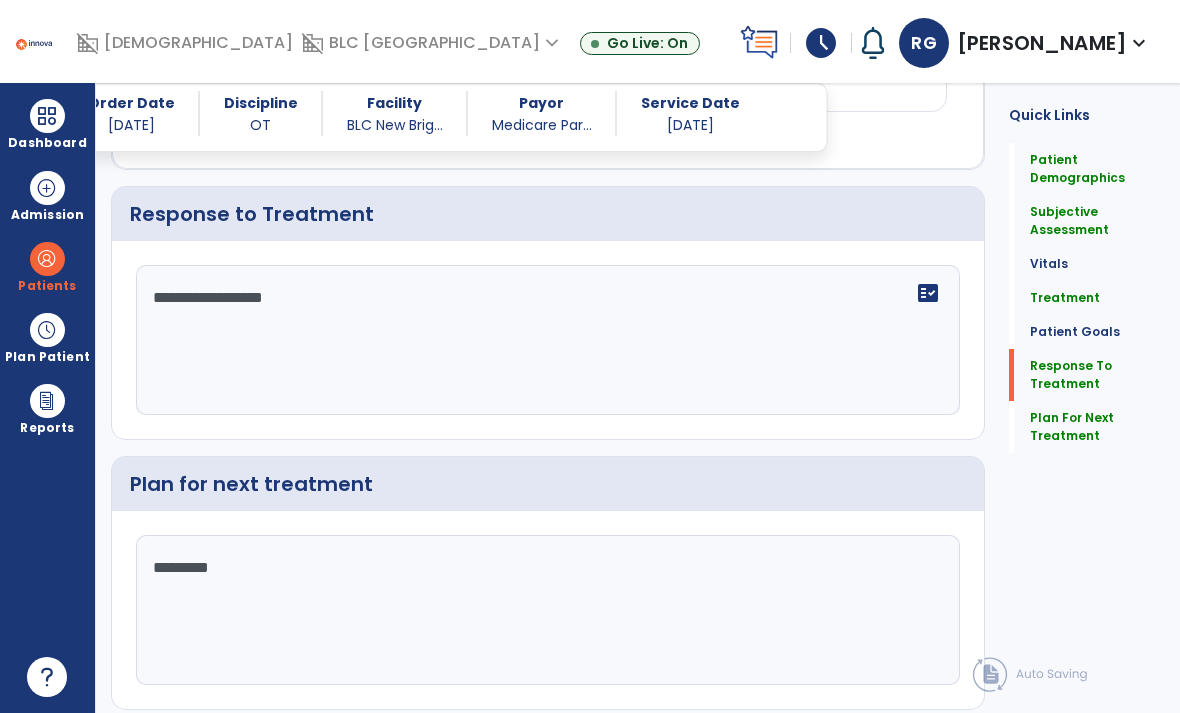 click on "Plan For Next Treatment" 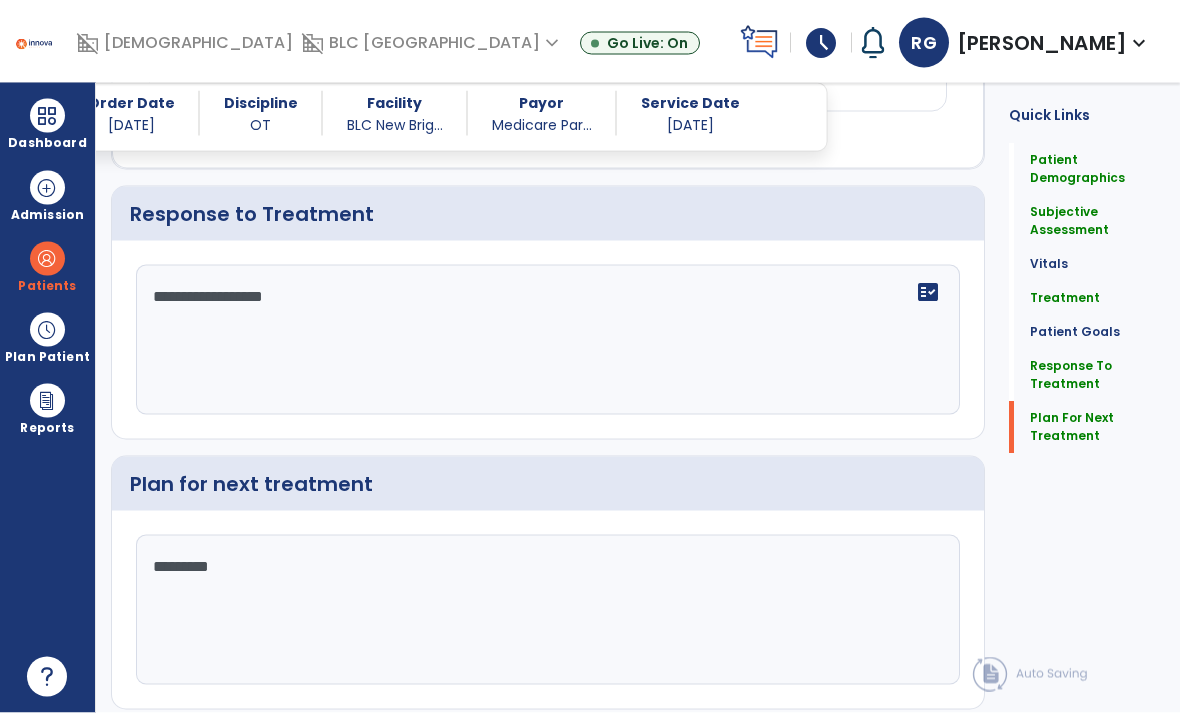 scroll, scrollTop: 64, scrollLeft: 0, axis: vertical 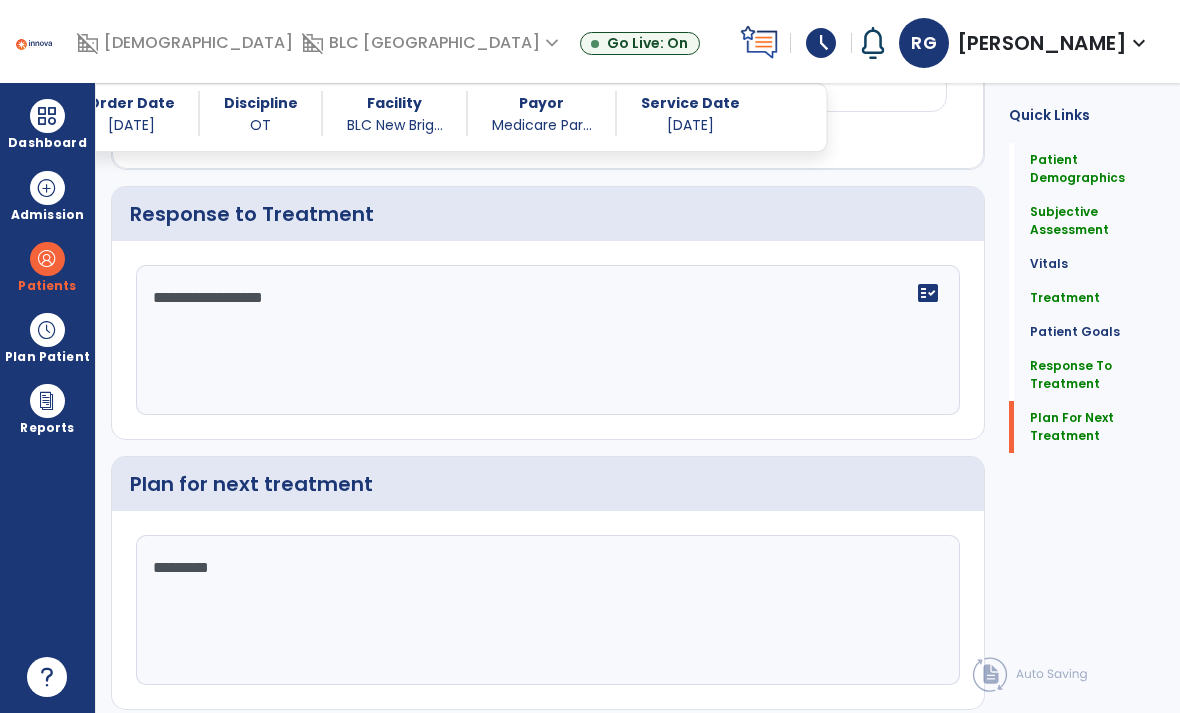 click on "Sign Doc" 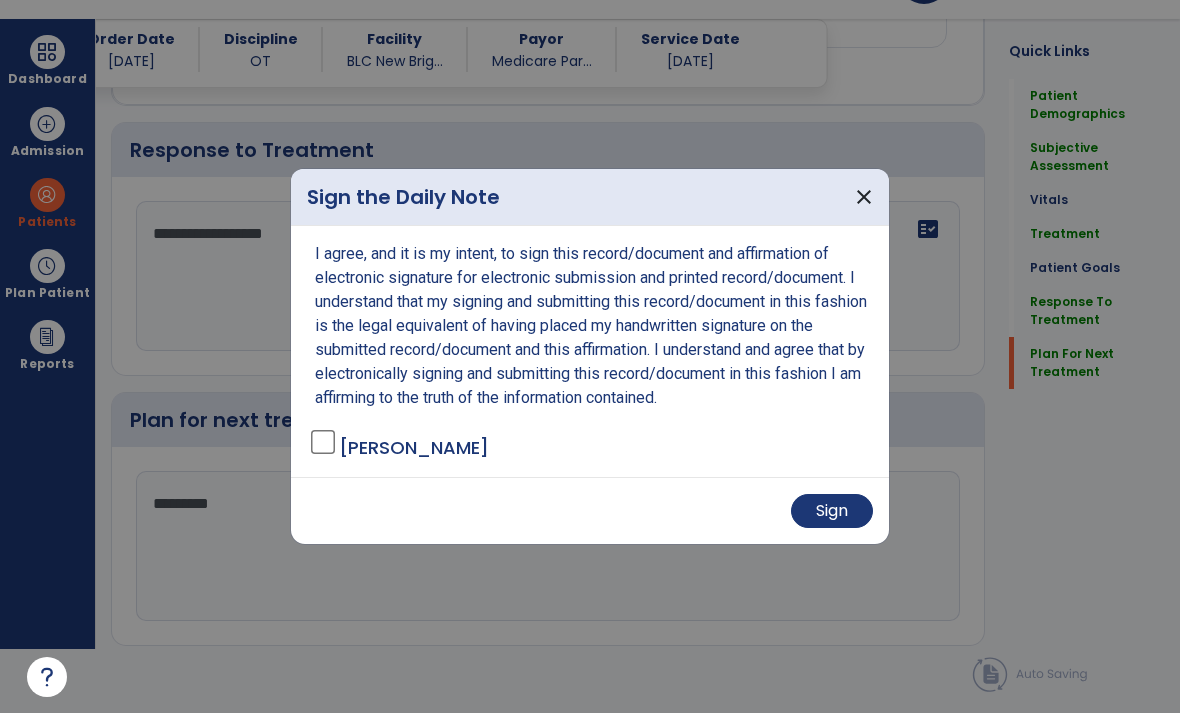 click on "Sign" at bounding box center [832, 511] 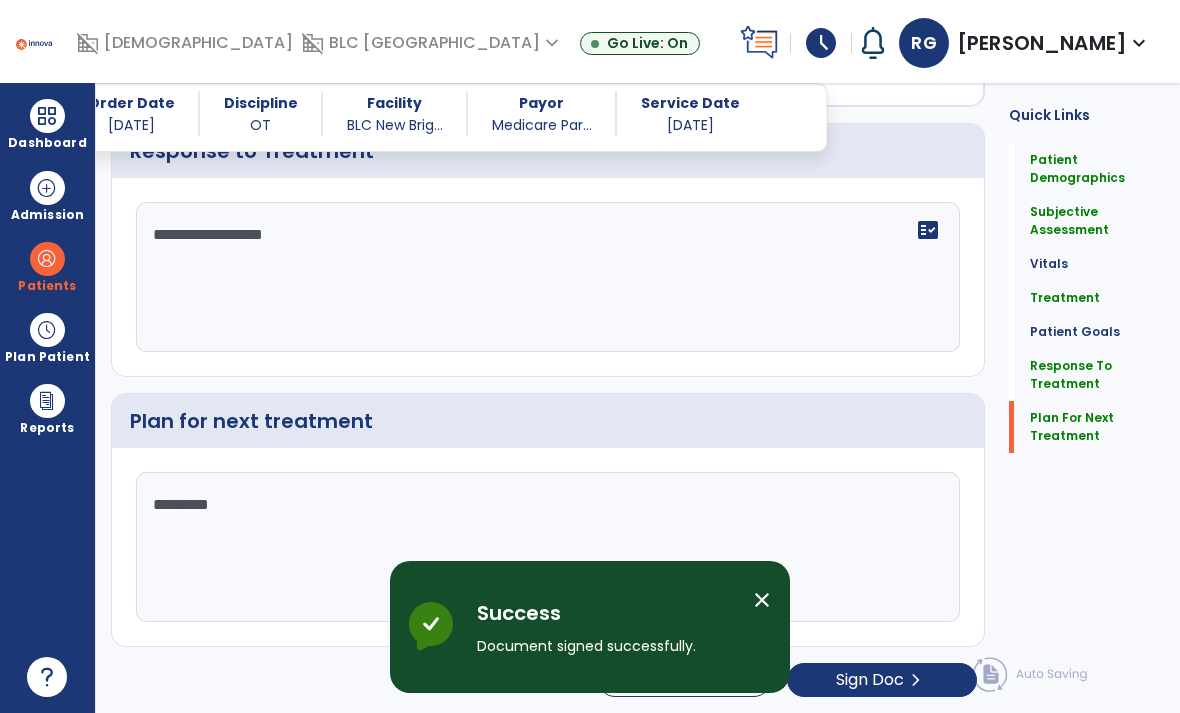 scroll, scrollTop: 0, scrollLeft: 0, axis: both 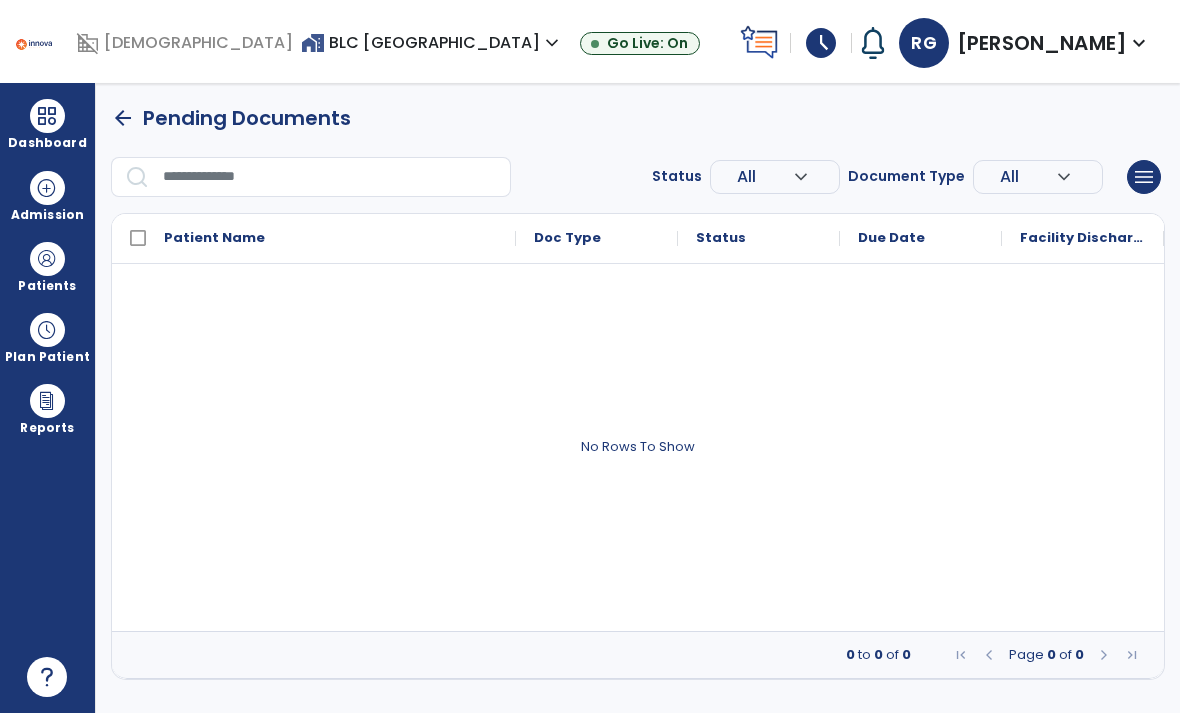 click on "schedule" at bounding box center [821, 43] 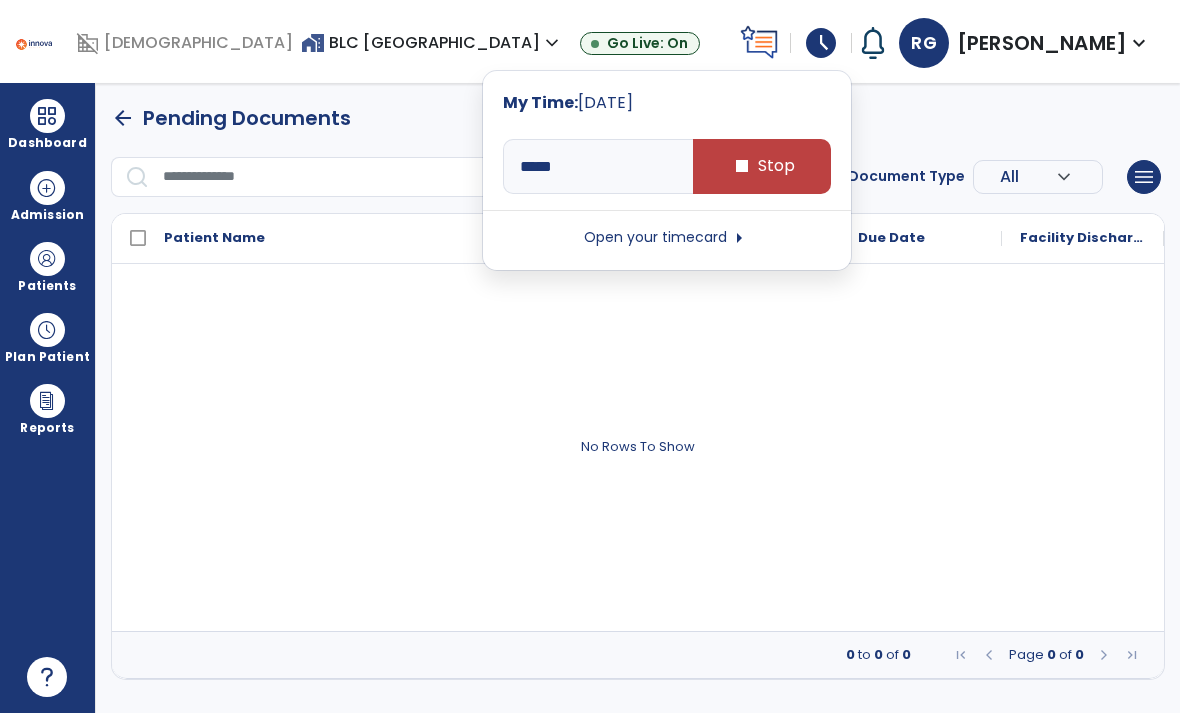 click on "stop  Stop" at bounding box center [762, 166] 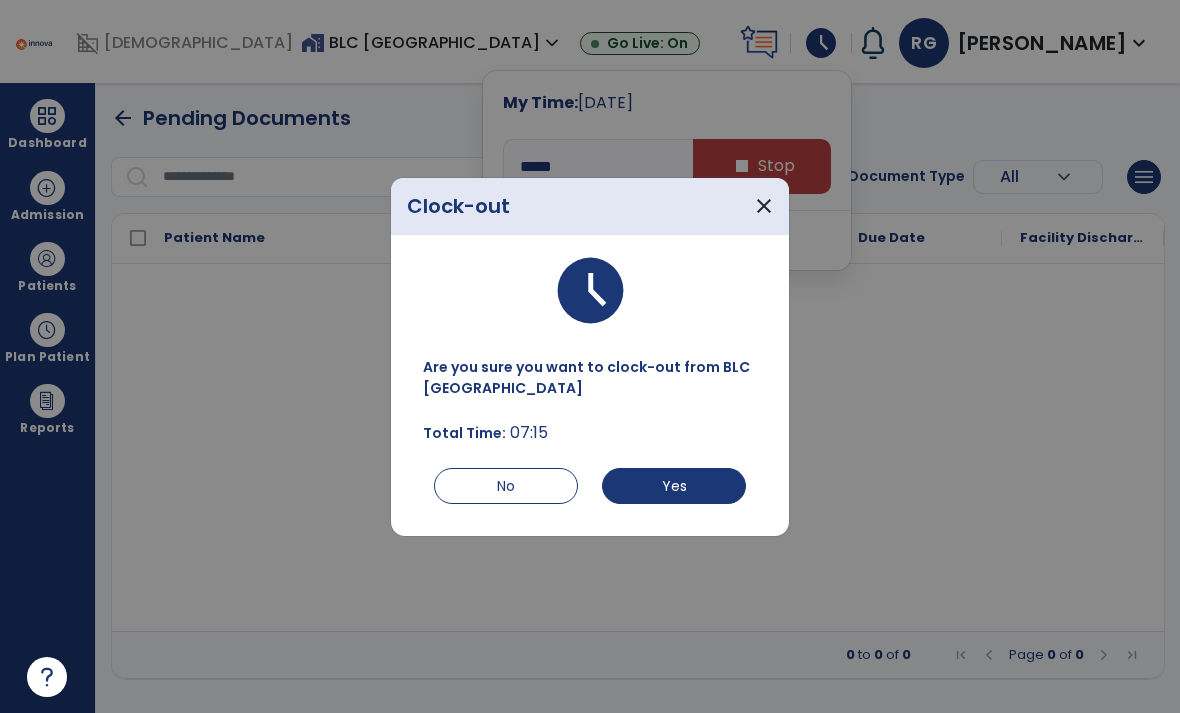 click on "Yes" at bounding box center [674, 486] 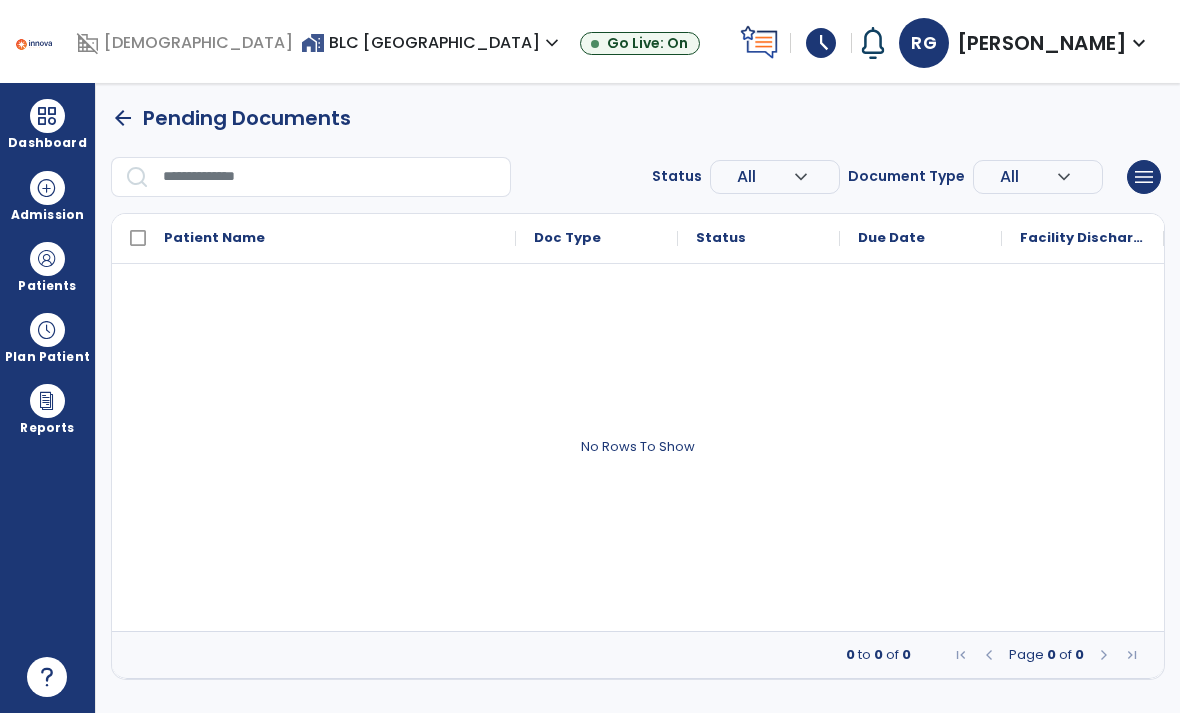 click on "schedule" at bounding box center (821, 43) 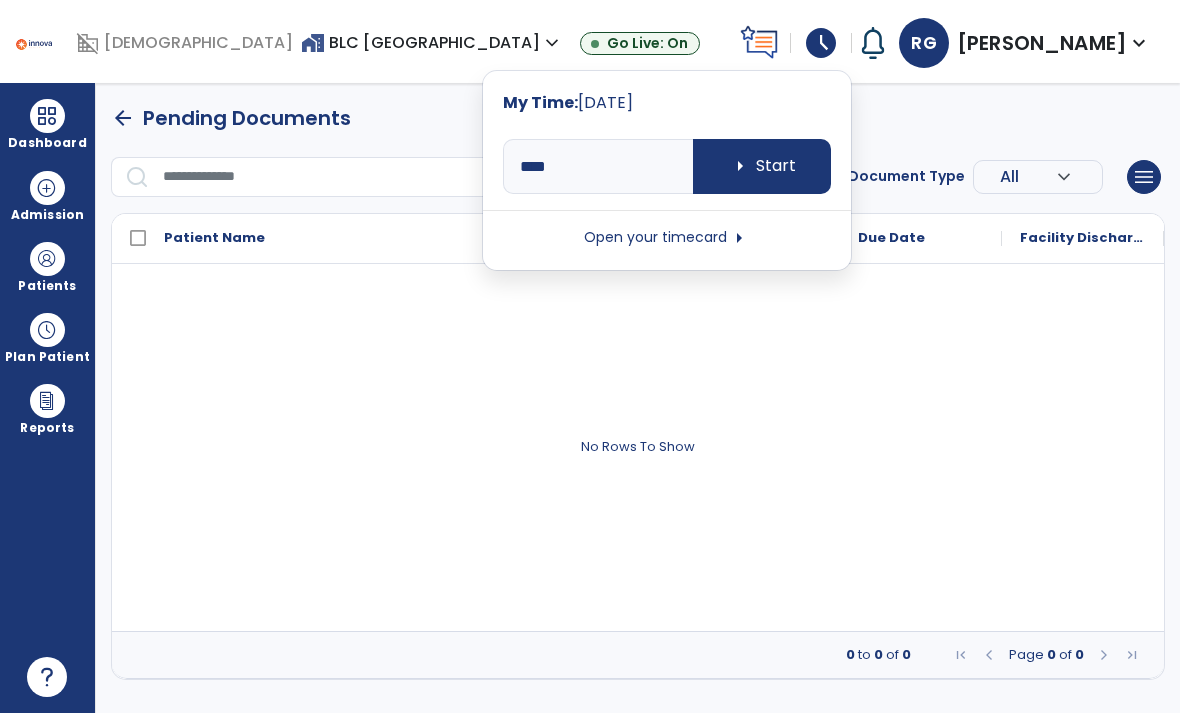 click on "Open your timecard  arrow_right" at bounding box center [667, 238] 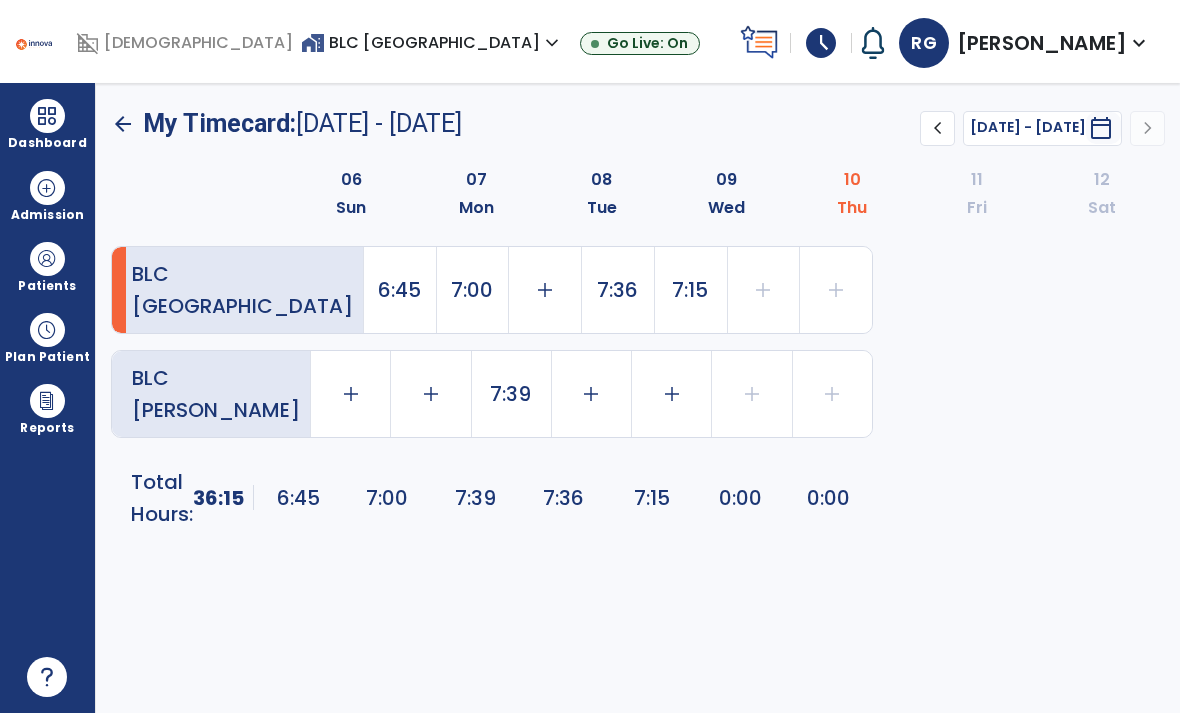click on "7:15" 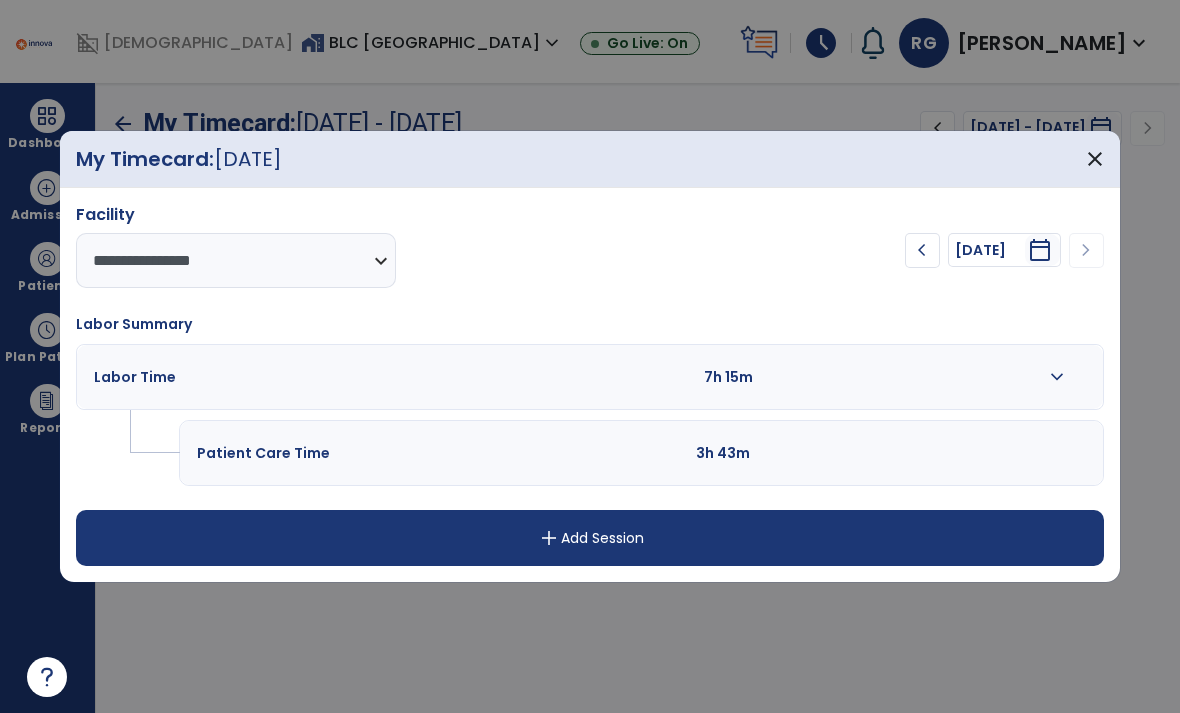 click on "expand_more" at bounding box center [1057, 377] 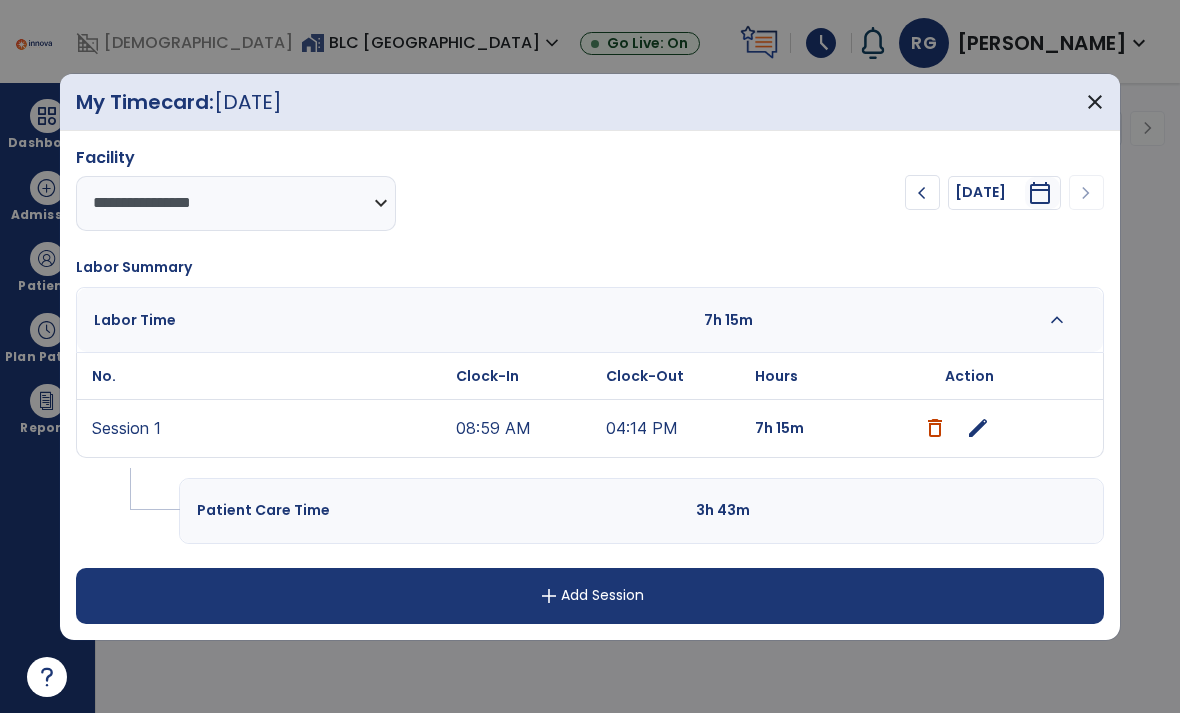 click on "close" at bounding box center [1095, 102] 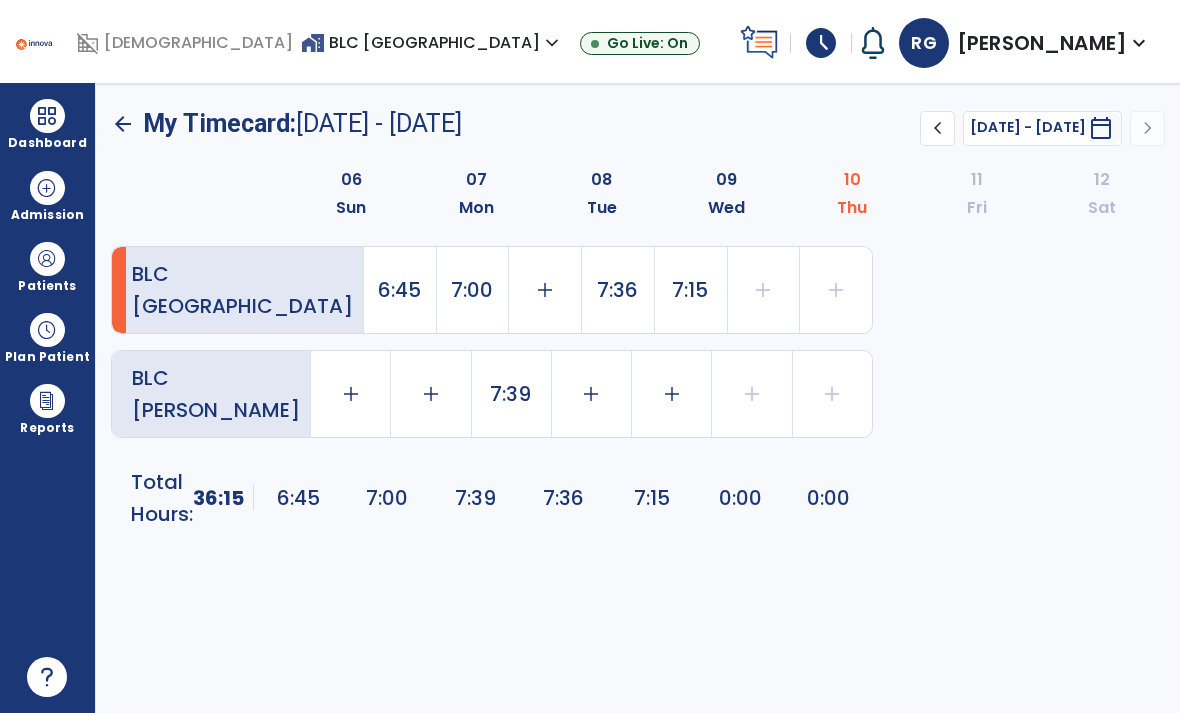click on "schedule" at bounding box center (821, 43) 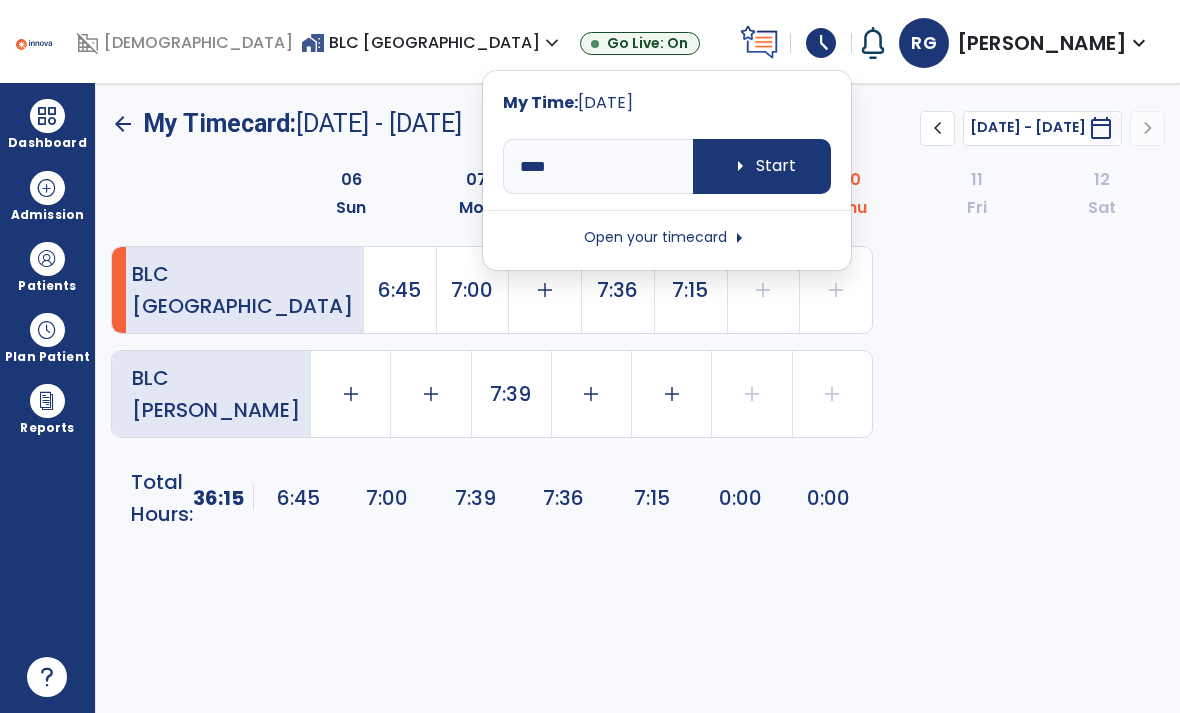click on "Open your timecard  arrow_right" at bounding box center [667, 238] 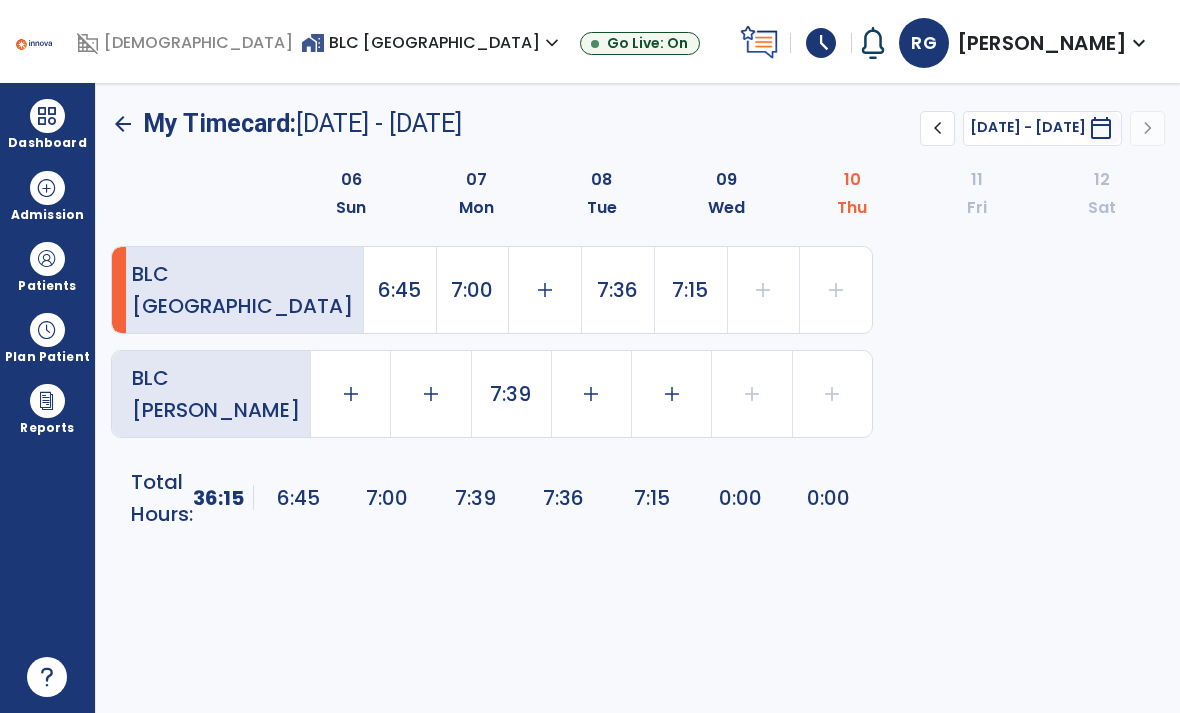 click on "7:15" 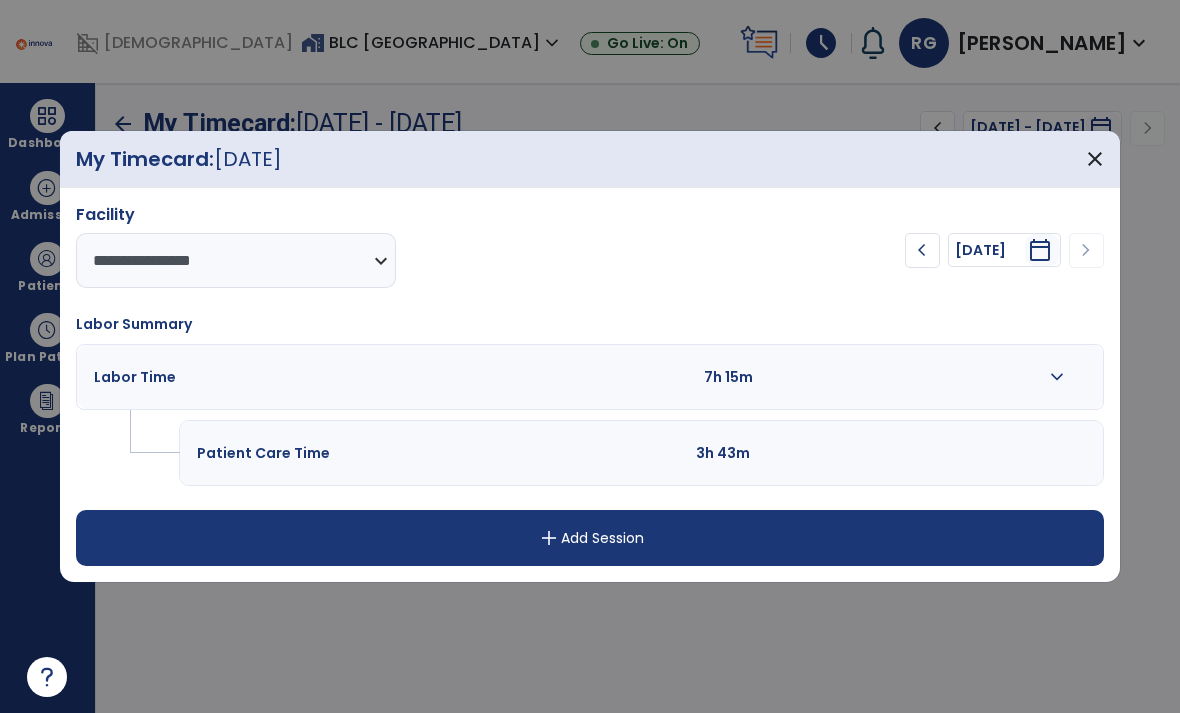click on "expand_more" at bounding box center (1057, 377) 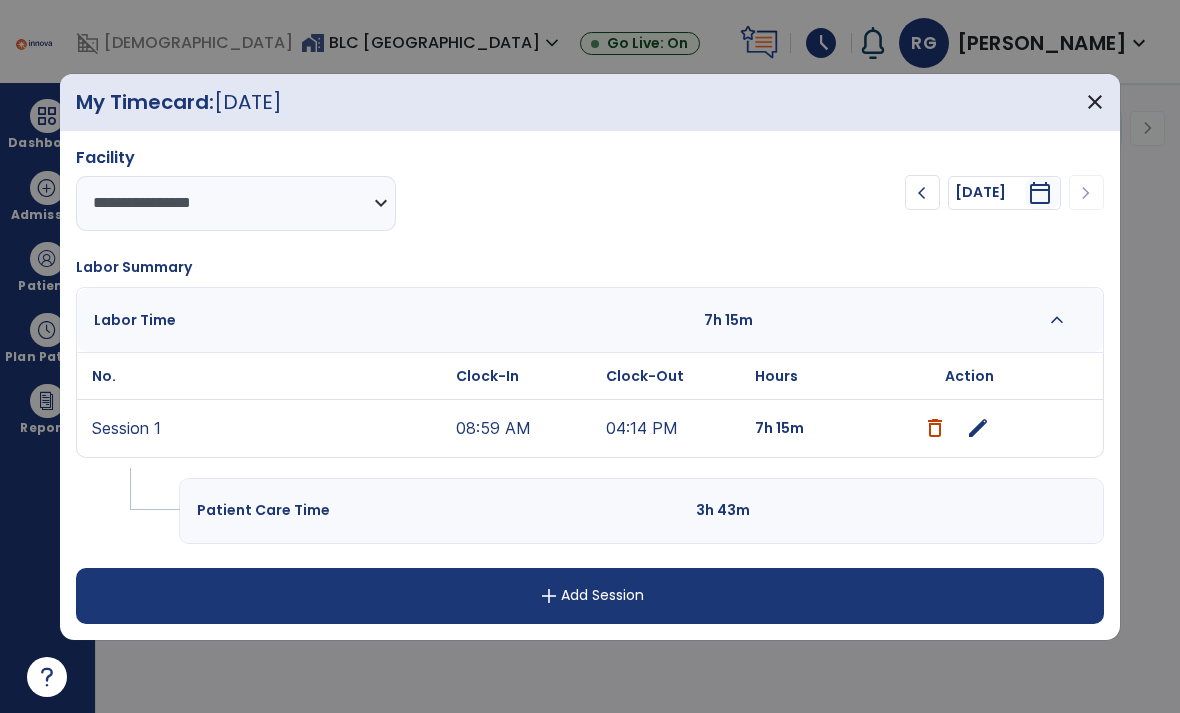 click on "edit" at bounding box center [978, 428] 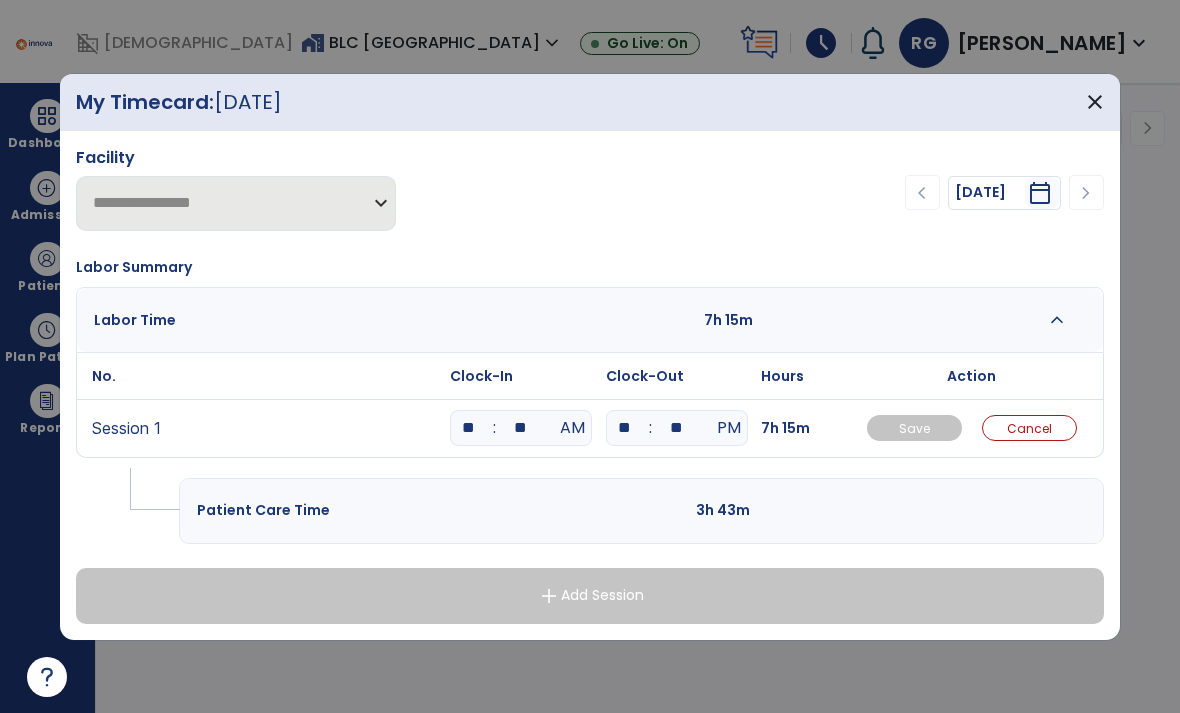 click on "**" at bounding box center (521, 428) 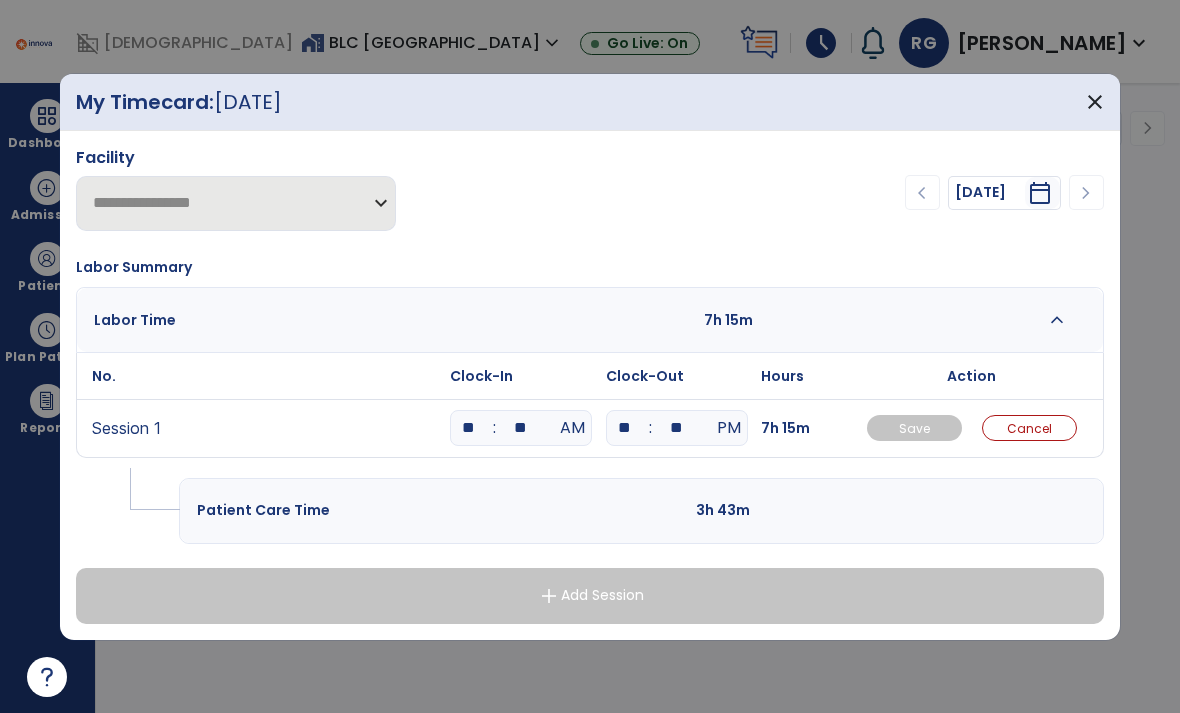 type on "**" 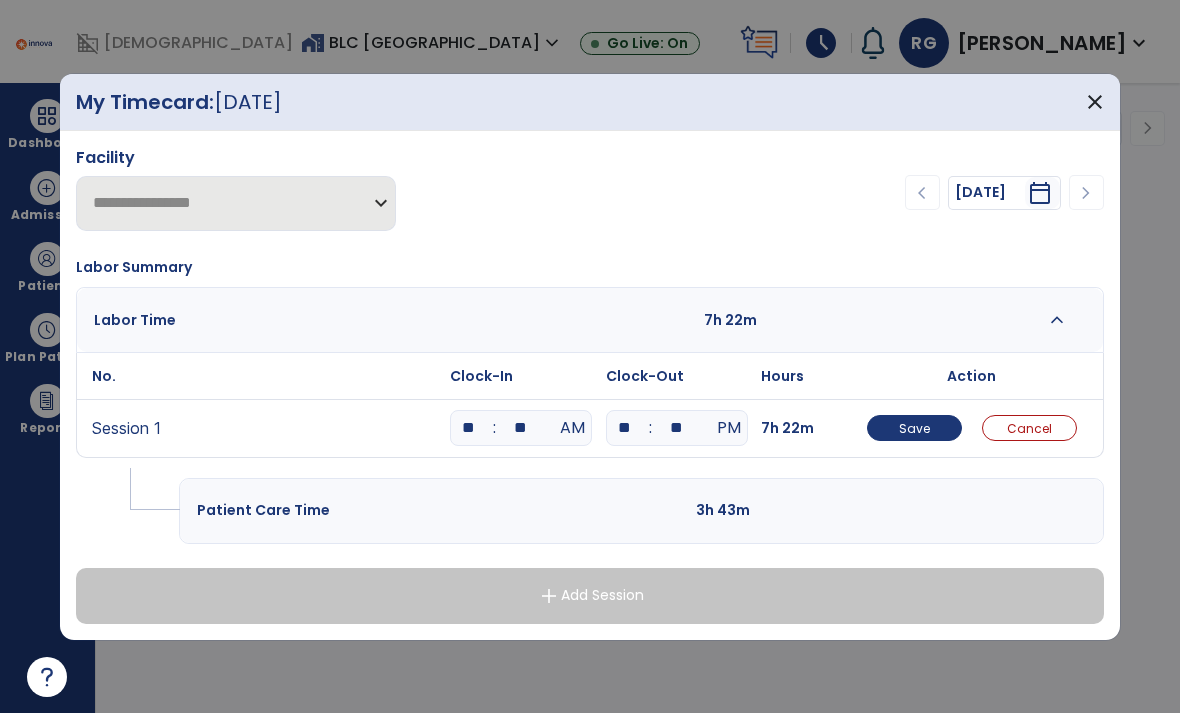 click on "close" at bounding box center [1095, 102] 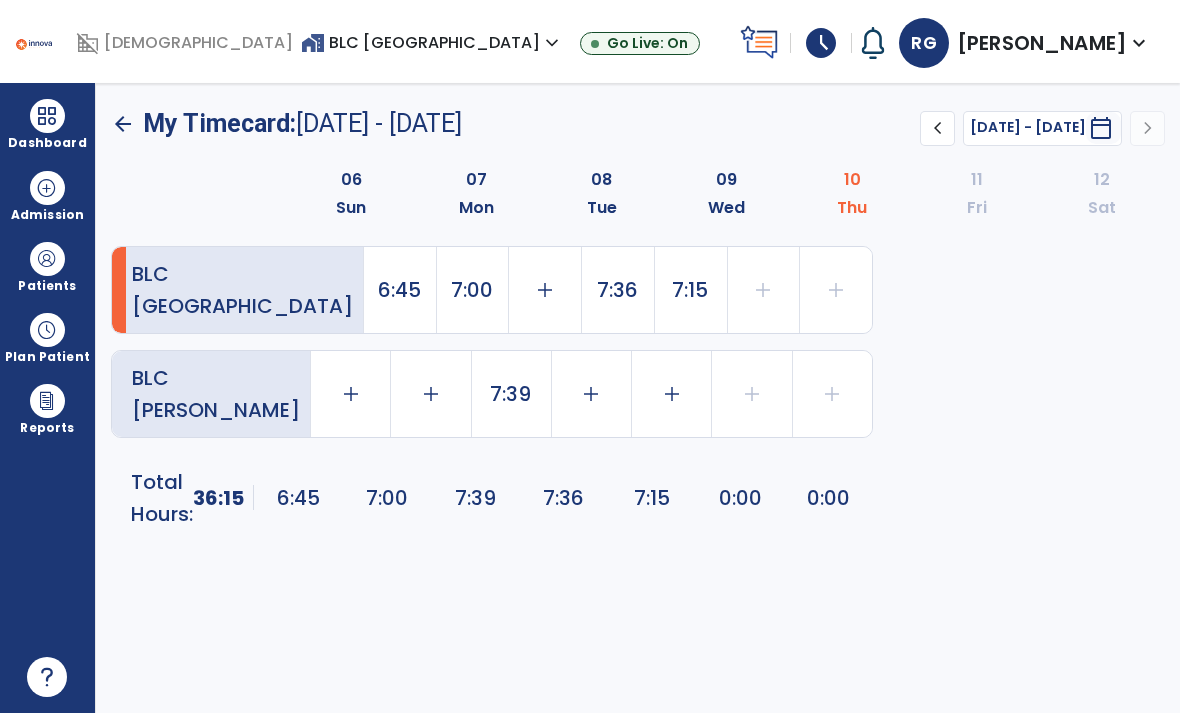 click on "7:15" 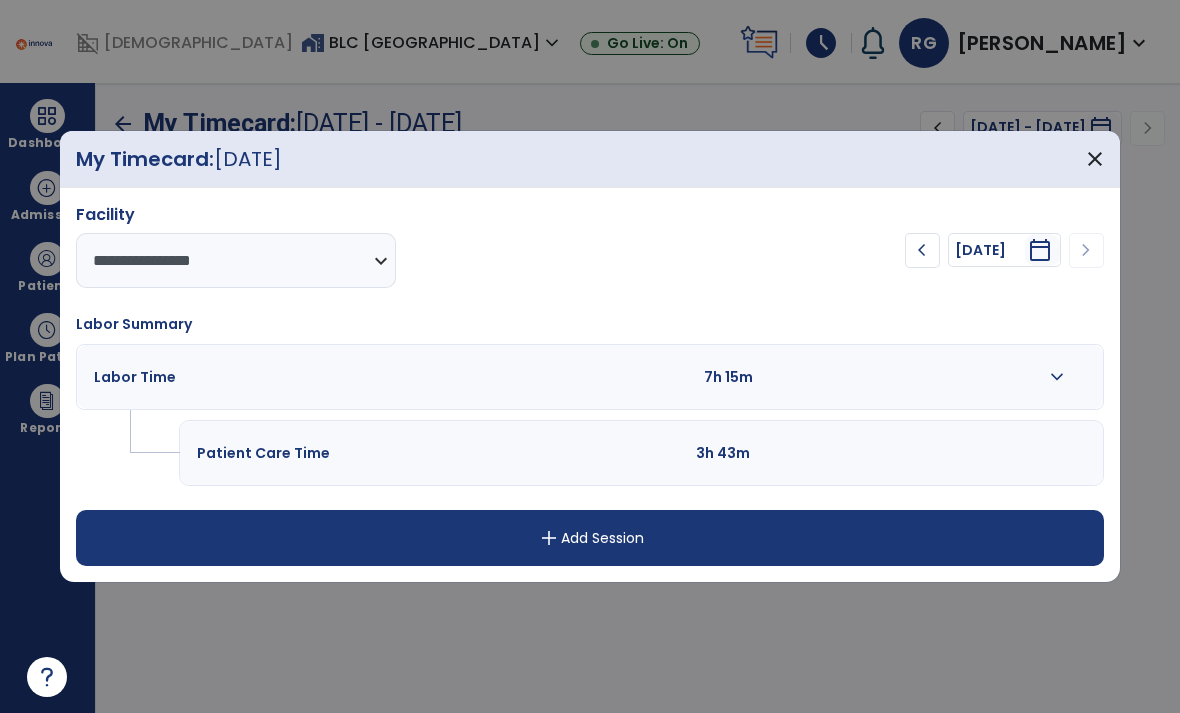 click on "expand_more" at bounding box center [1057, 377] 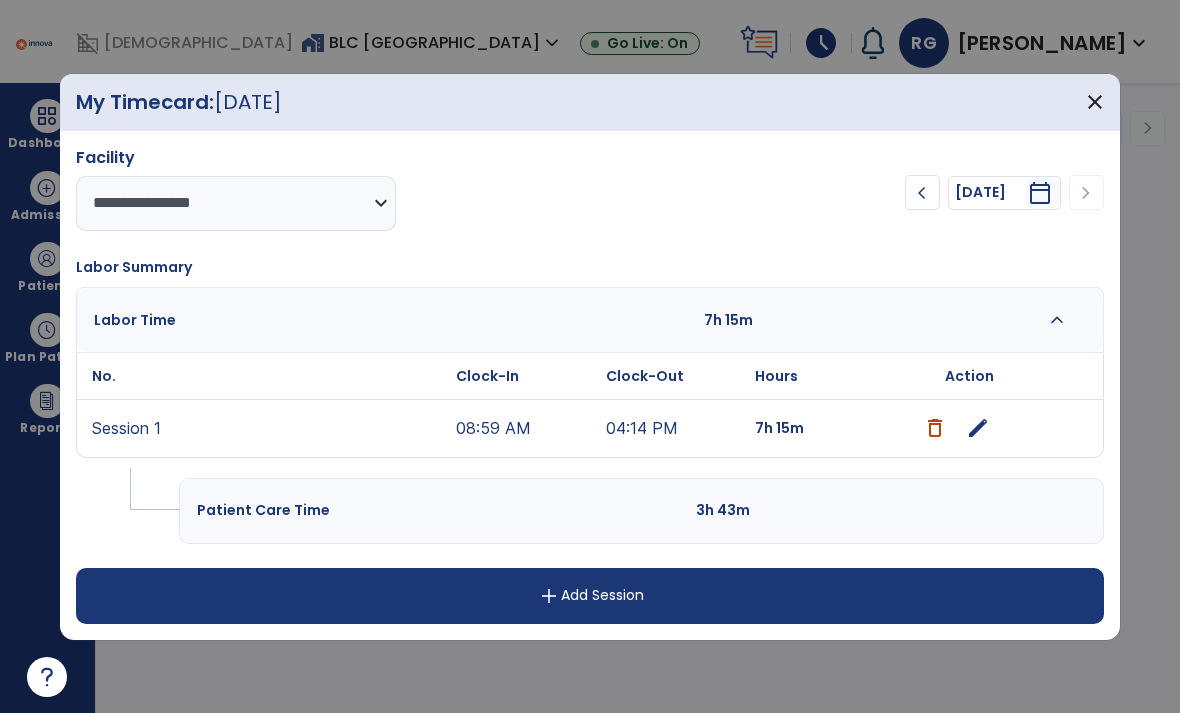 click on "08:59 AM" at bounding box center (526, 428) 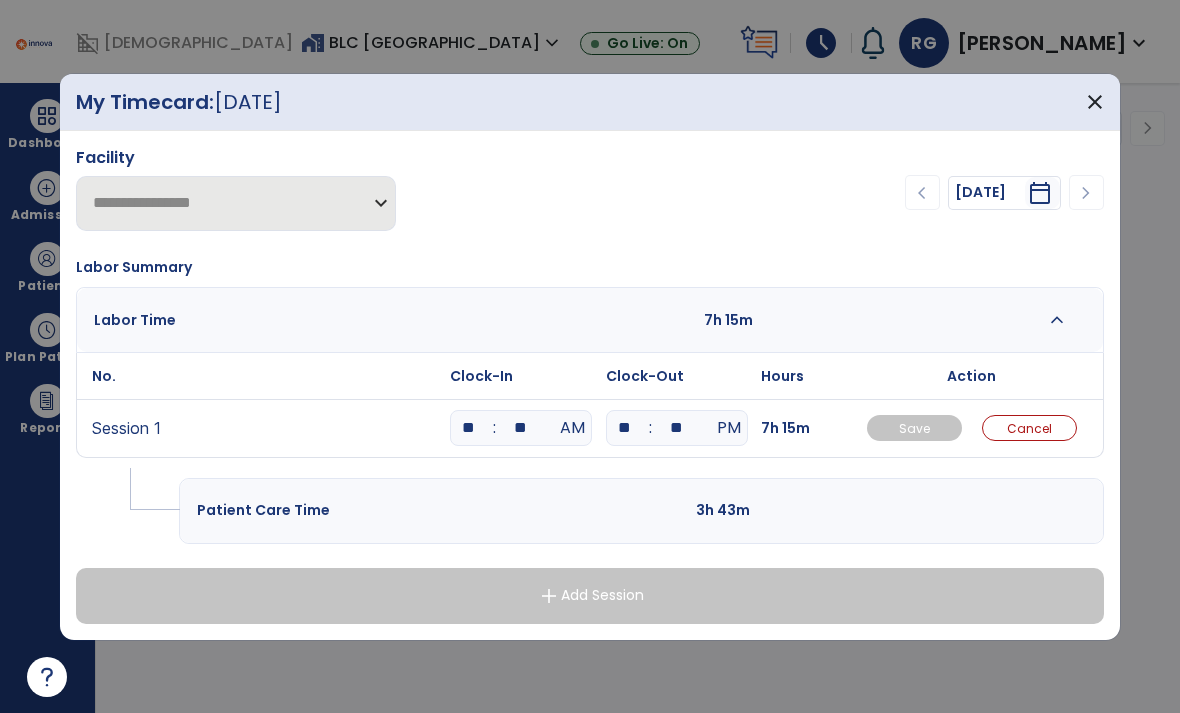click on "**" at bounding box center (521, 428) 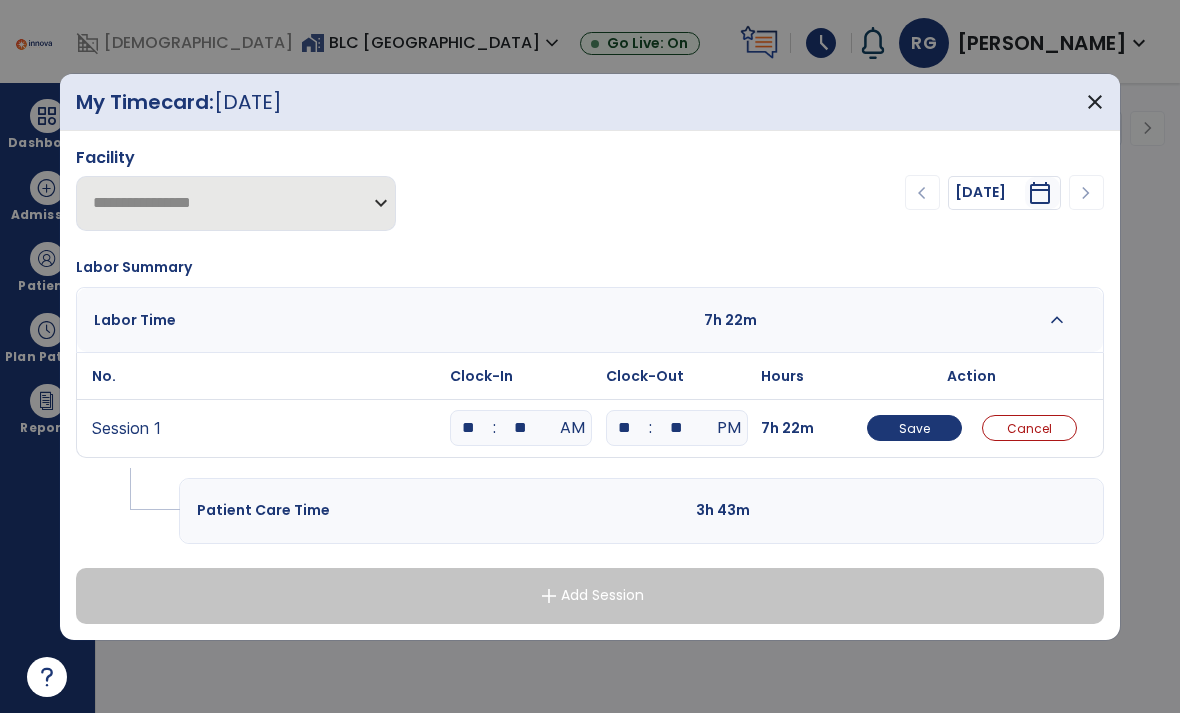 type on "*" 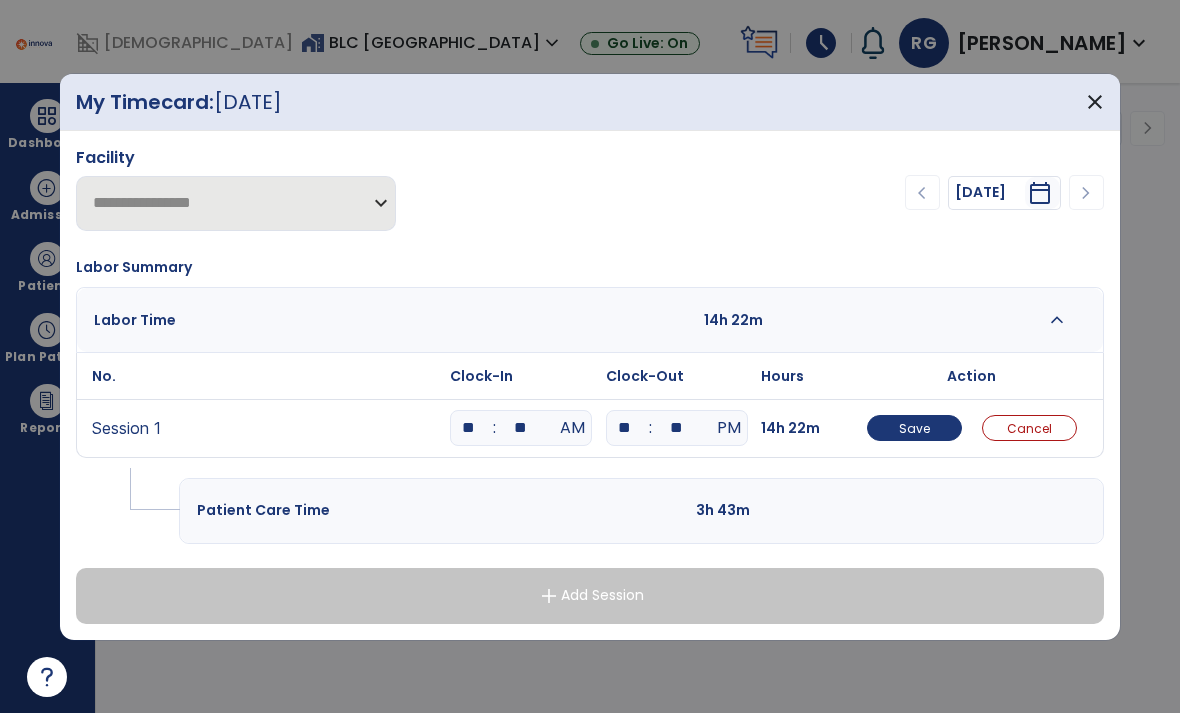 type on "*" 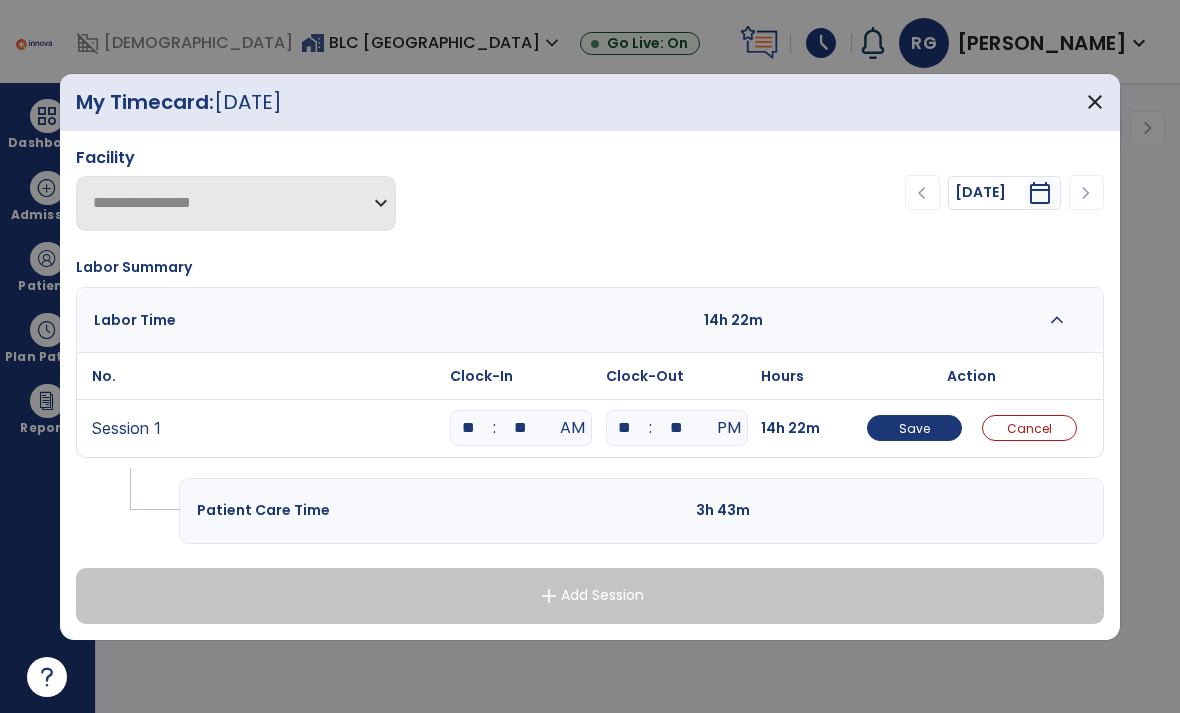 type on "**" 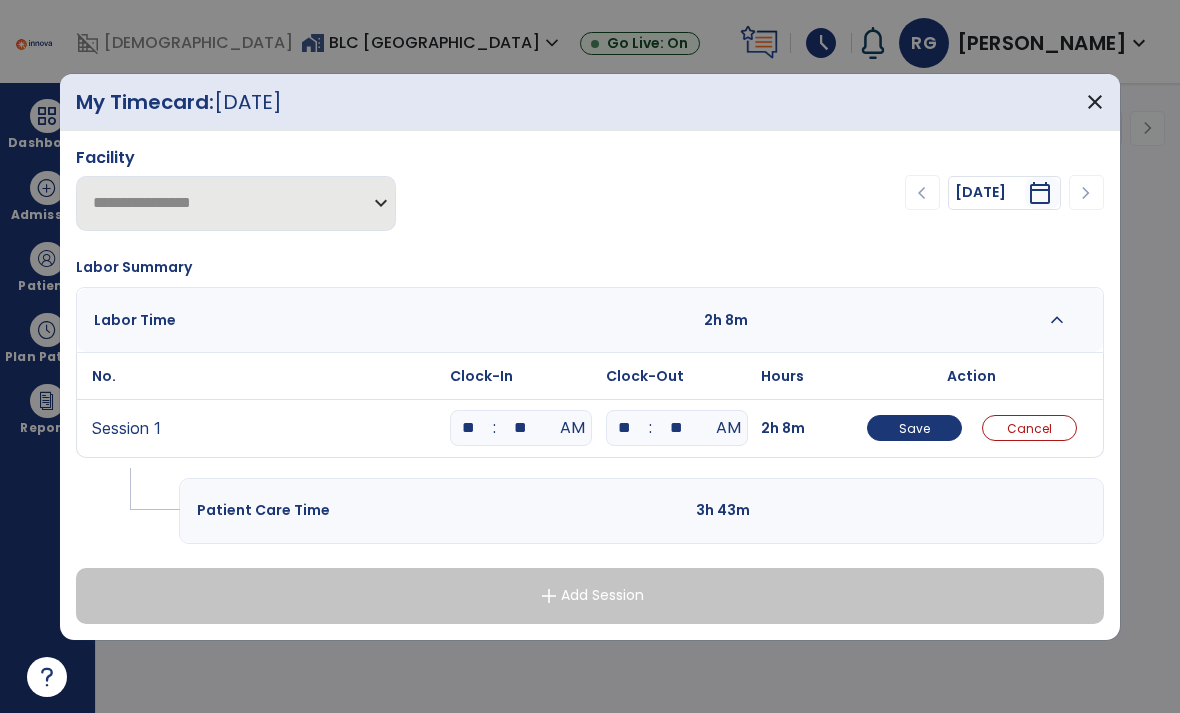 click on "Save" at bounding box center [914, 428] 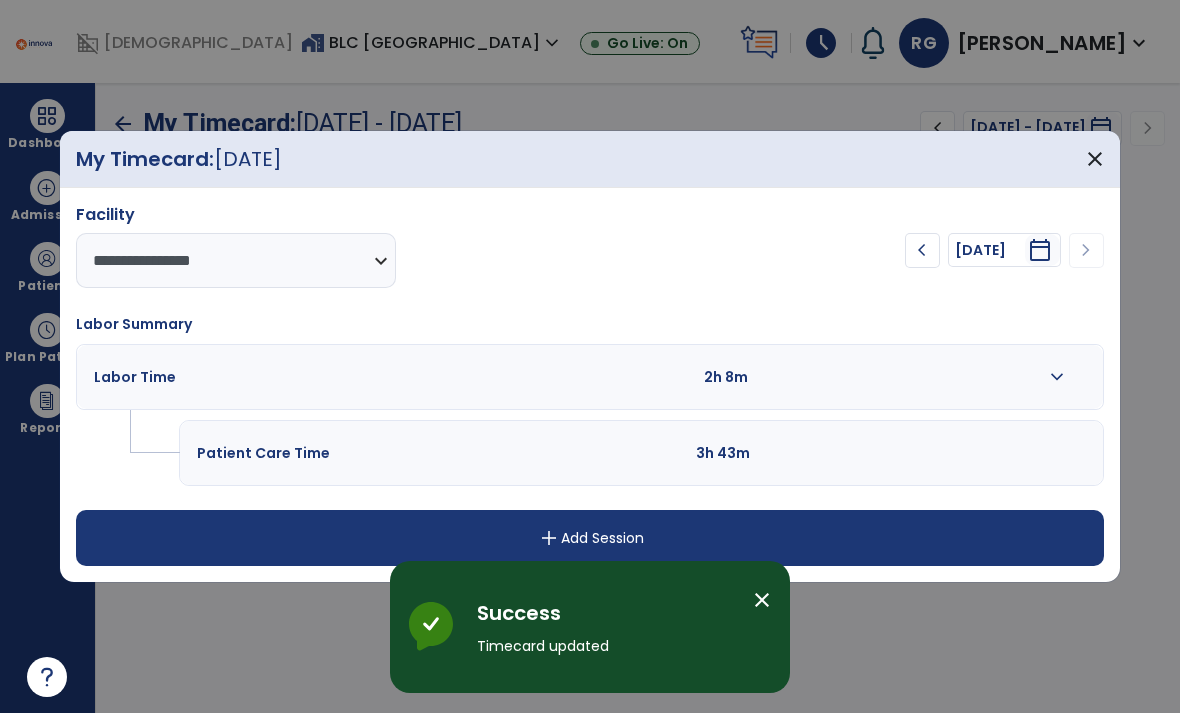 click on "add  Add Session" at bounding box center [590, 538] 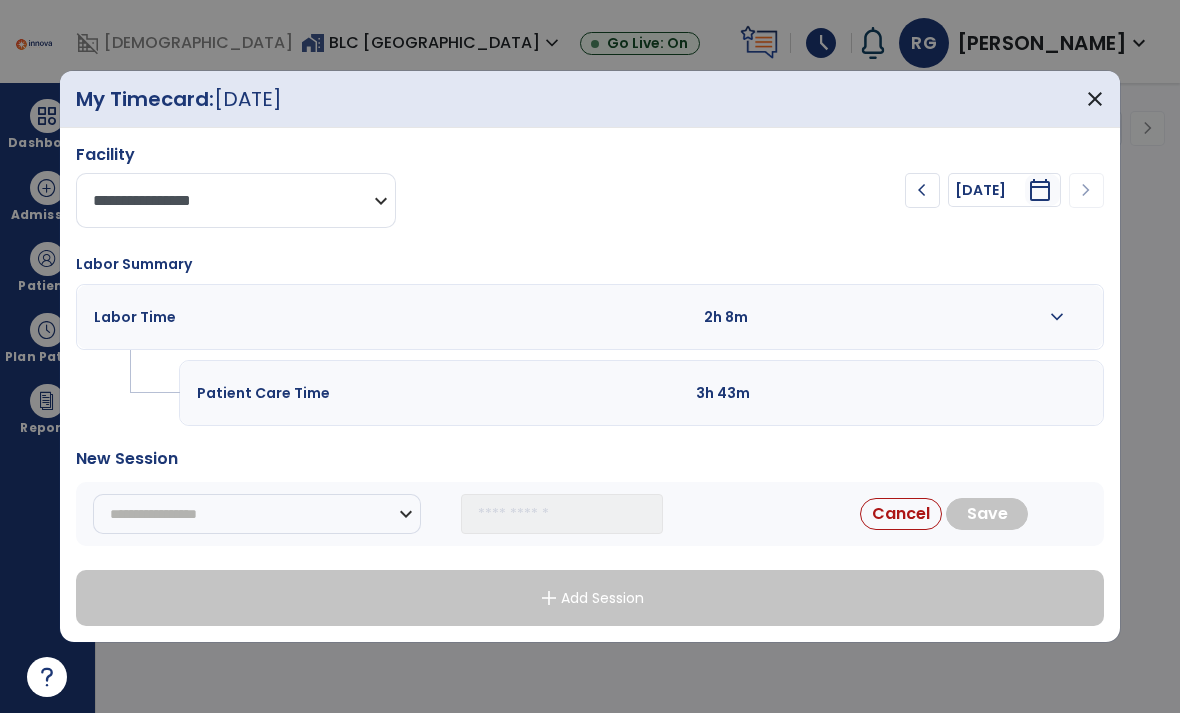 click on "**********" at bounding box center (236, 200) 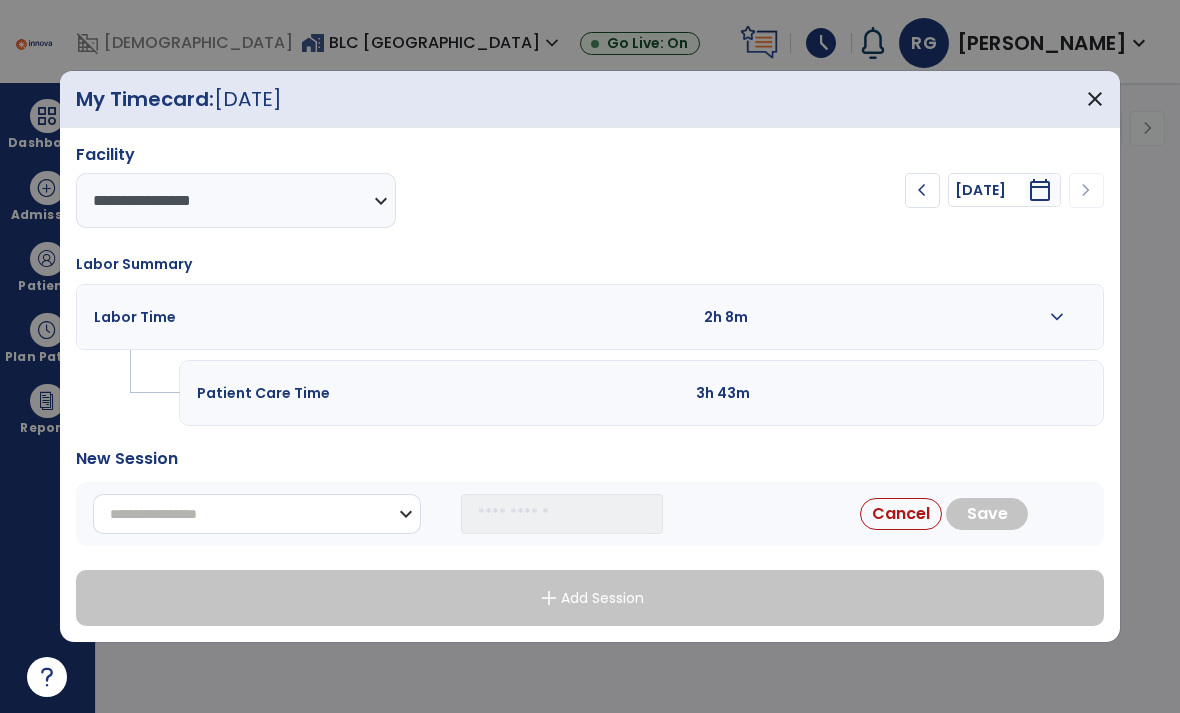click on "**********" at bounding box center [257, 514] 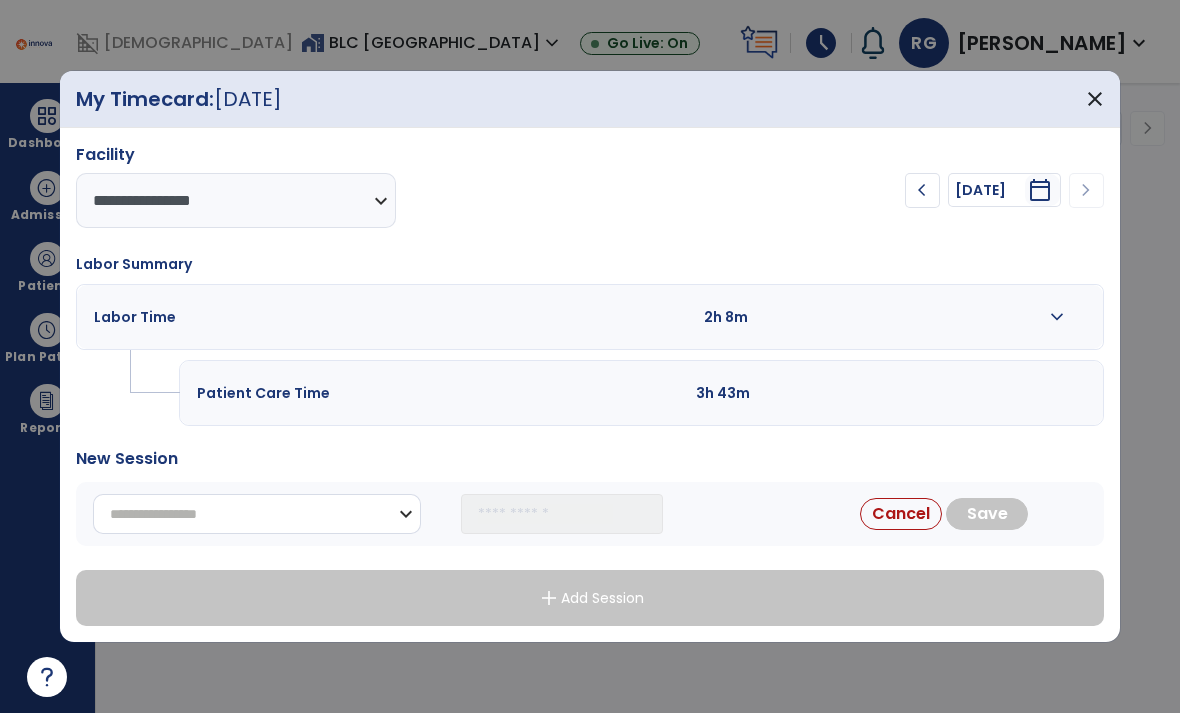 select on "**********" 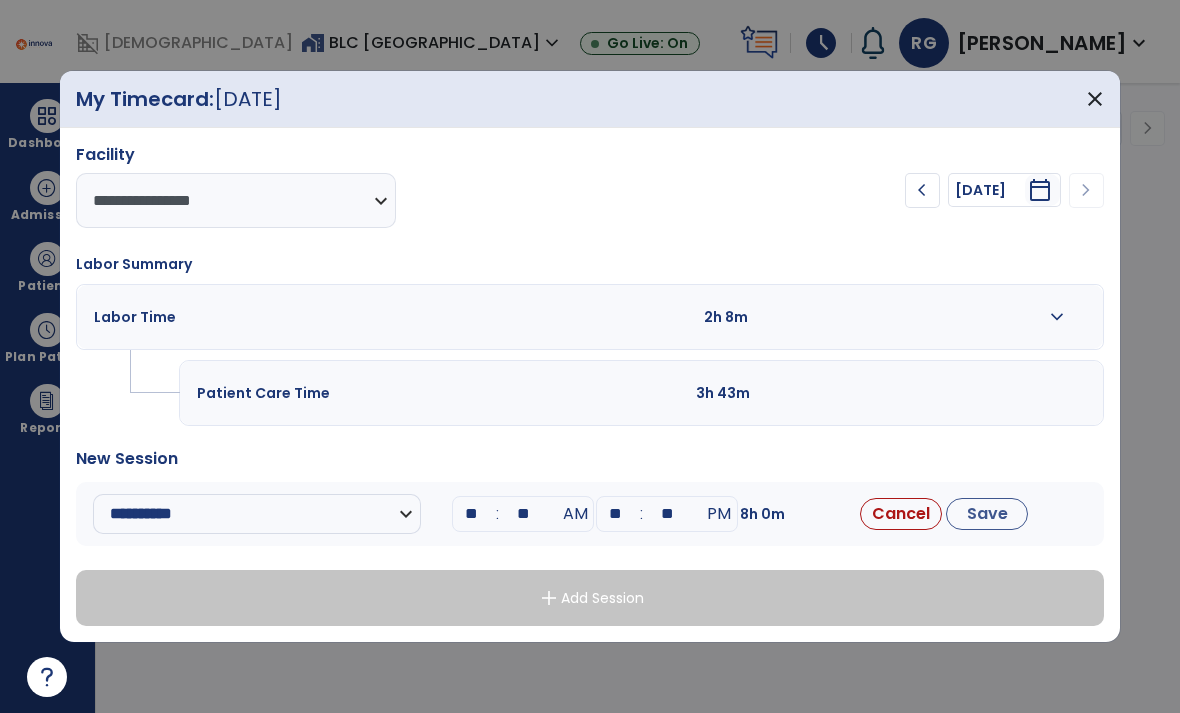 click on "**" at bounding box center [523, 514] 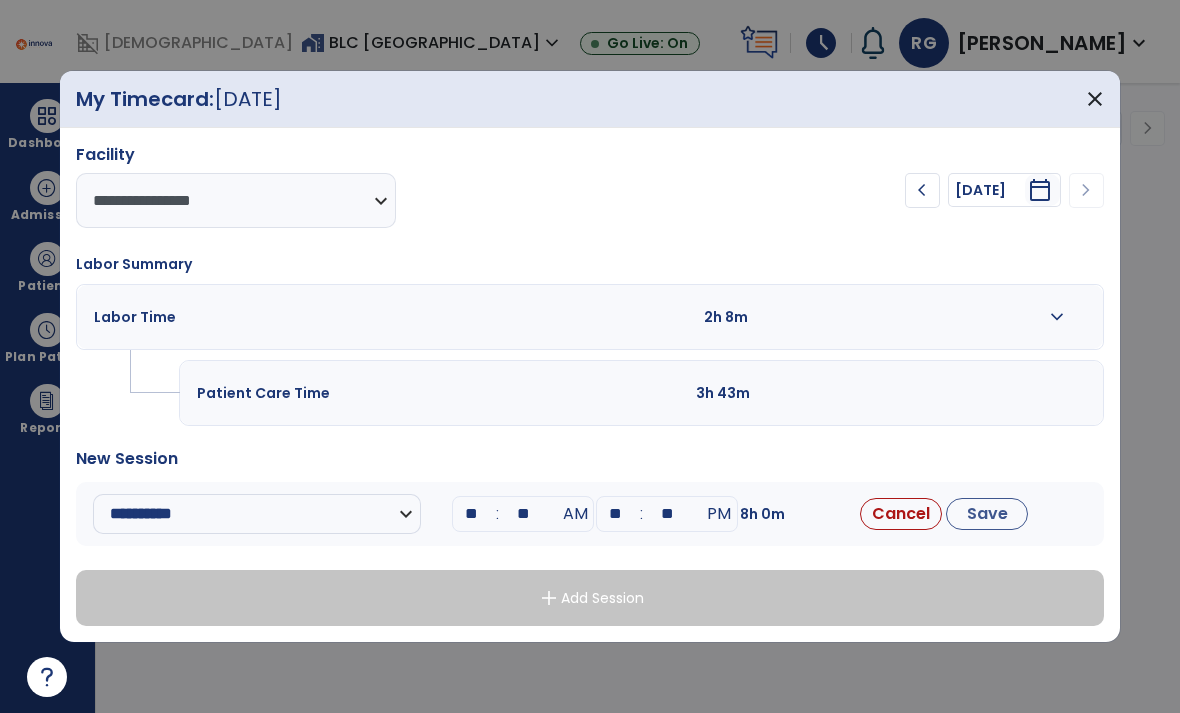 click on "**" at bounding box center (471, 514) 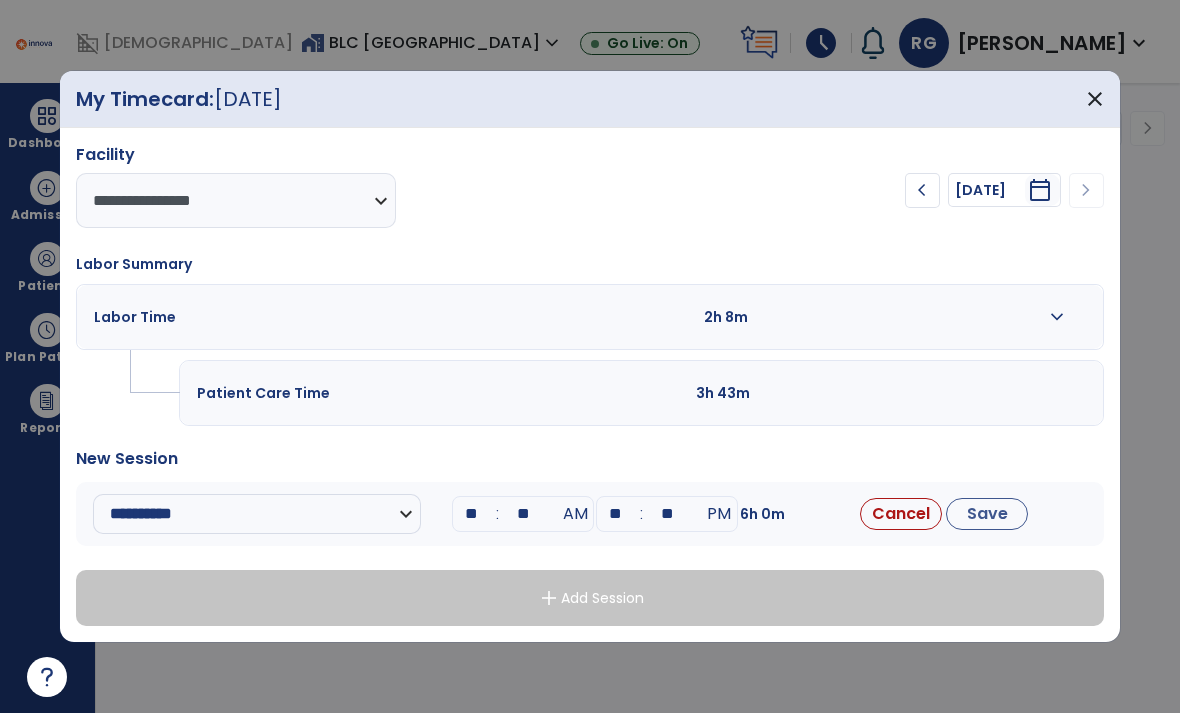 type on "*" 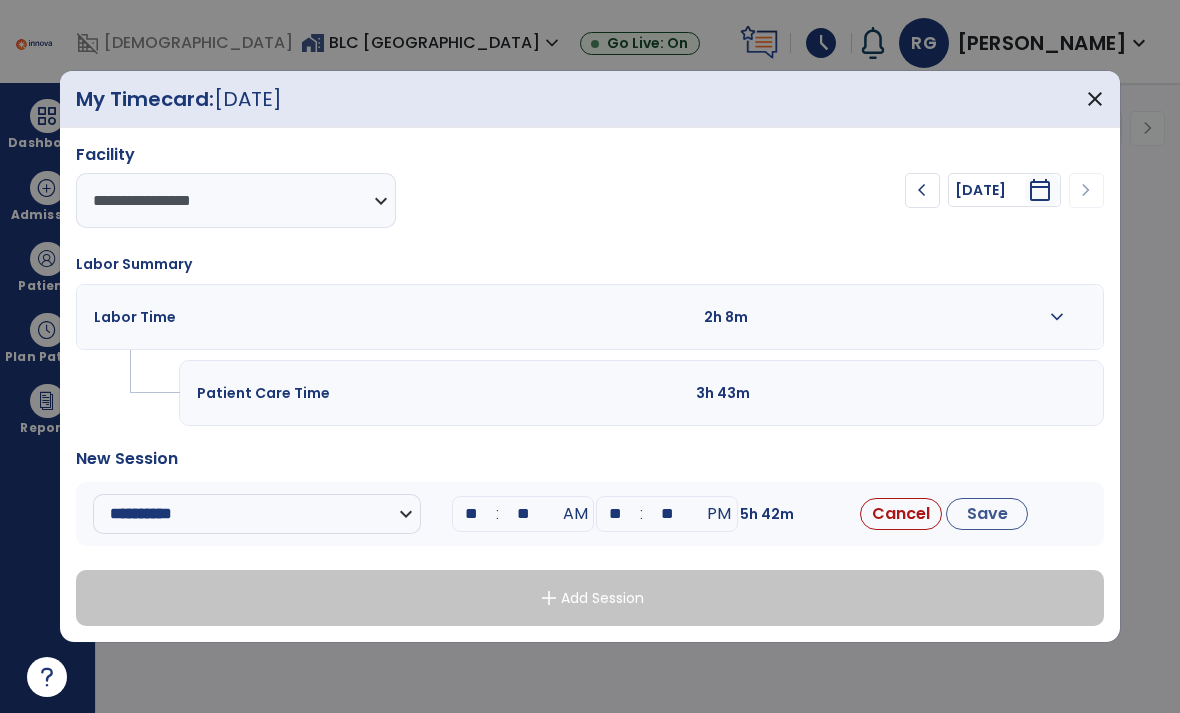 type on "**" 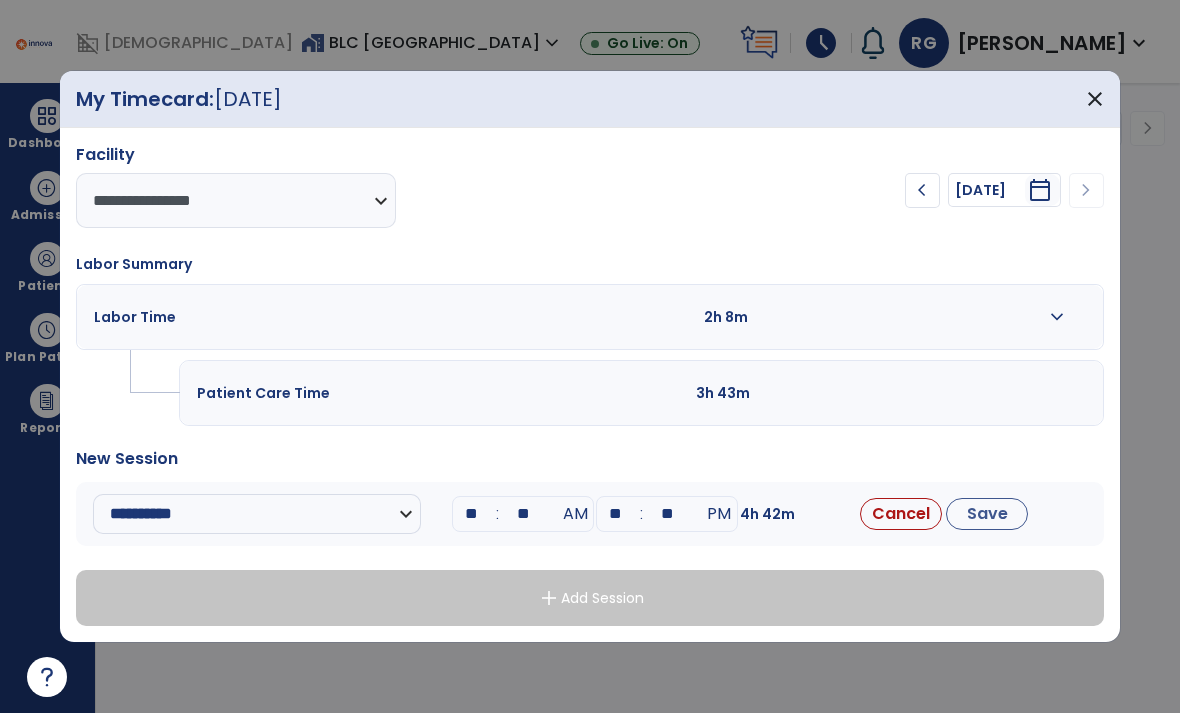 type on "*" 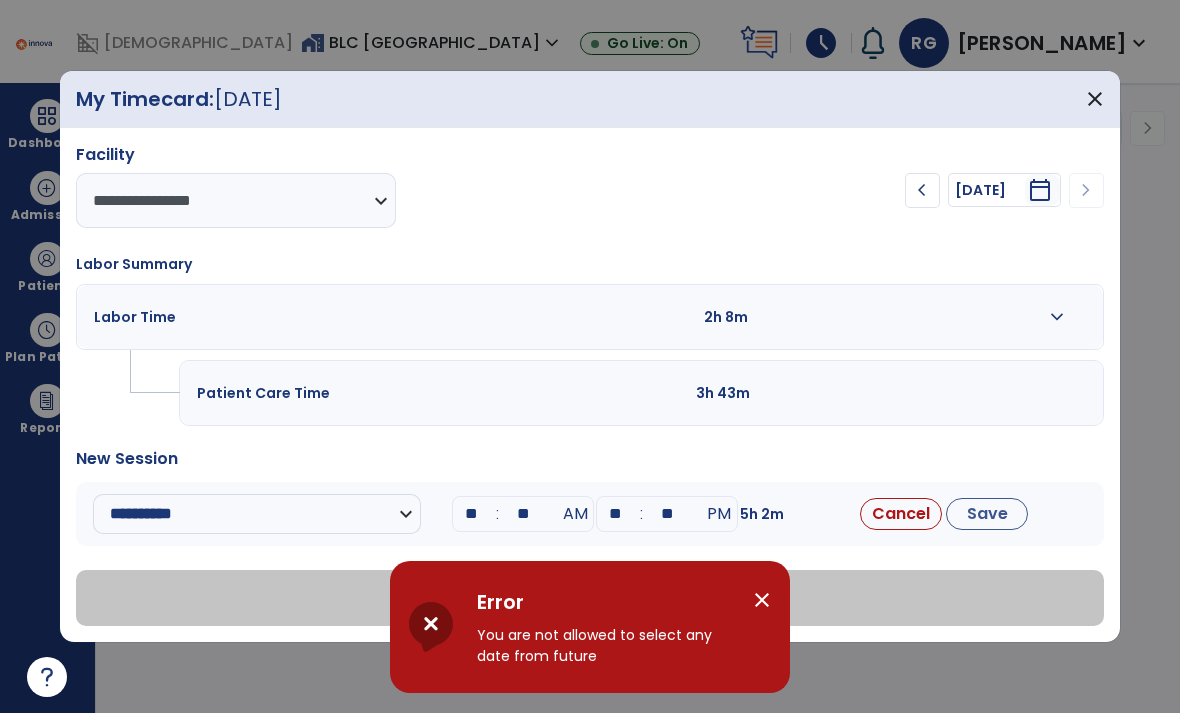 click on "**" at bounding box center [667, 514] 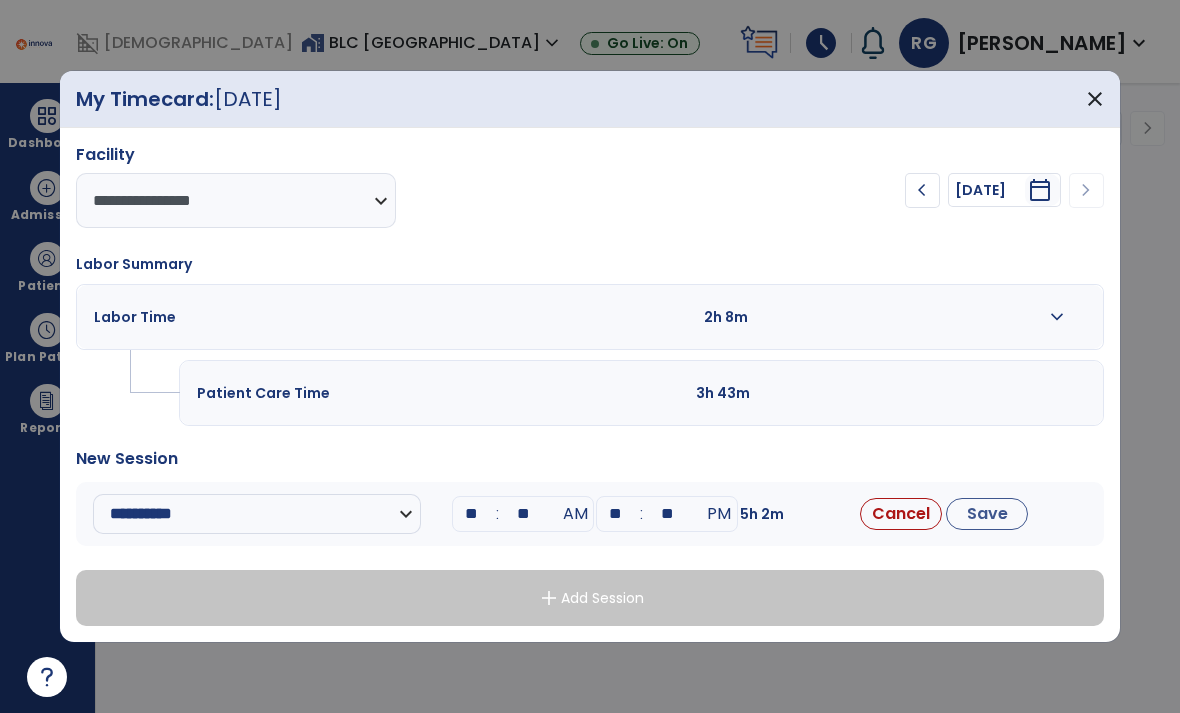 type on "*" 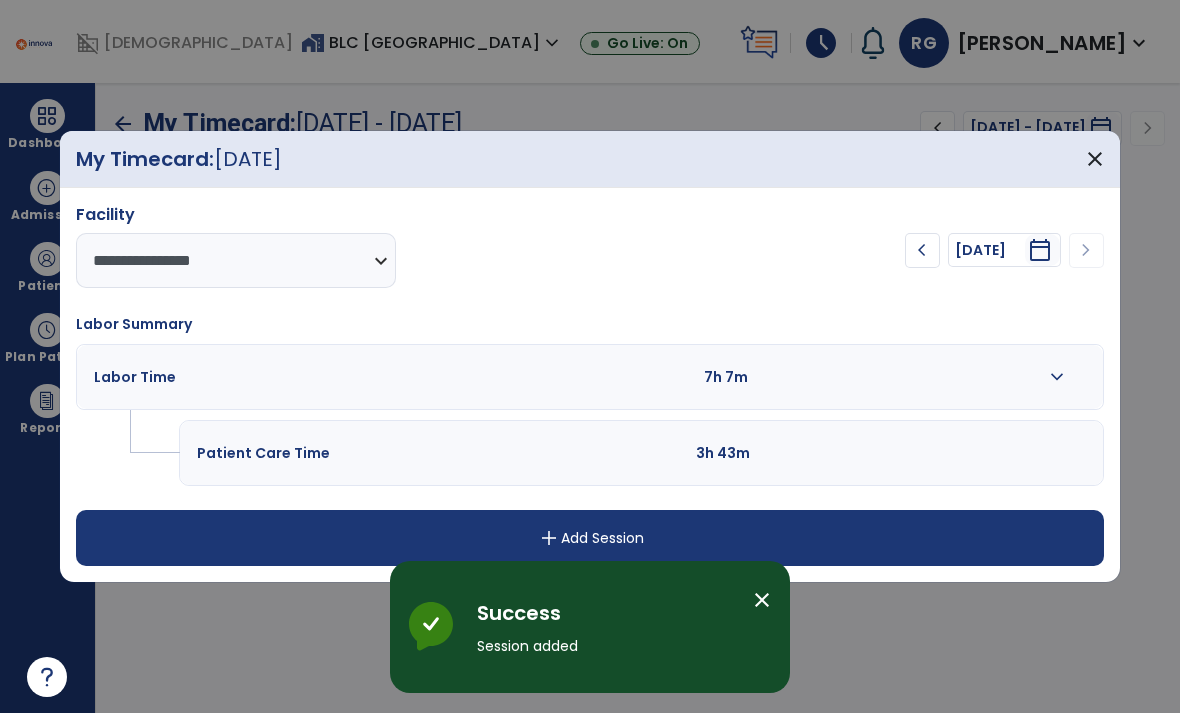 click on "chevron_left [DATE]  *********  calendar_today  chevron_right" at bounding box center [897, 250] 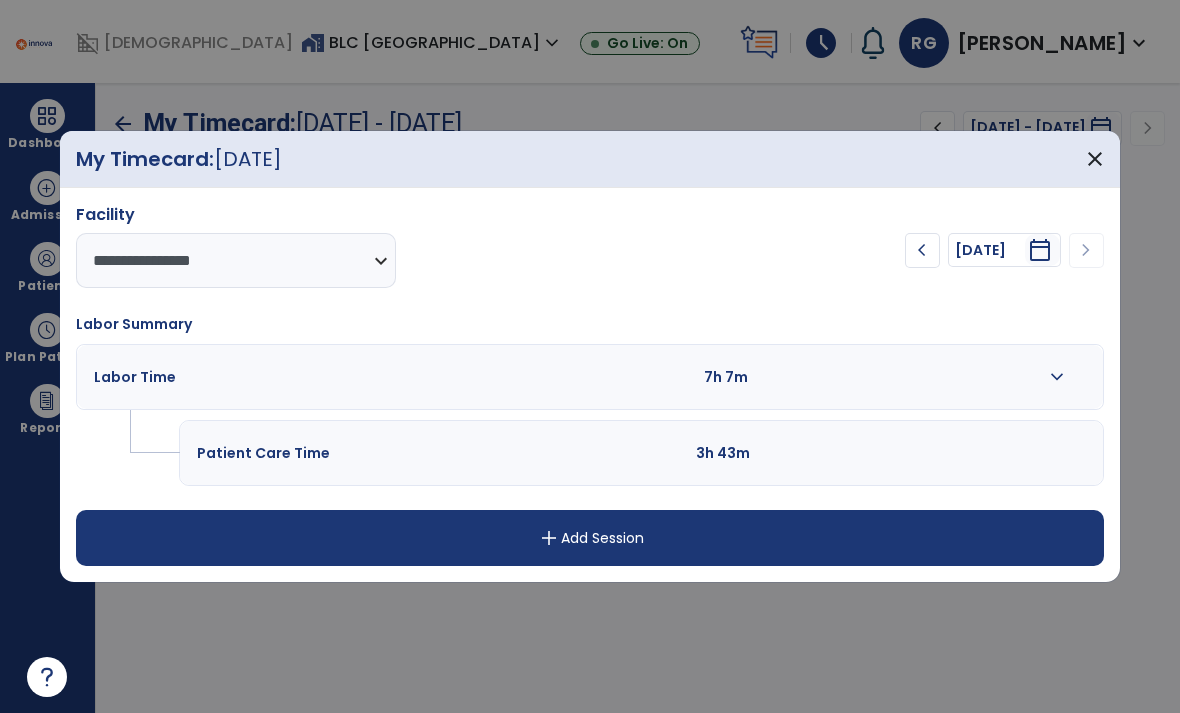 click on "close" at bounding box center (1095, 159) 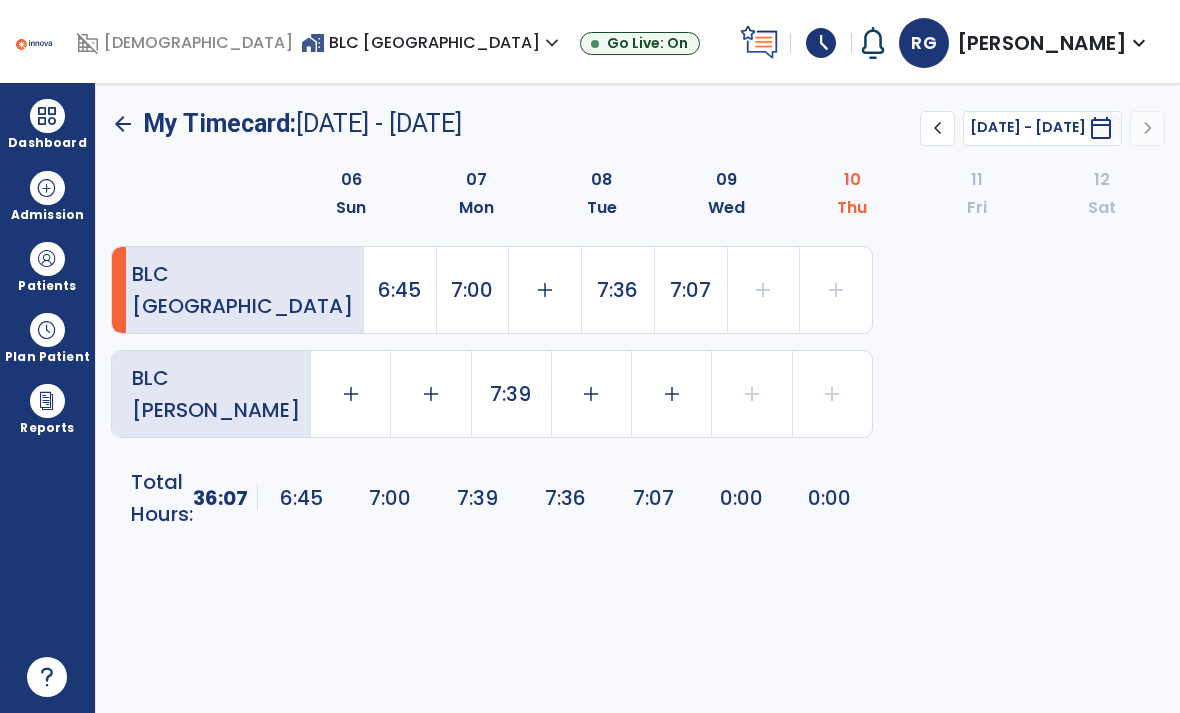 click at bounding box center [47, 116] 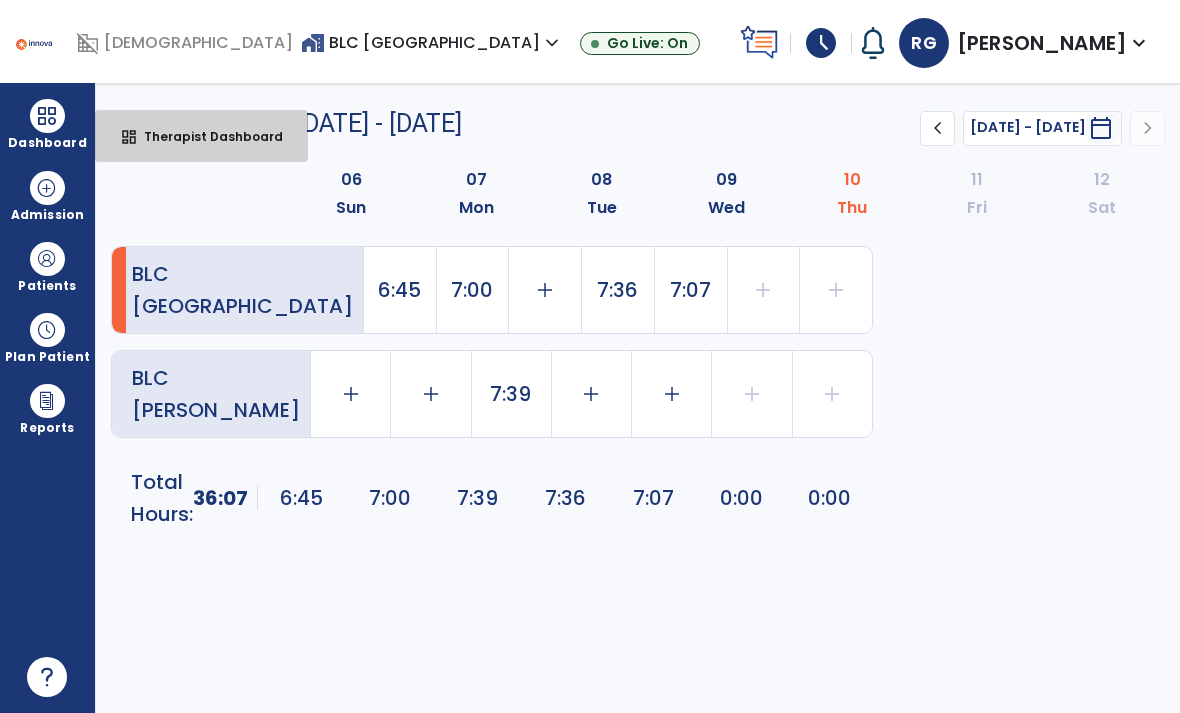click on "dashboard  Therapist Dashboard" at bounding box center (201, 136) 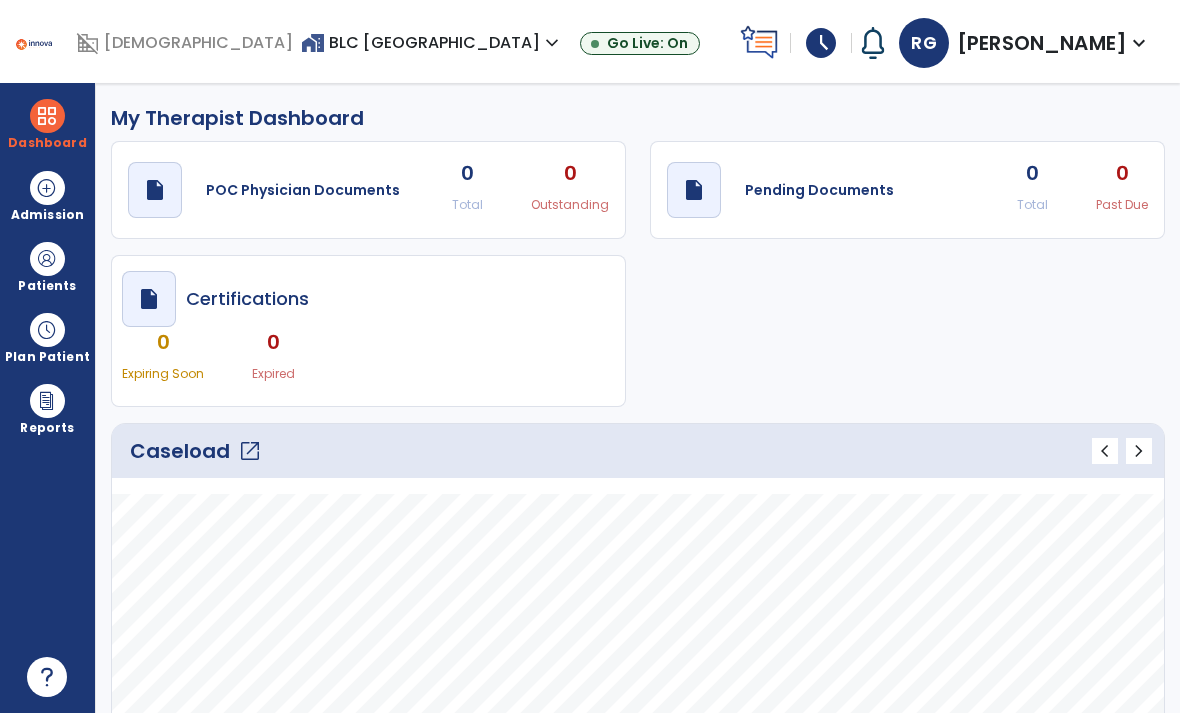 scroll, scrollTop: 0, scrollLeft: 0, axis: both 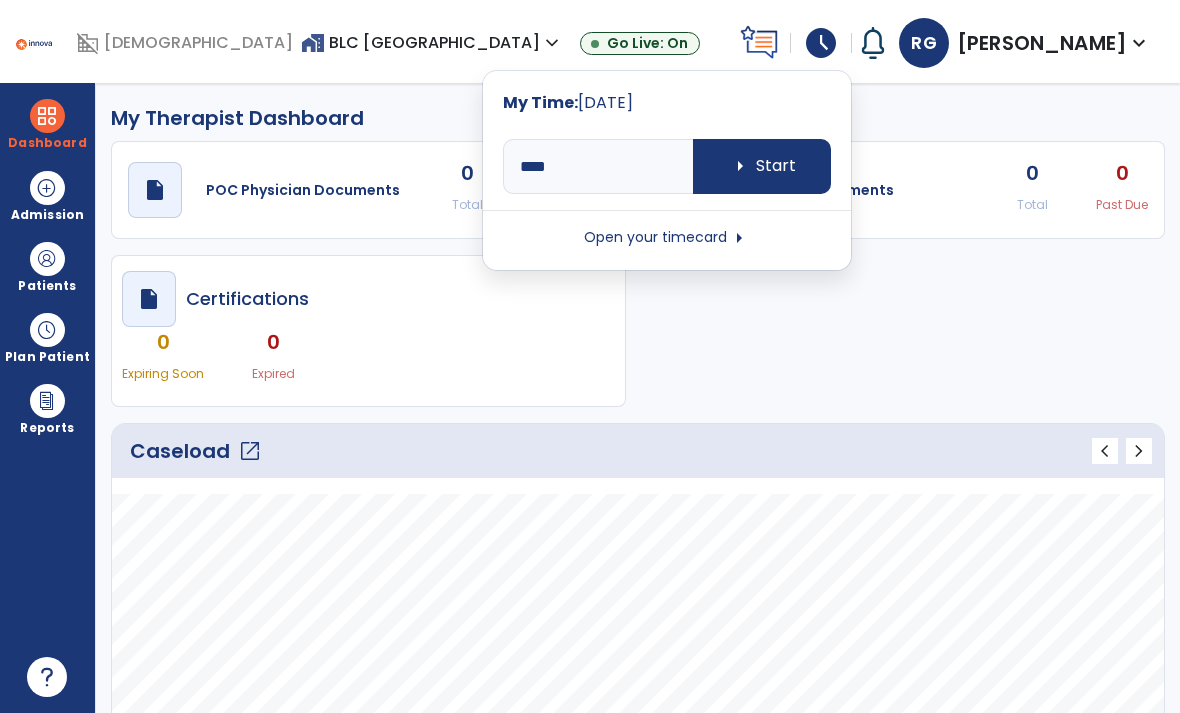 click on "Open your timecard  arrow_right" at bounding box center (667, 238) 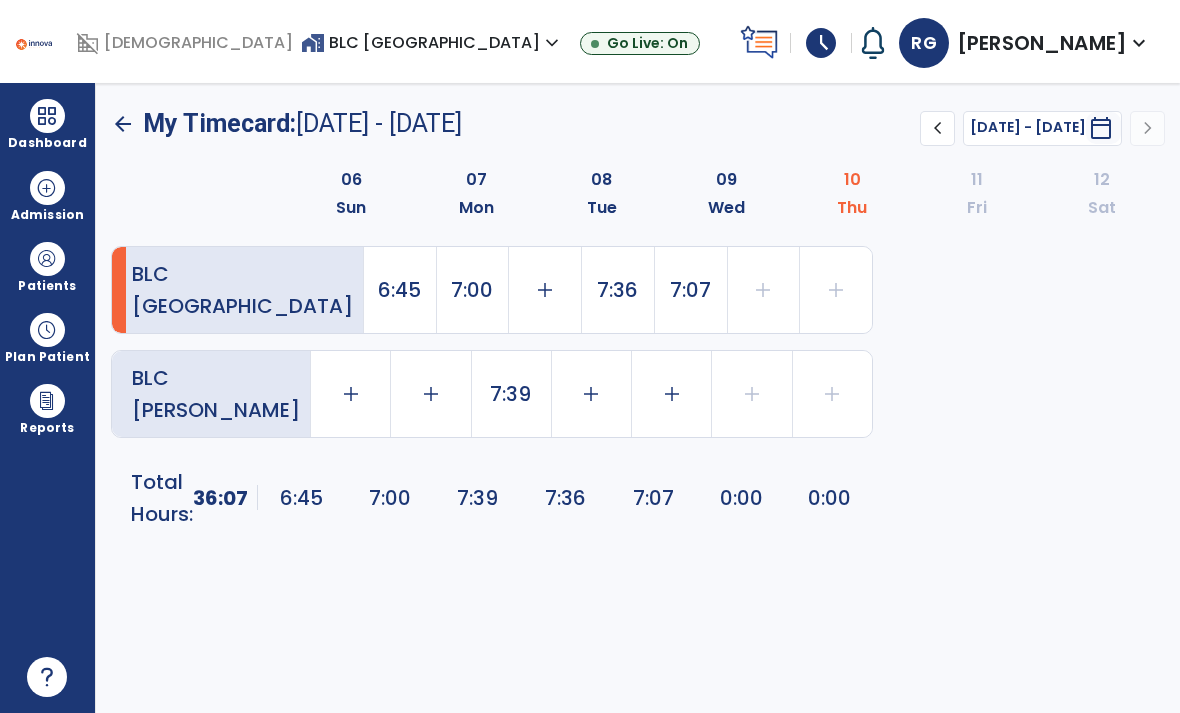 click on "7:07" 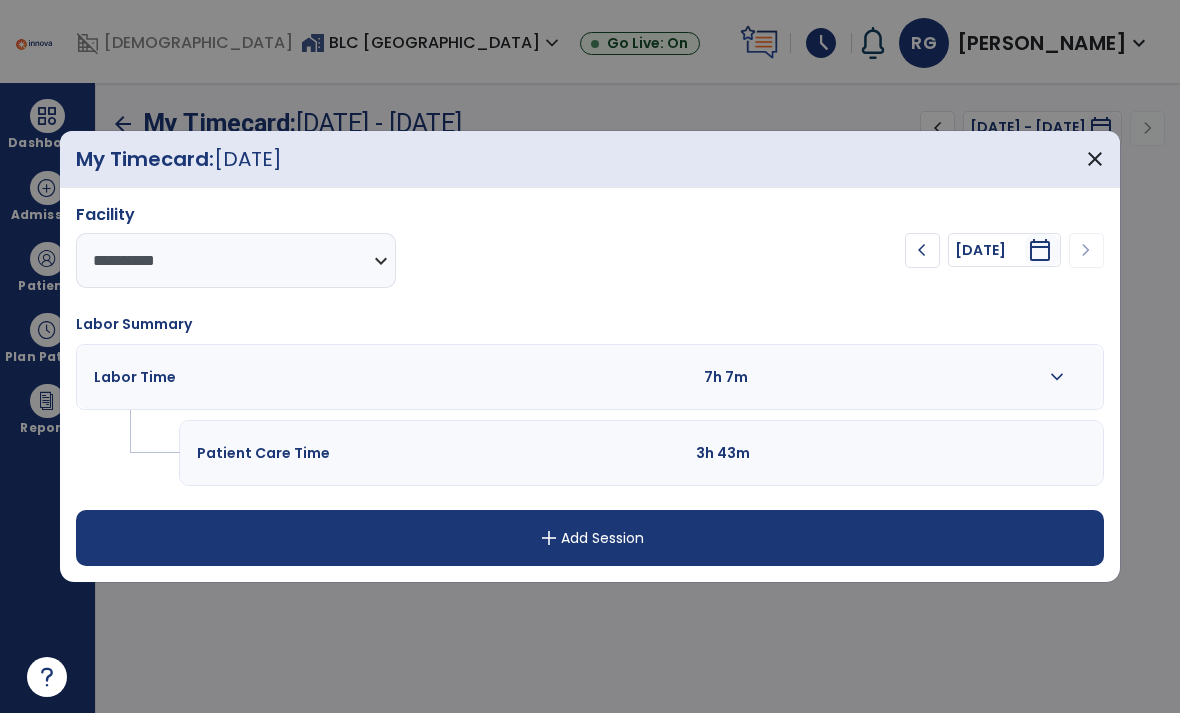 click on "add  Add Session" at bounding box center (590, 538) 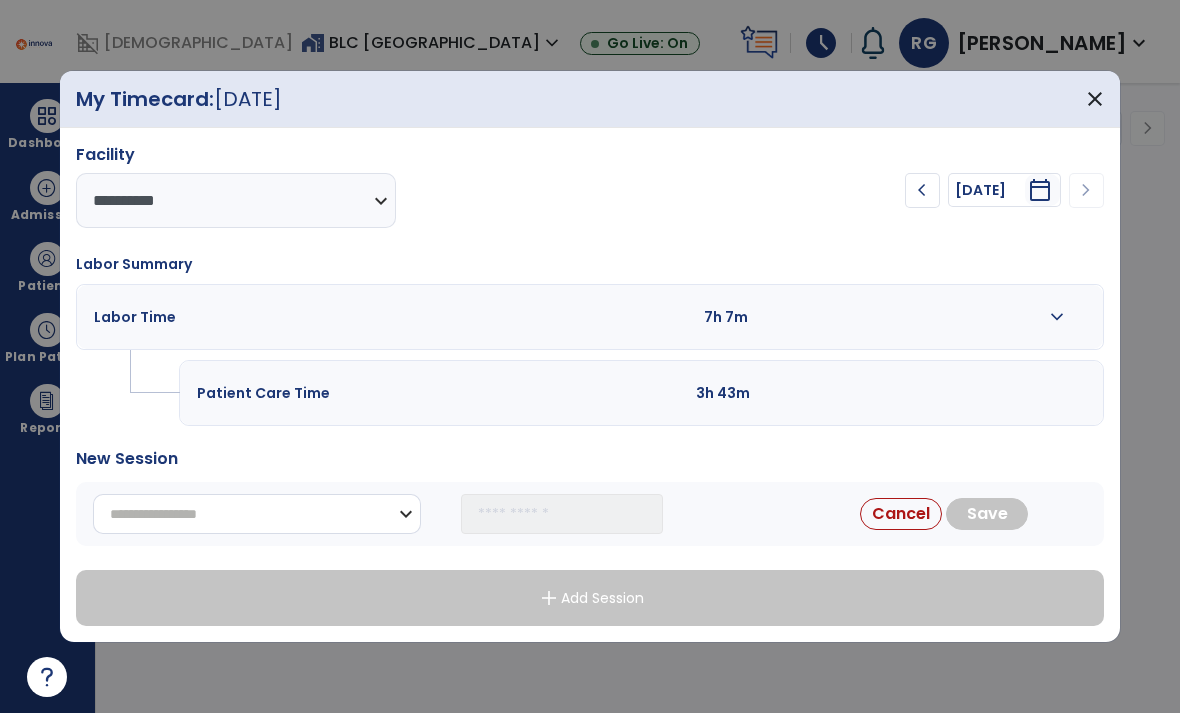 click on "**********" at bounding box center (257, 514) 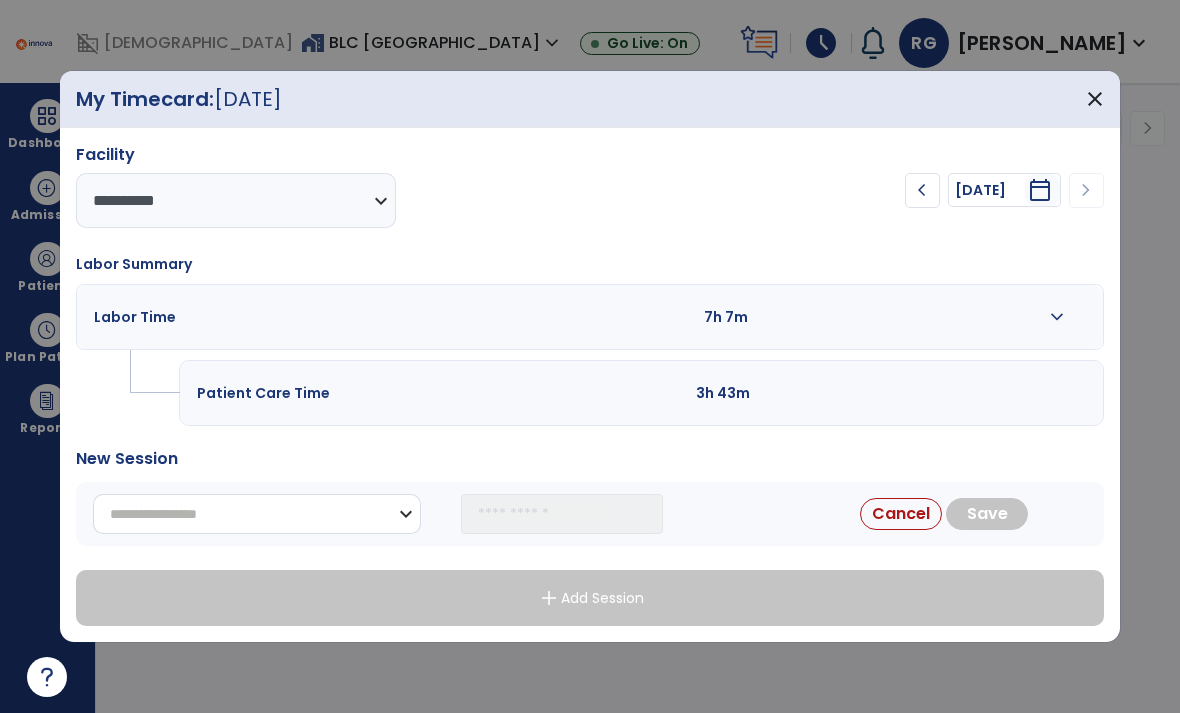 select on "**********" 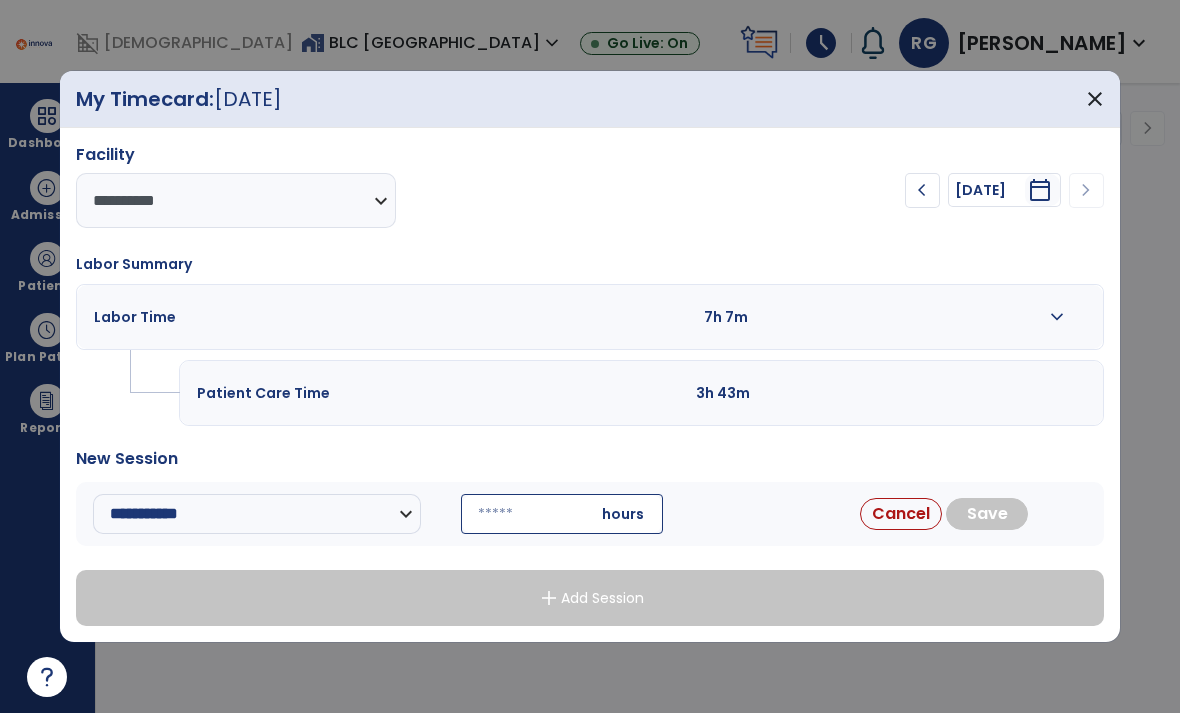 click at bounding box center (562, 514) 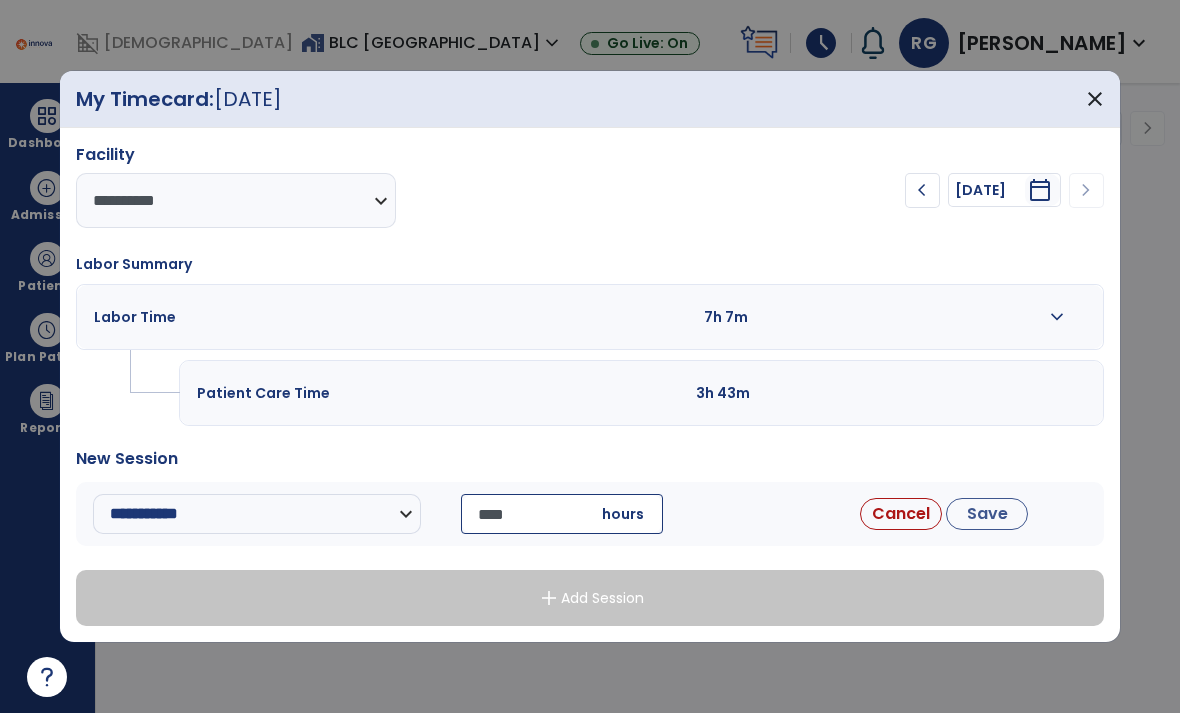type on "*****" 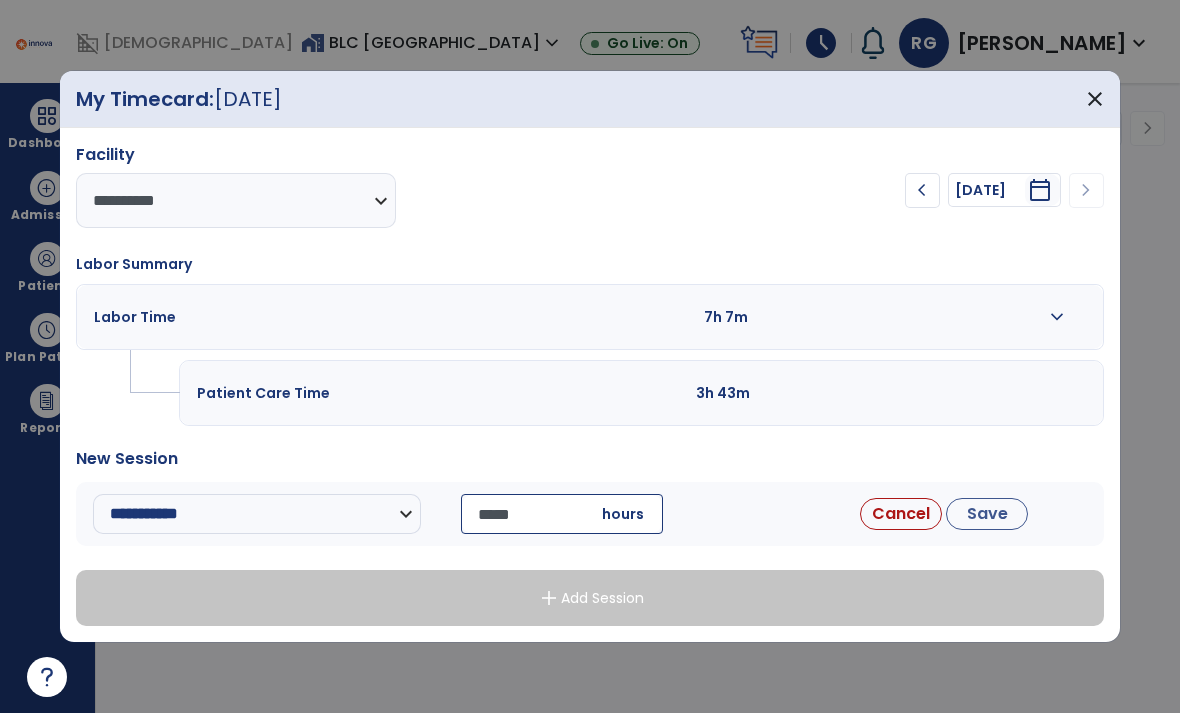 click on "Save" at bounding box center (987, 514) 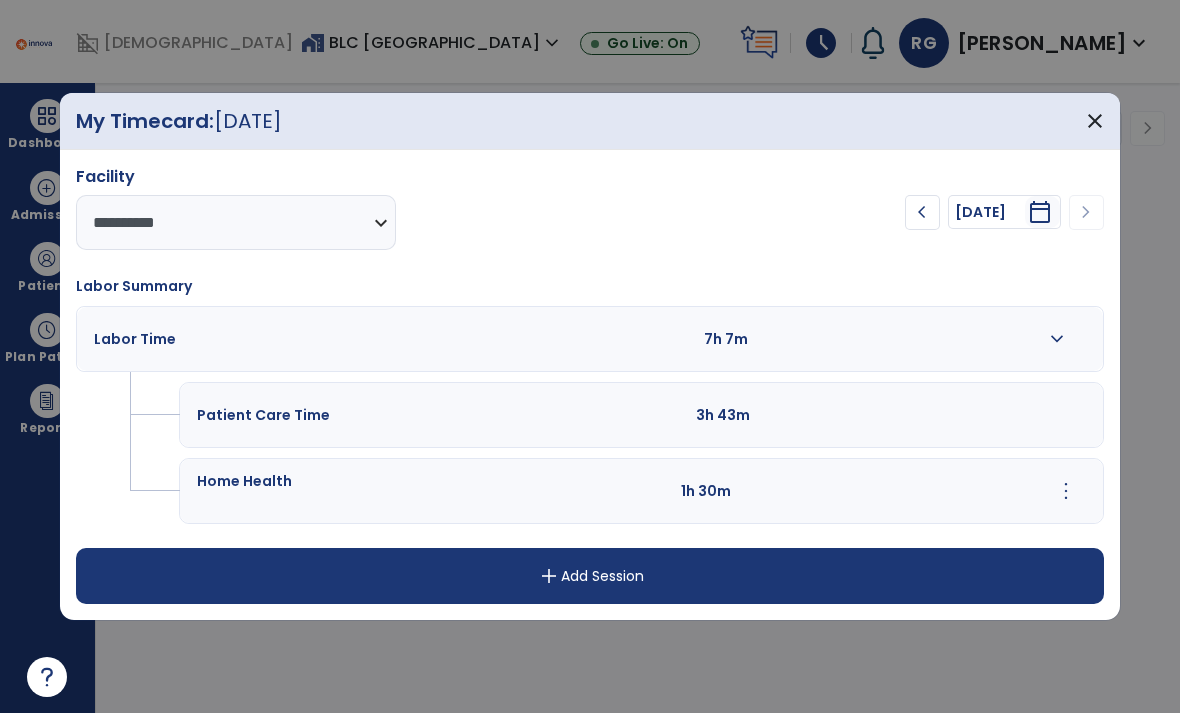 click on "close" at bounding box center [1095, 121] 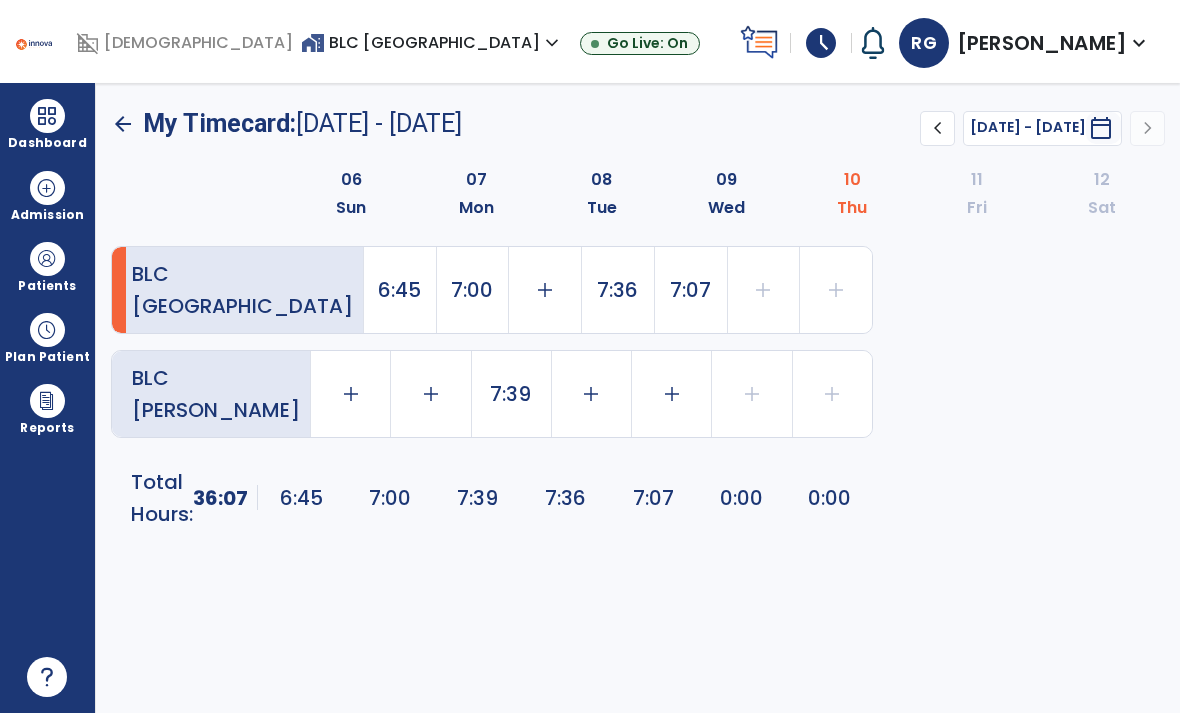 click at bounding box center (47, 116) 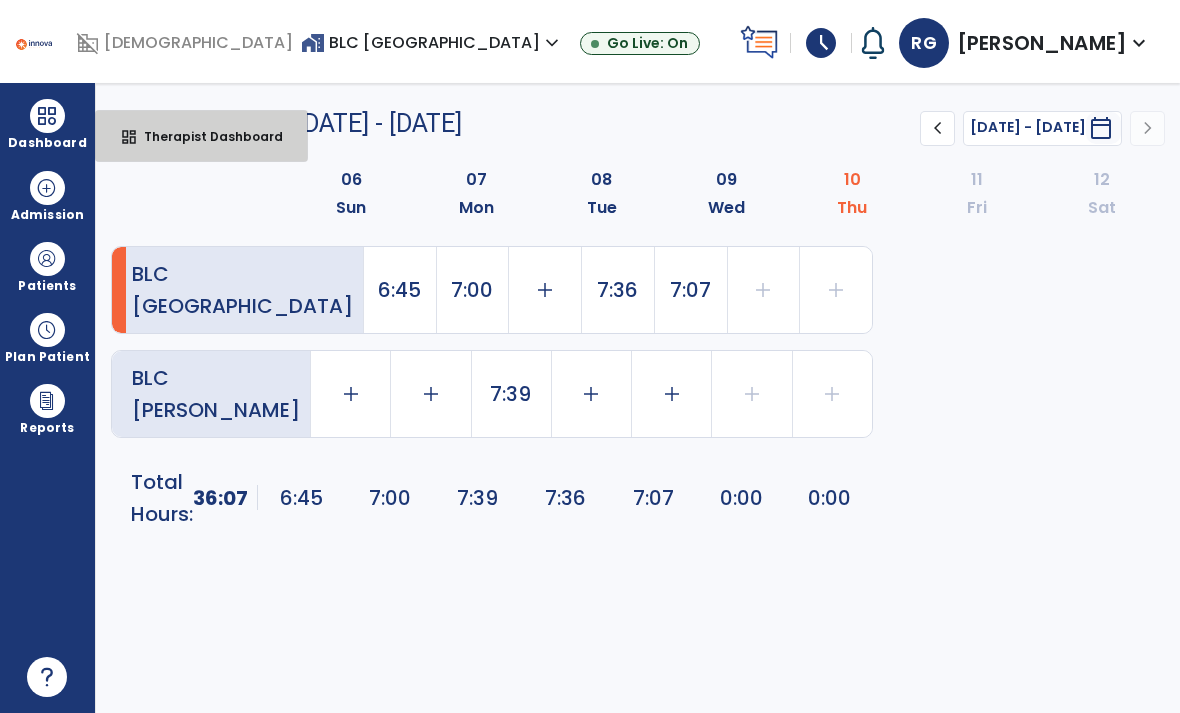 click on "Therapist Dashboard" at bounding box center (205, 136) 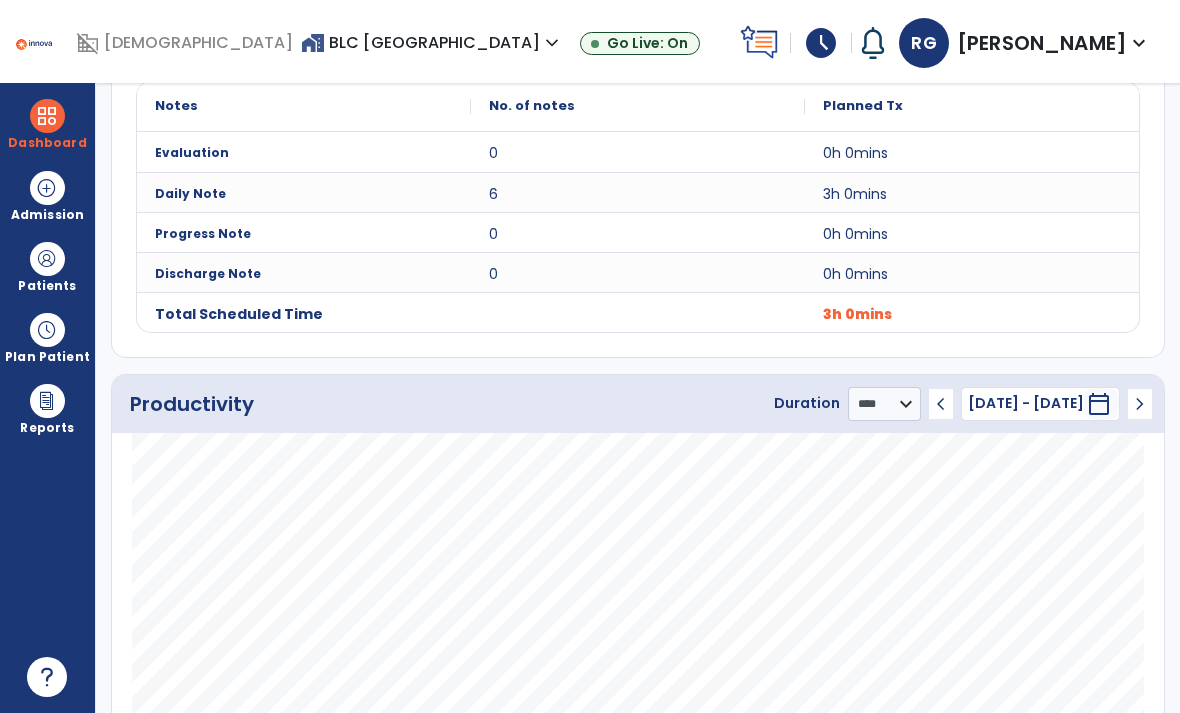 scroll, scrollTop: 828, scrollLeft: 0, axis: vertical 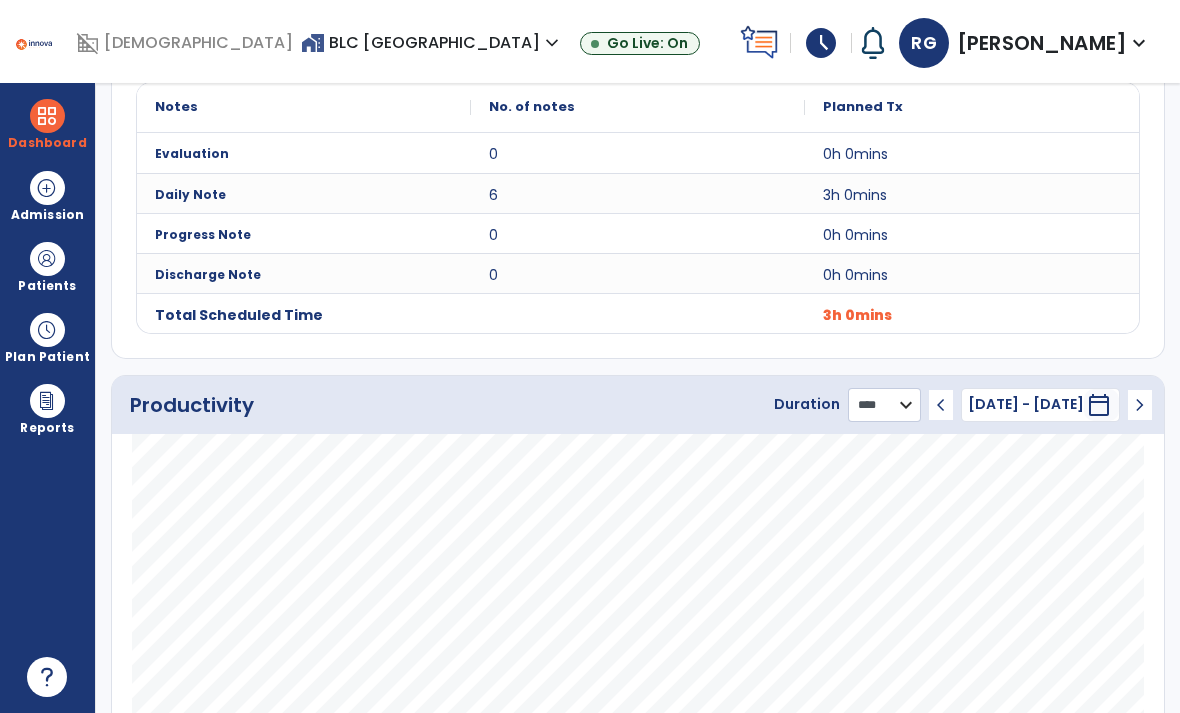 click on "******** **** ***" 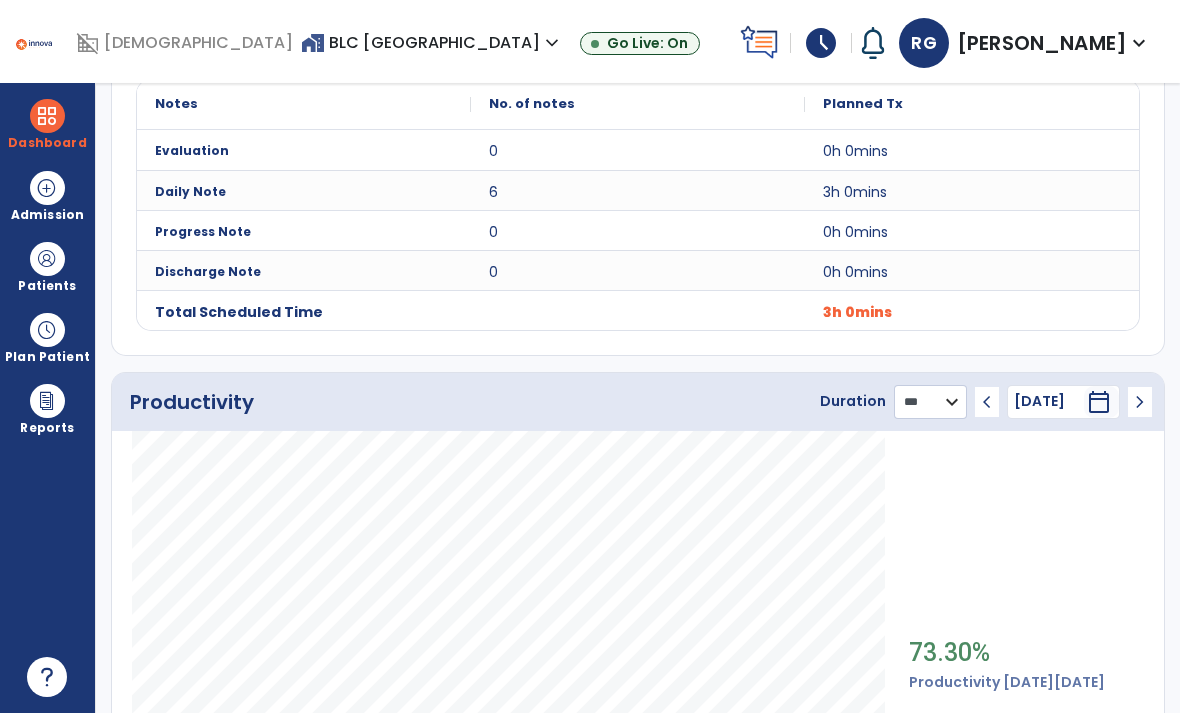 scroll, scrollTop: 828, scrollLeft: 0, axis: vertical 